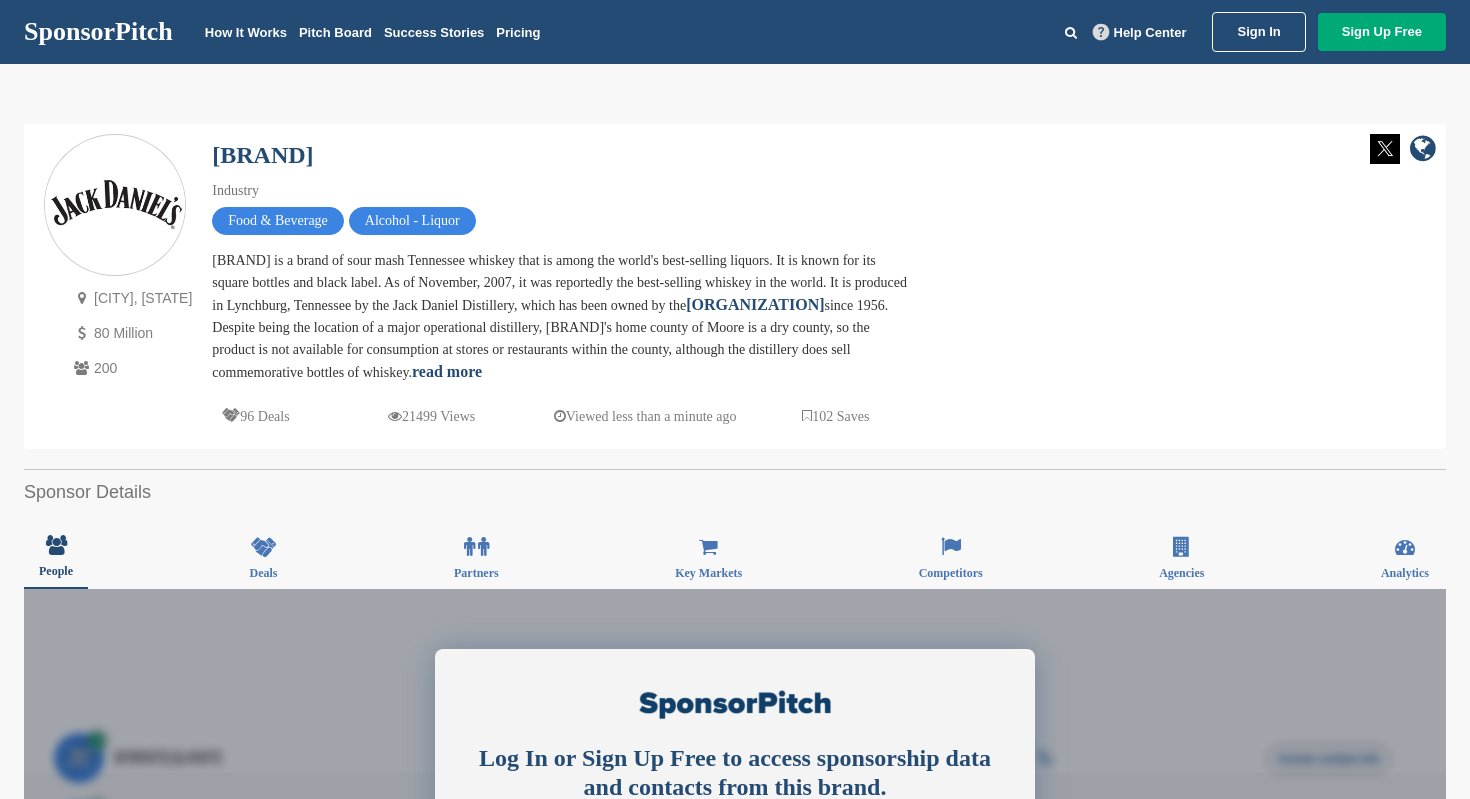 scroll, scrollTop: 0, scrollLeft: 0, axis: both 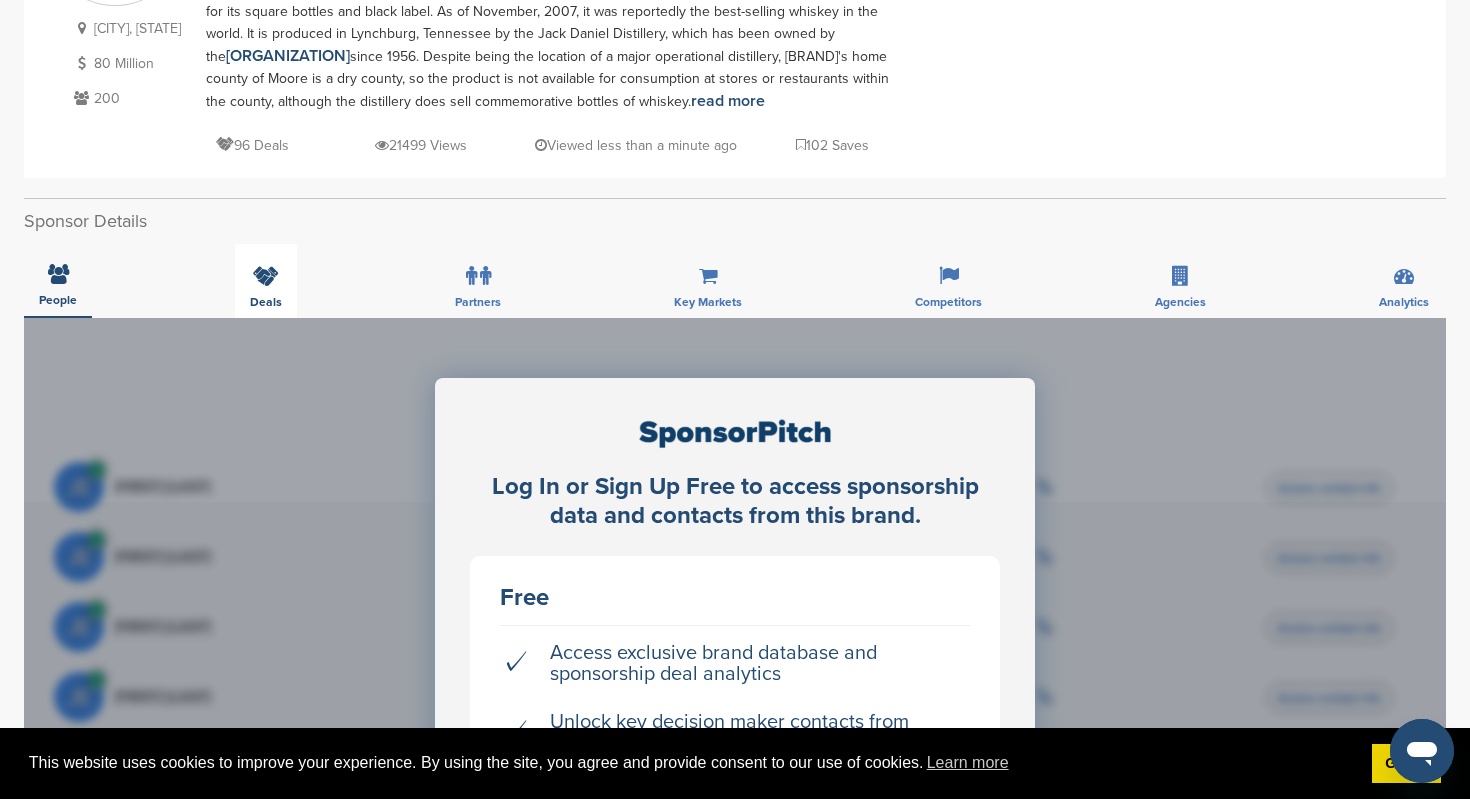 click at bounding box center [266, 276] 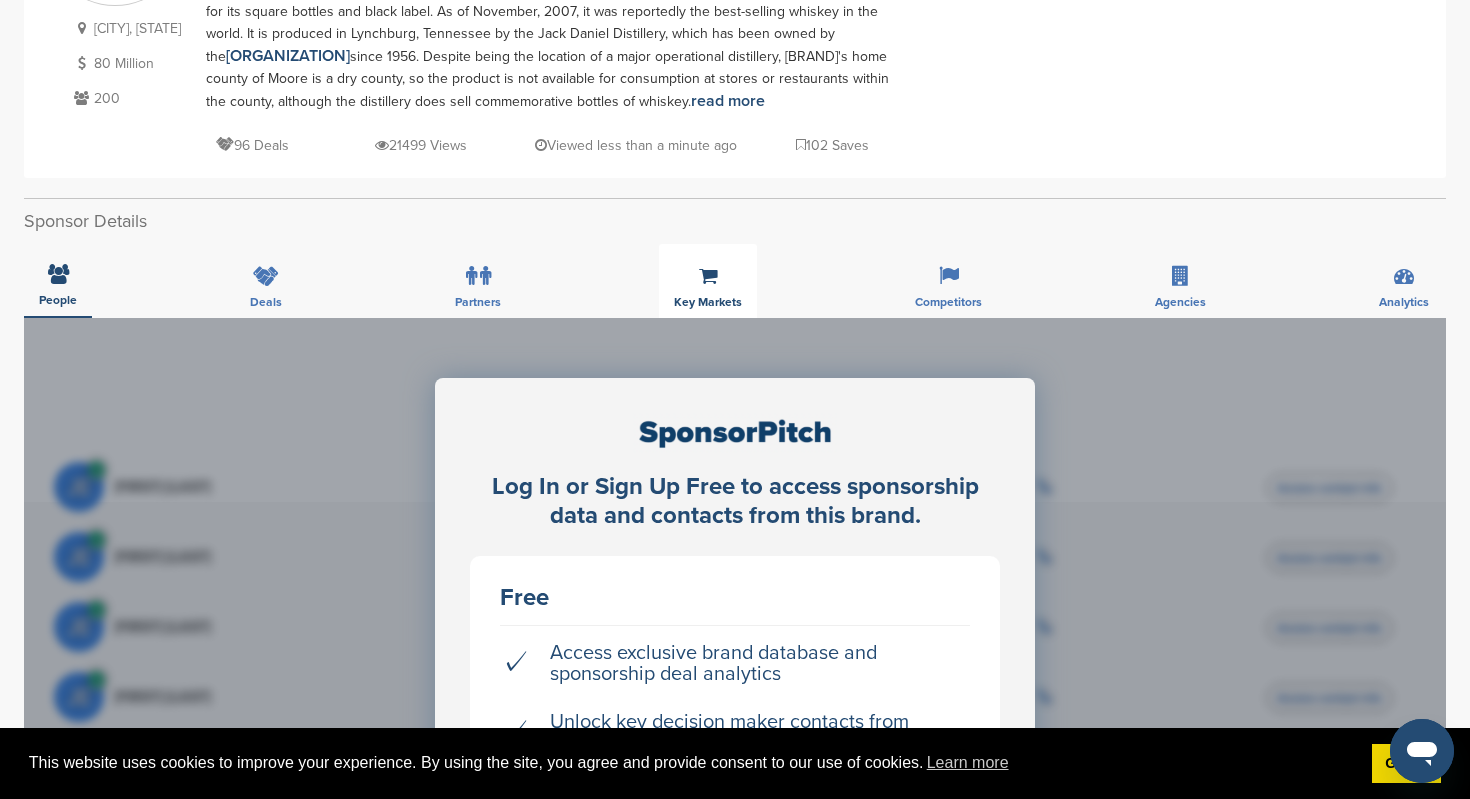 click at bounding box center [708, 276] 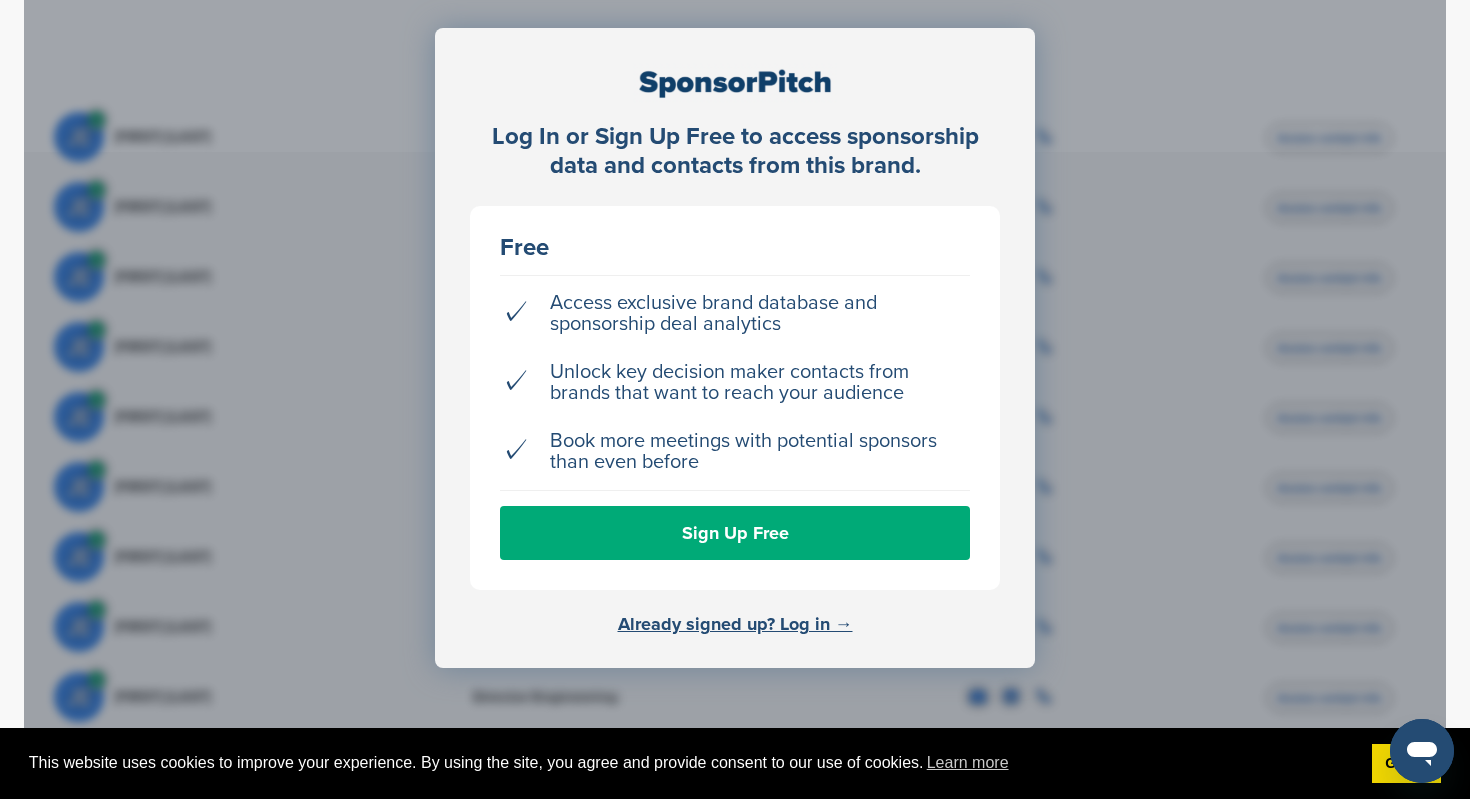 scroll, scrollTop: 745, scrollLeft: 0, axis: vertical 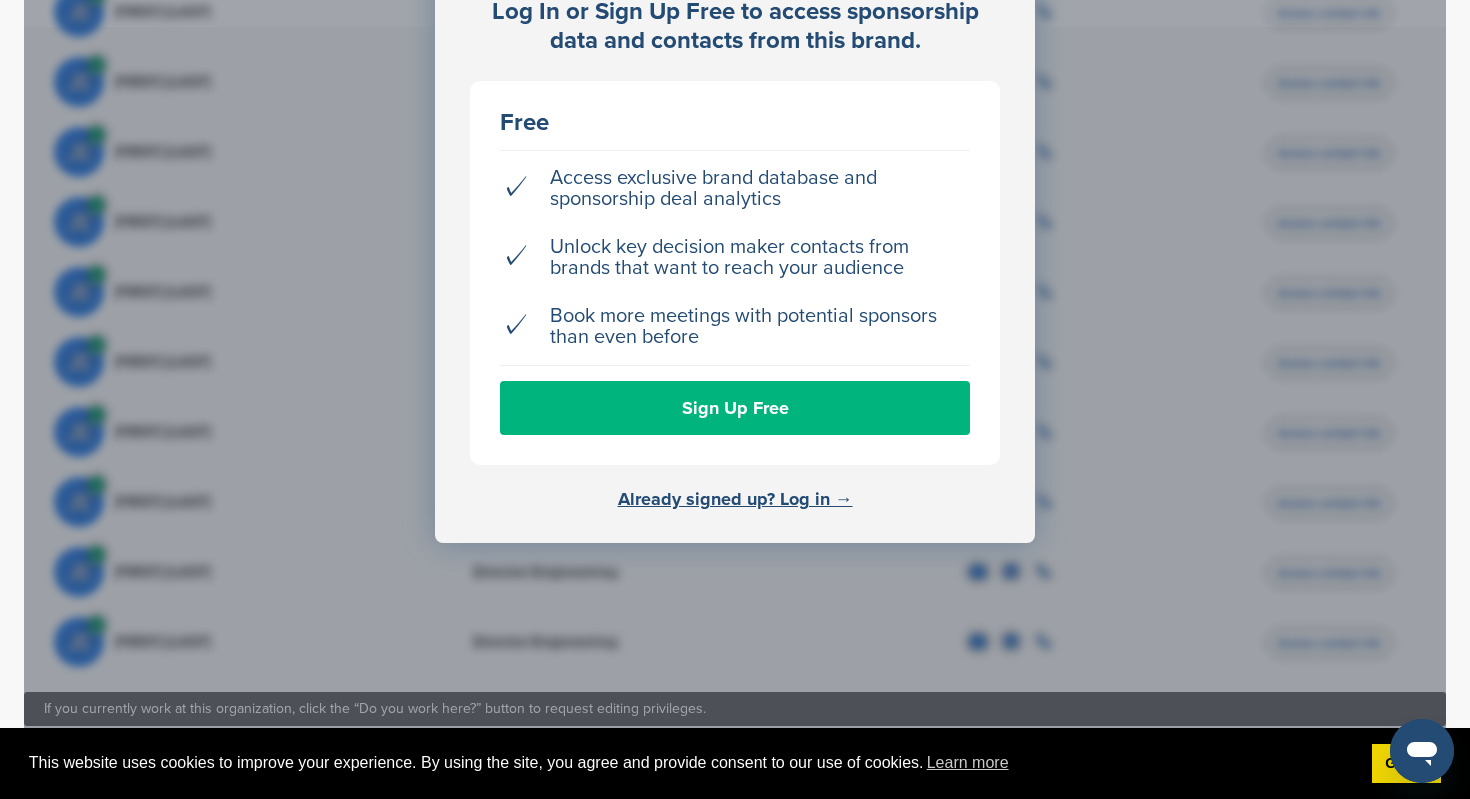 click on "Sign Up Free" at bounding box center (735, 408) 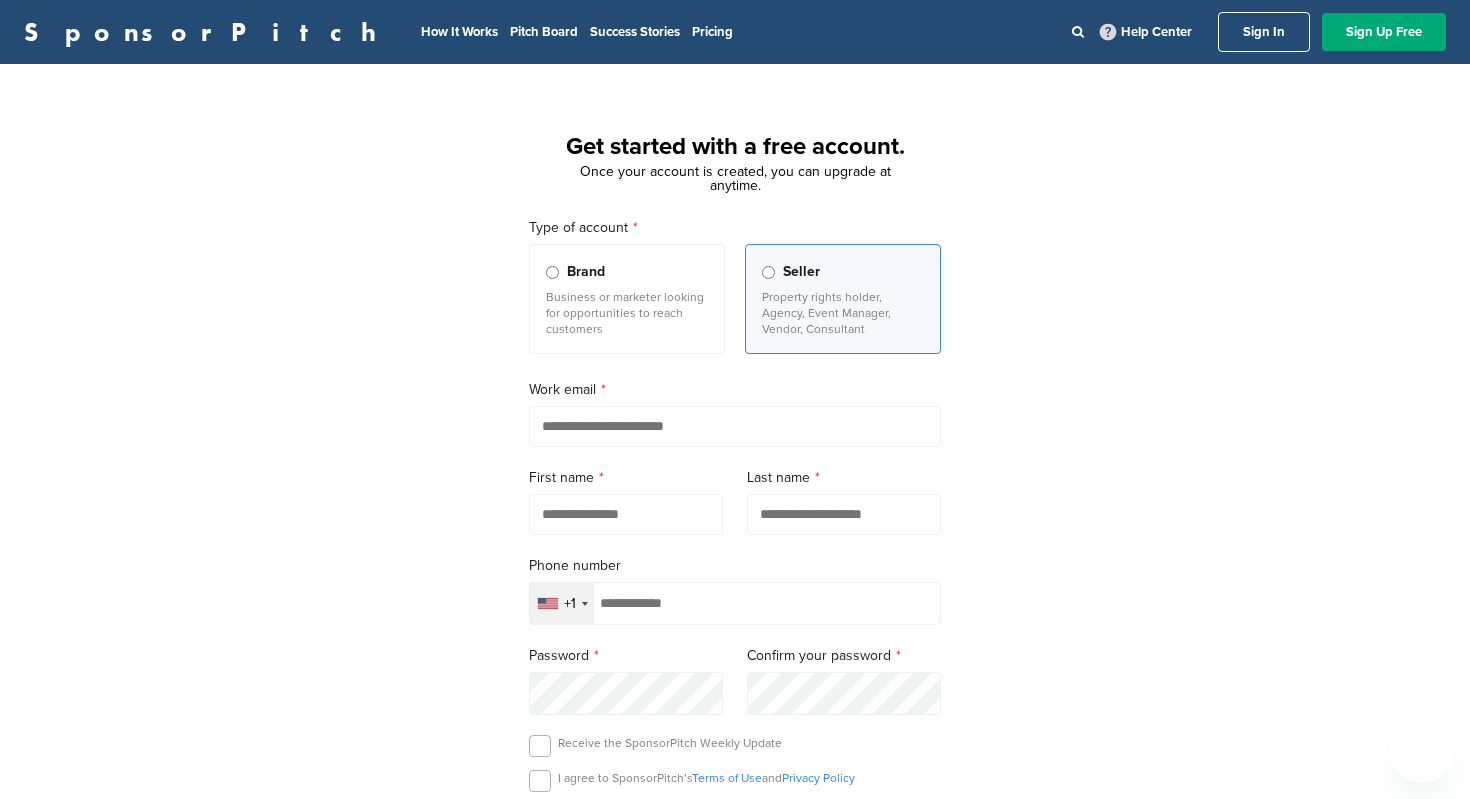 scroll, scrollTop: 0, scrollLeft: 0, axis: both 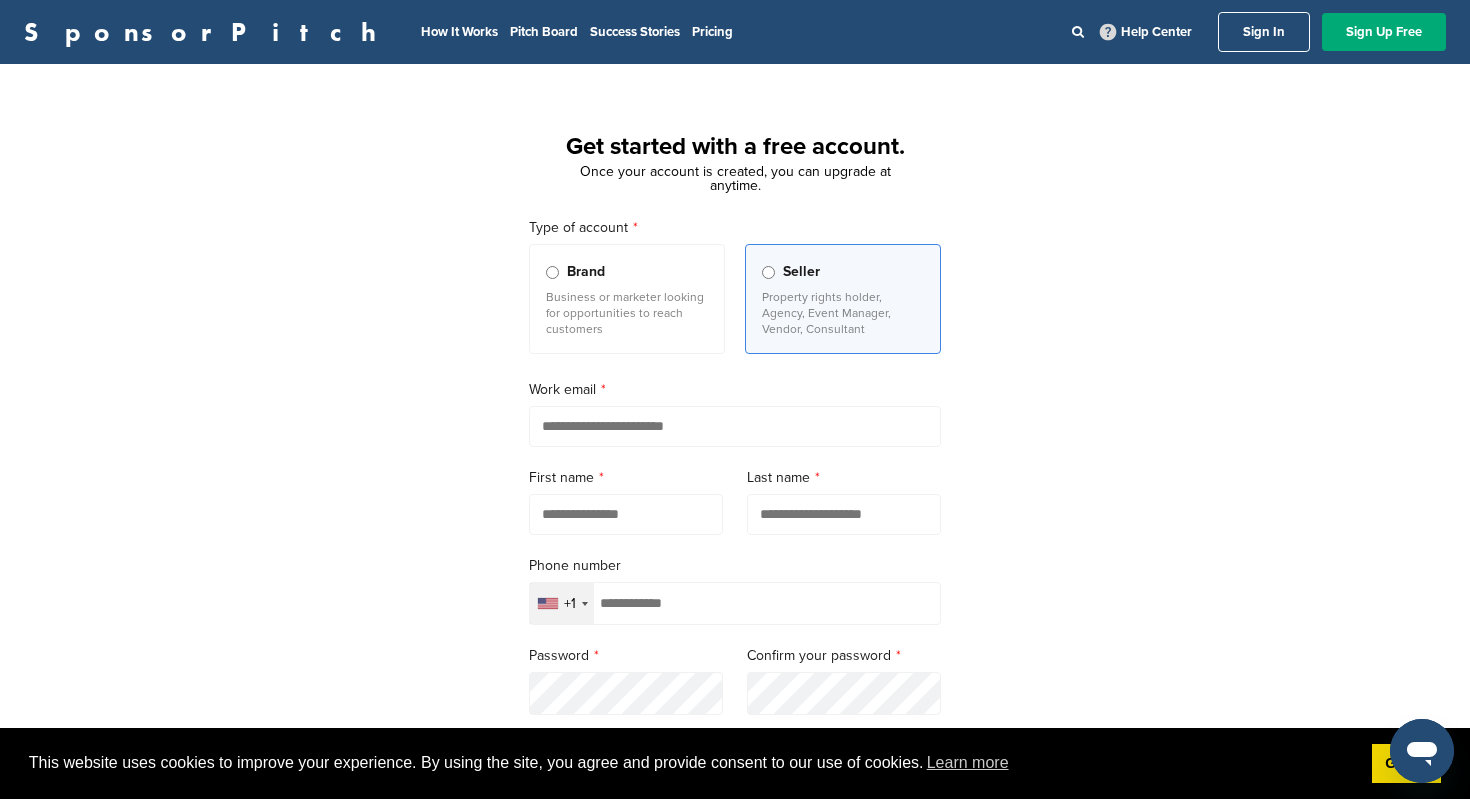 click at bounding box center [735, 426] 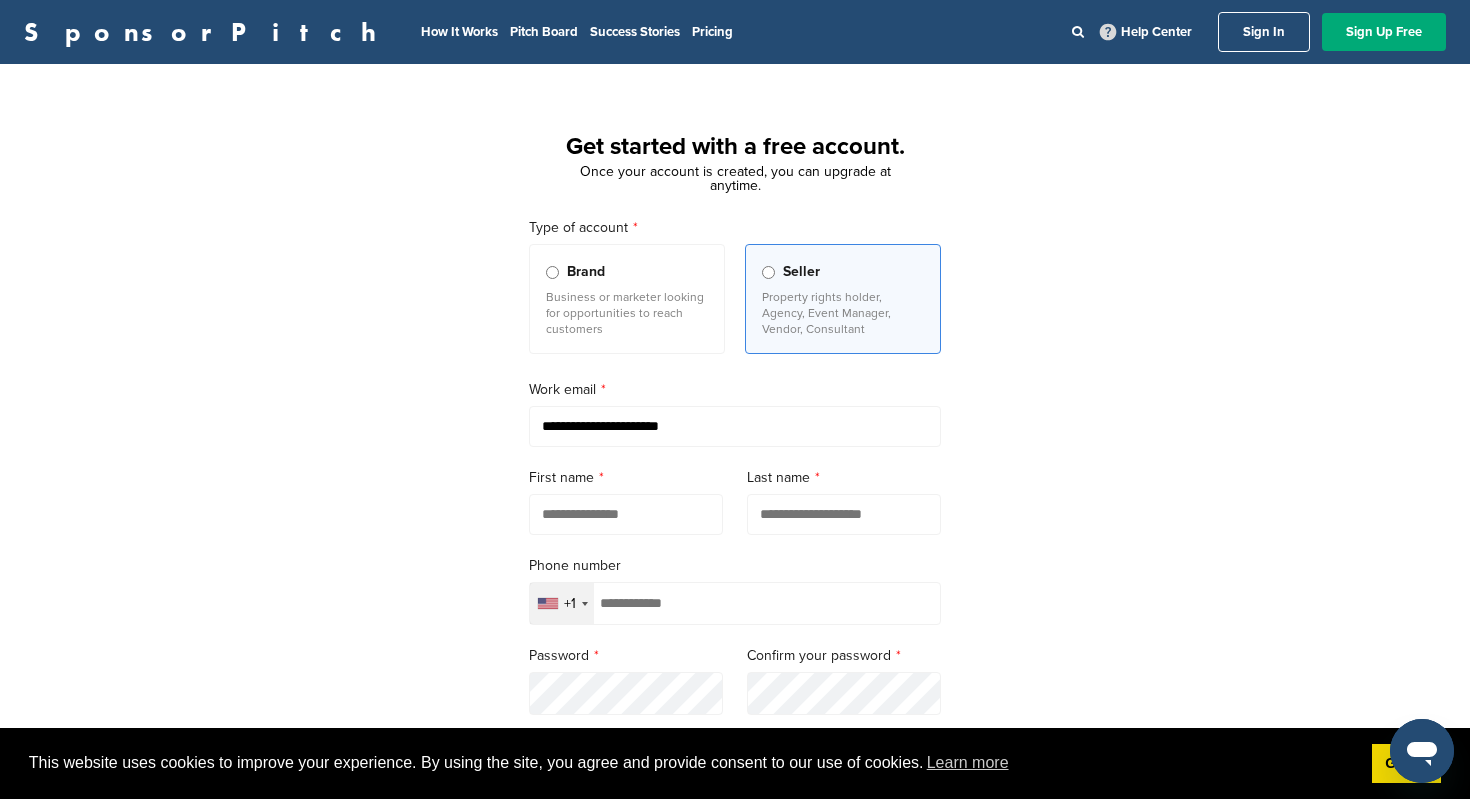 type on "*****" 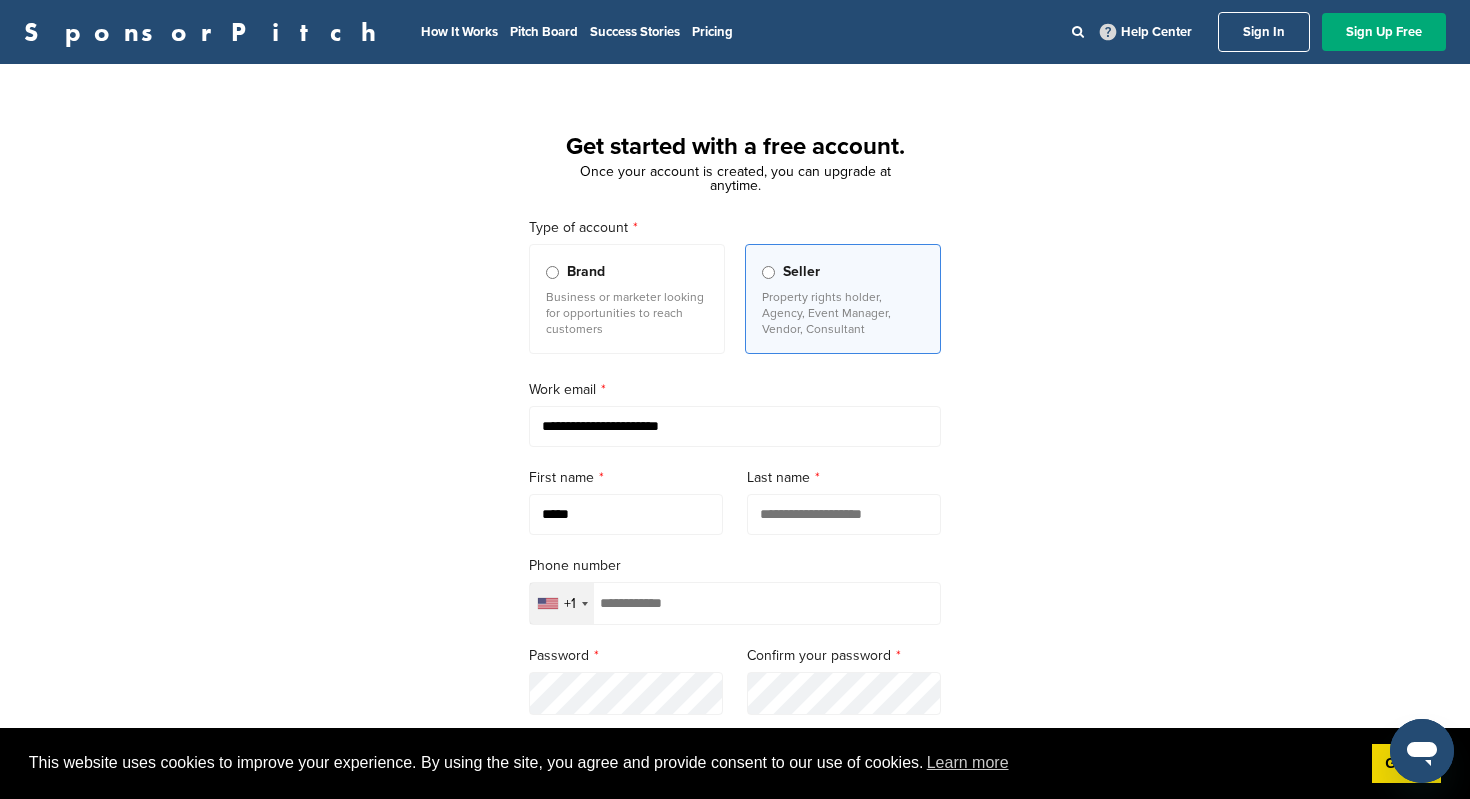 type on "********" 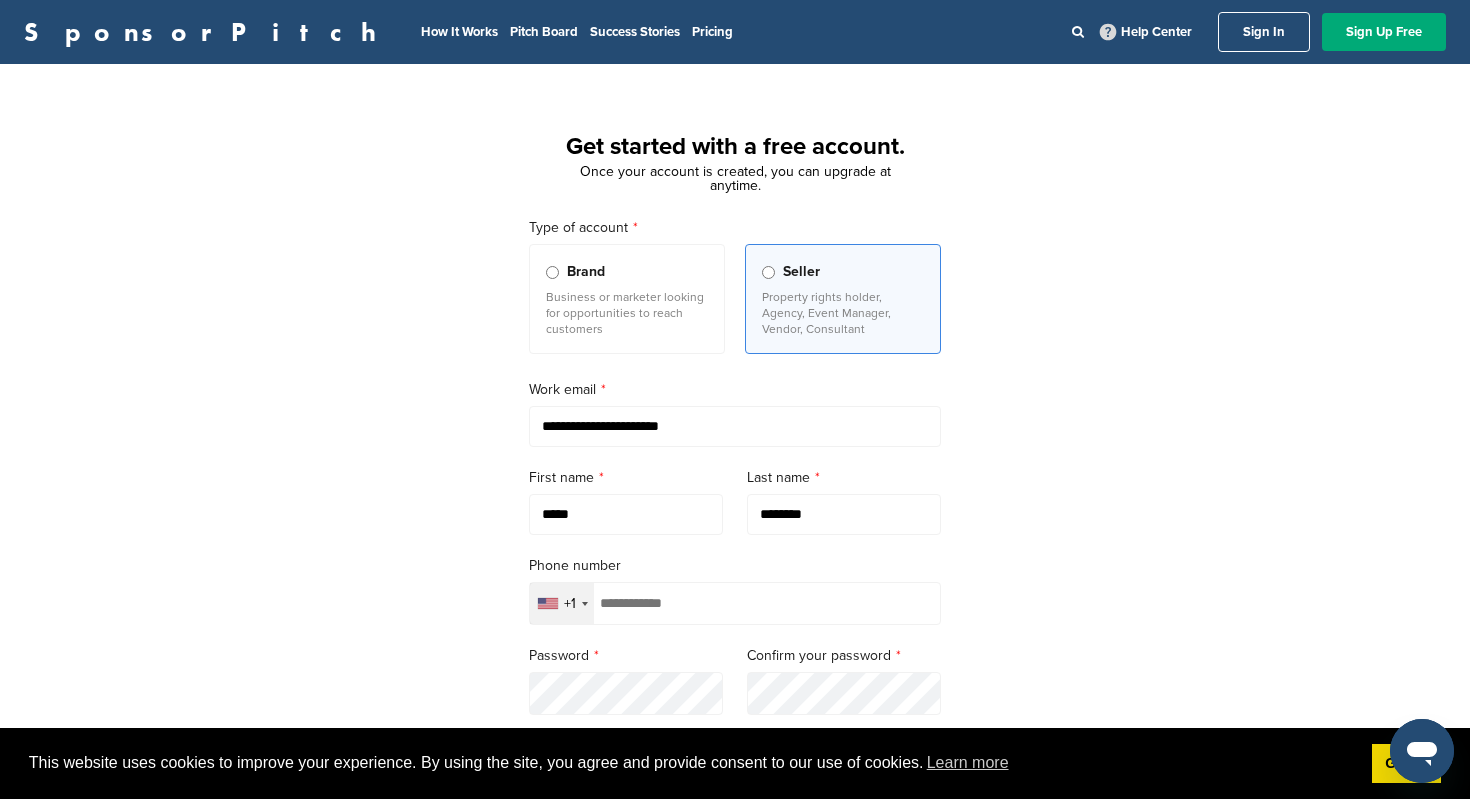 type on "**********" 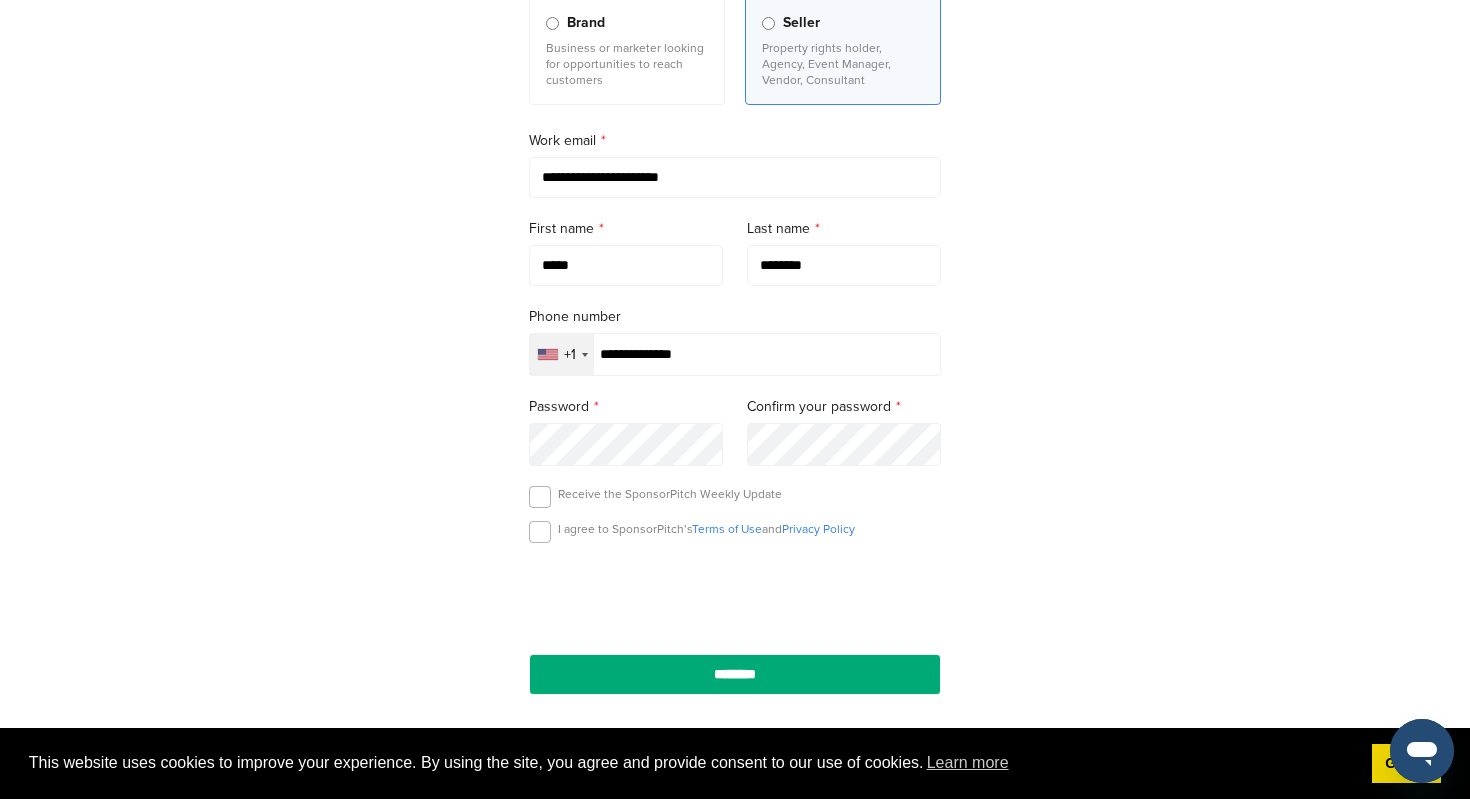 scroll, scrollTop: 253, scrollLeft: 0, axis: vertical 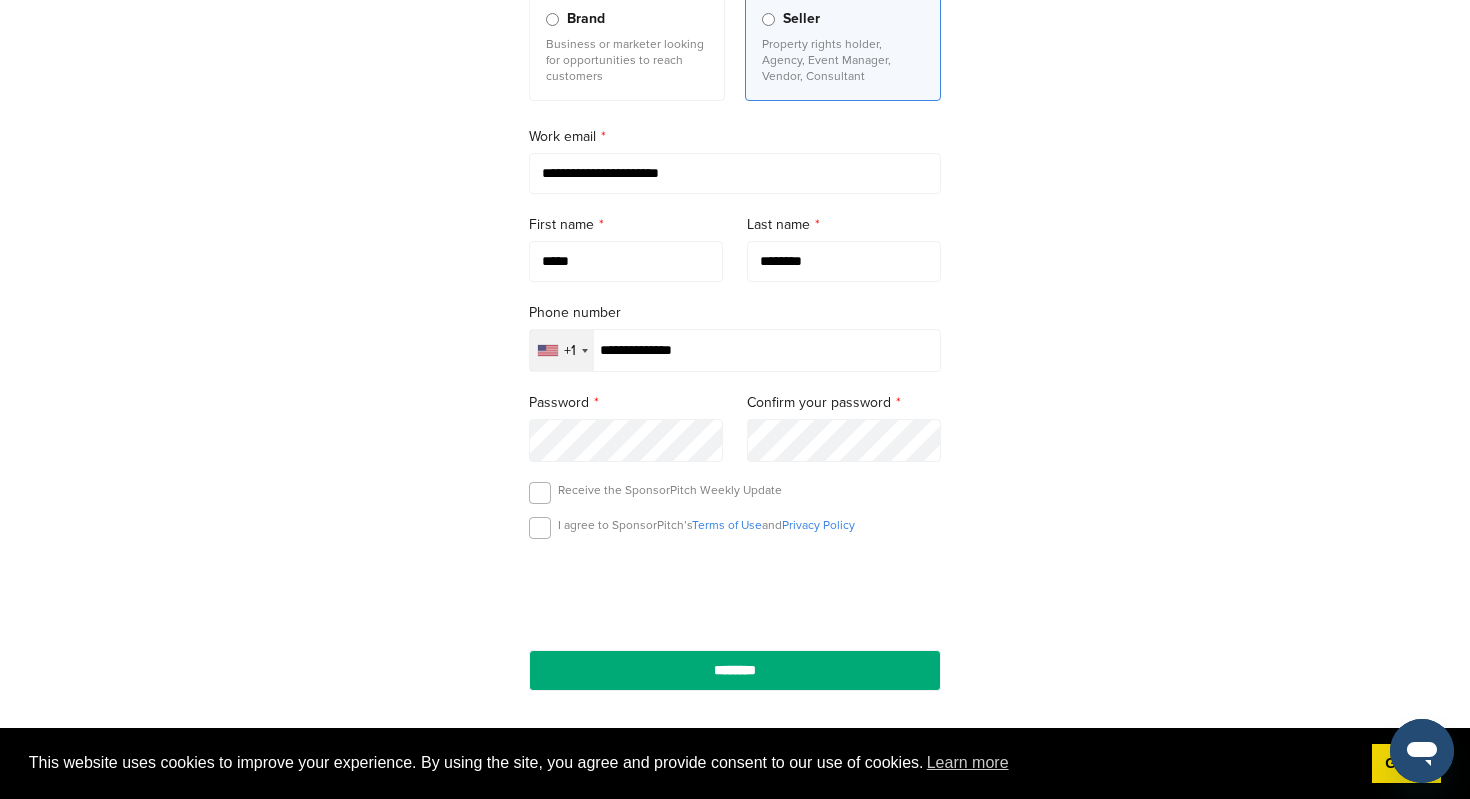 click on "Phone number +1 Afghanistan +93 Albania +355 Algeria +213 American Samoa +1 Andorra +376 Angola +244 Anguilla +1 Antigua & Barbuda +1 Argentina +54 Armenia +374 Aruba +297 Ascension Island +247 Australia +61 Austria +43 Azerbaijan +994 Bahamas +1 Bahrain +973 Bangladesh +880 Barbados +1 Belarus +375 Belgium +32 Belize +501 Benin +229 Bermuda +1 Bhutan +975 Bolivia +591 Bosnia & Herzegovina +387 Botswana +267 Brazil +55 British Indian Ocean Territory +246 British Virgin Islands +1 Brunei +673 Bulgaria +359 Burkina Faso +226 Burundi +257 Cambodia +855 Cameroon +237 Canada +1 Cape Verde +238 Caribbean Netherlands +599 Cayman Islands +1 Central African Republic +236 Chad +235 Chile +56 China +86 Christmas Island" at bounding box center (735, 327) 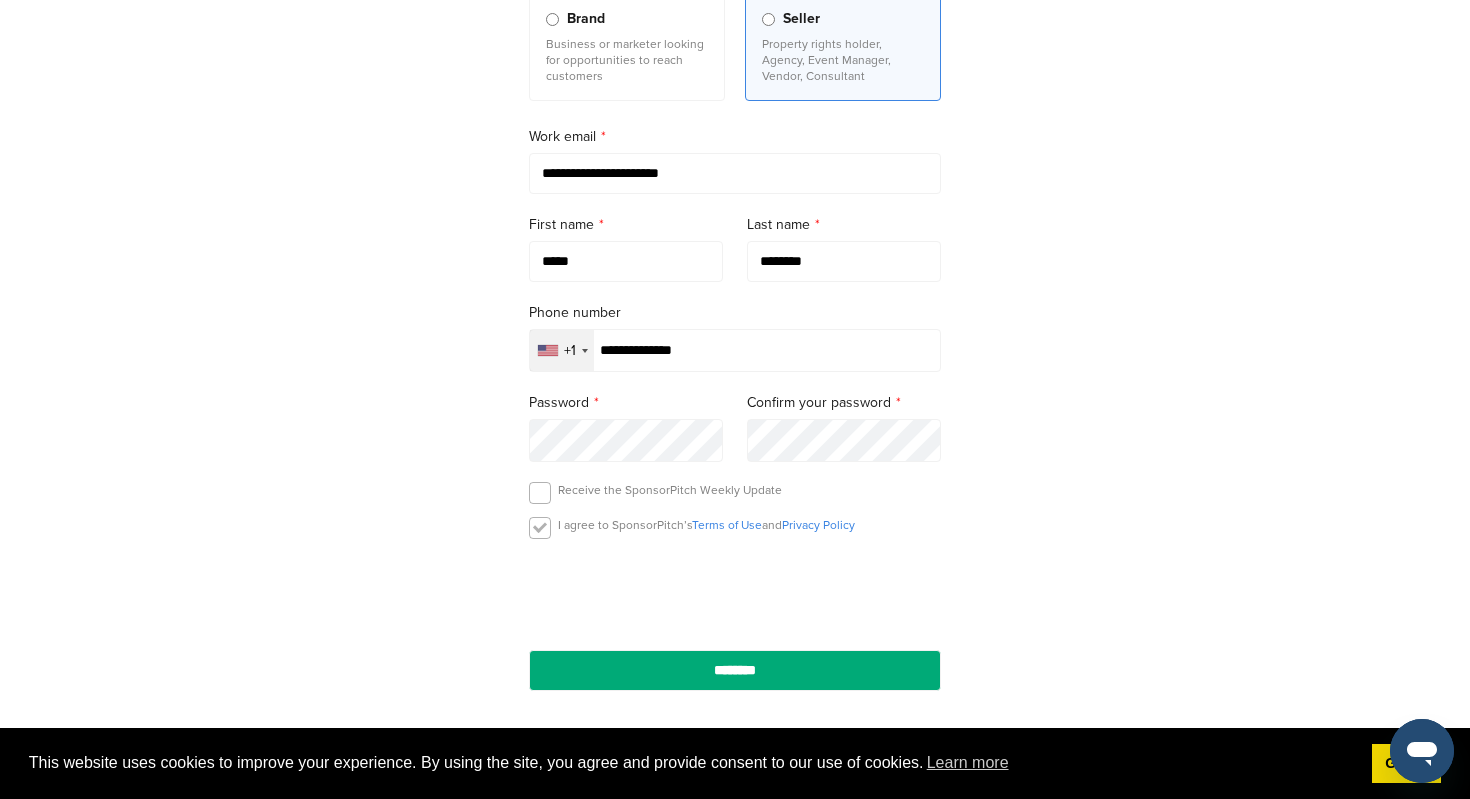 click at bounding box center [540, 528] 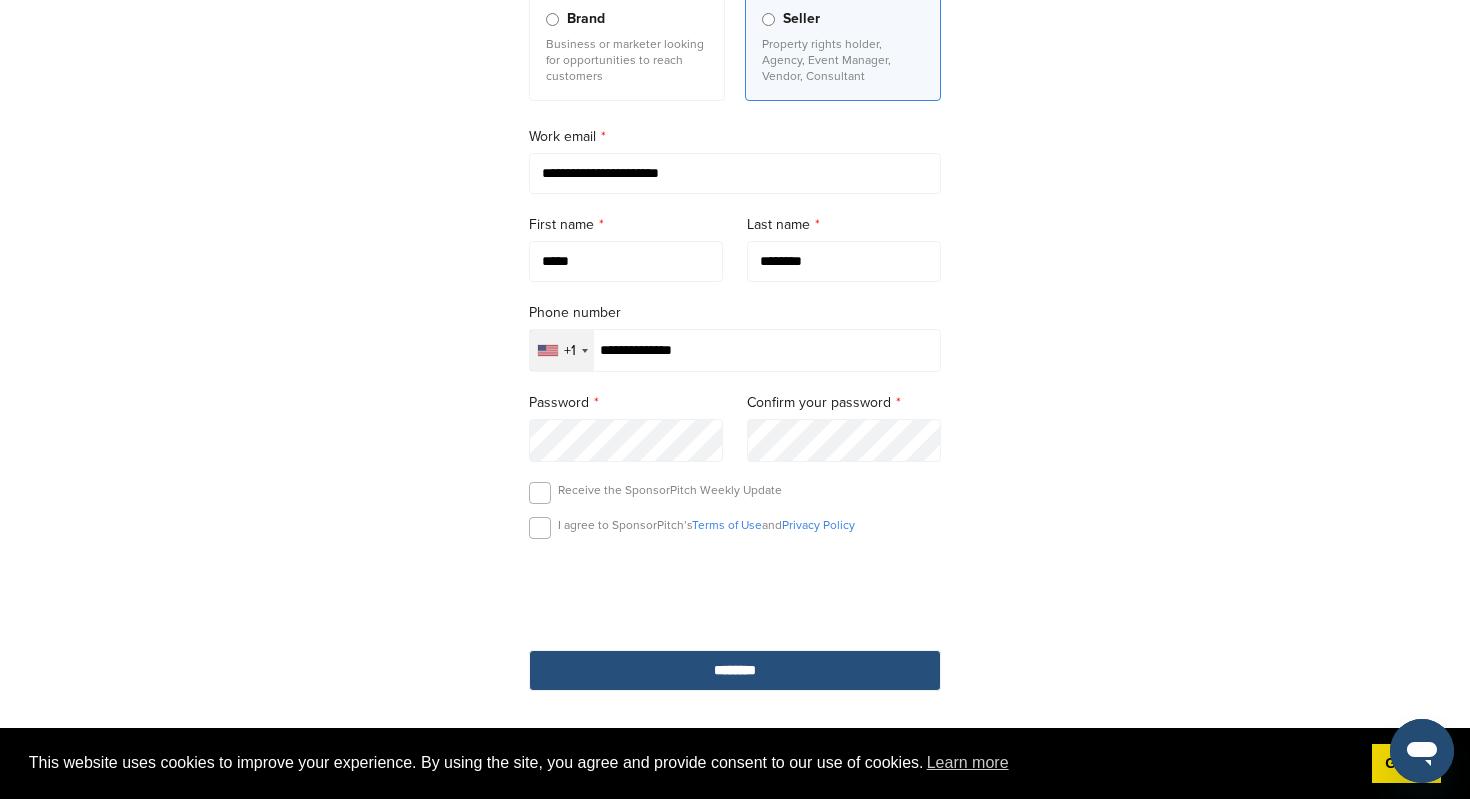 click on "********" at bounding box center (735, 670) 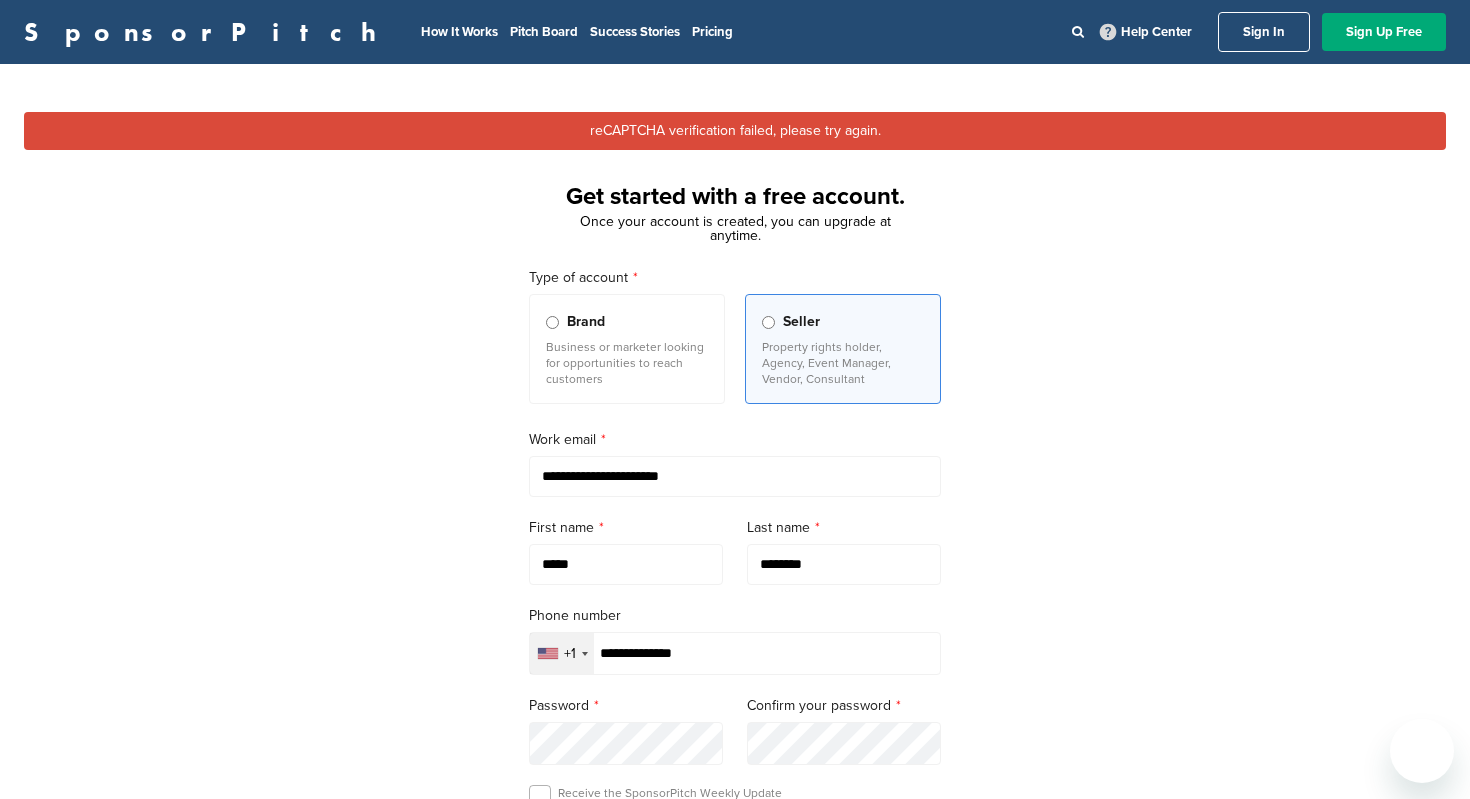 scroll, scrollTop: 0, scrollLeft: 0, axis: both 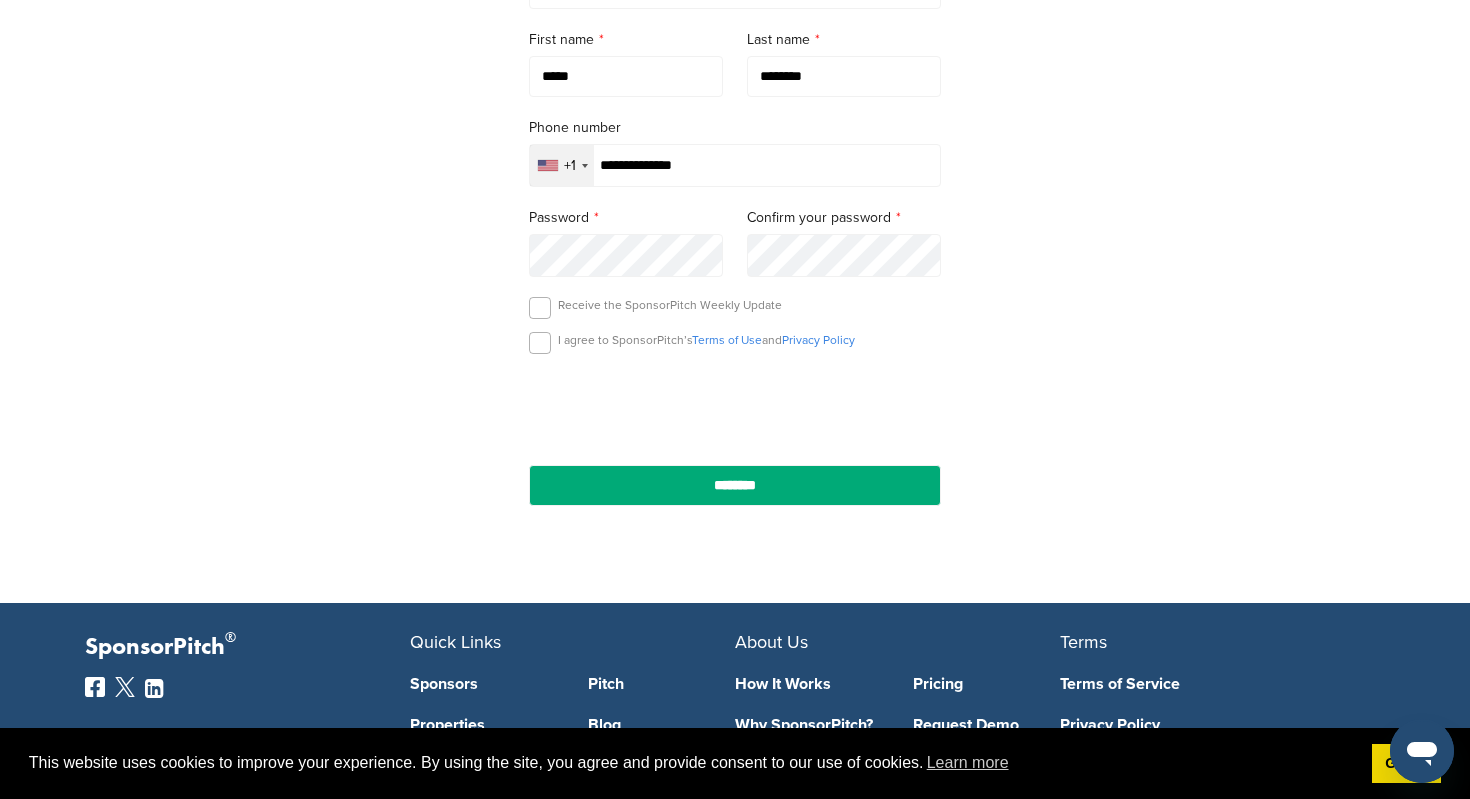 click on "I agree to SponsorPitch’s Terms of Use and Privacy Policy" at bounding box center [670, 305] 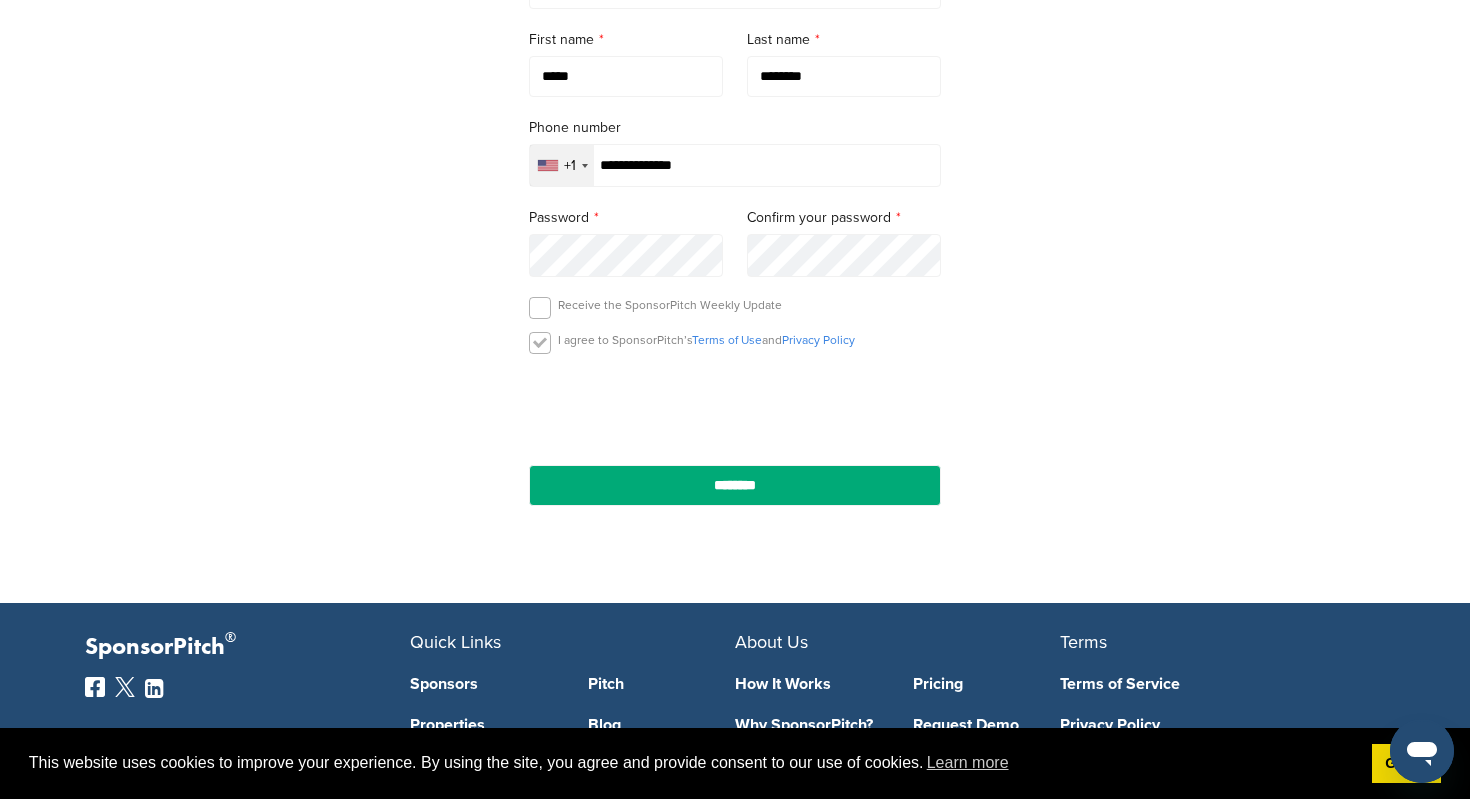 click at bounding box center (540, 343) 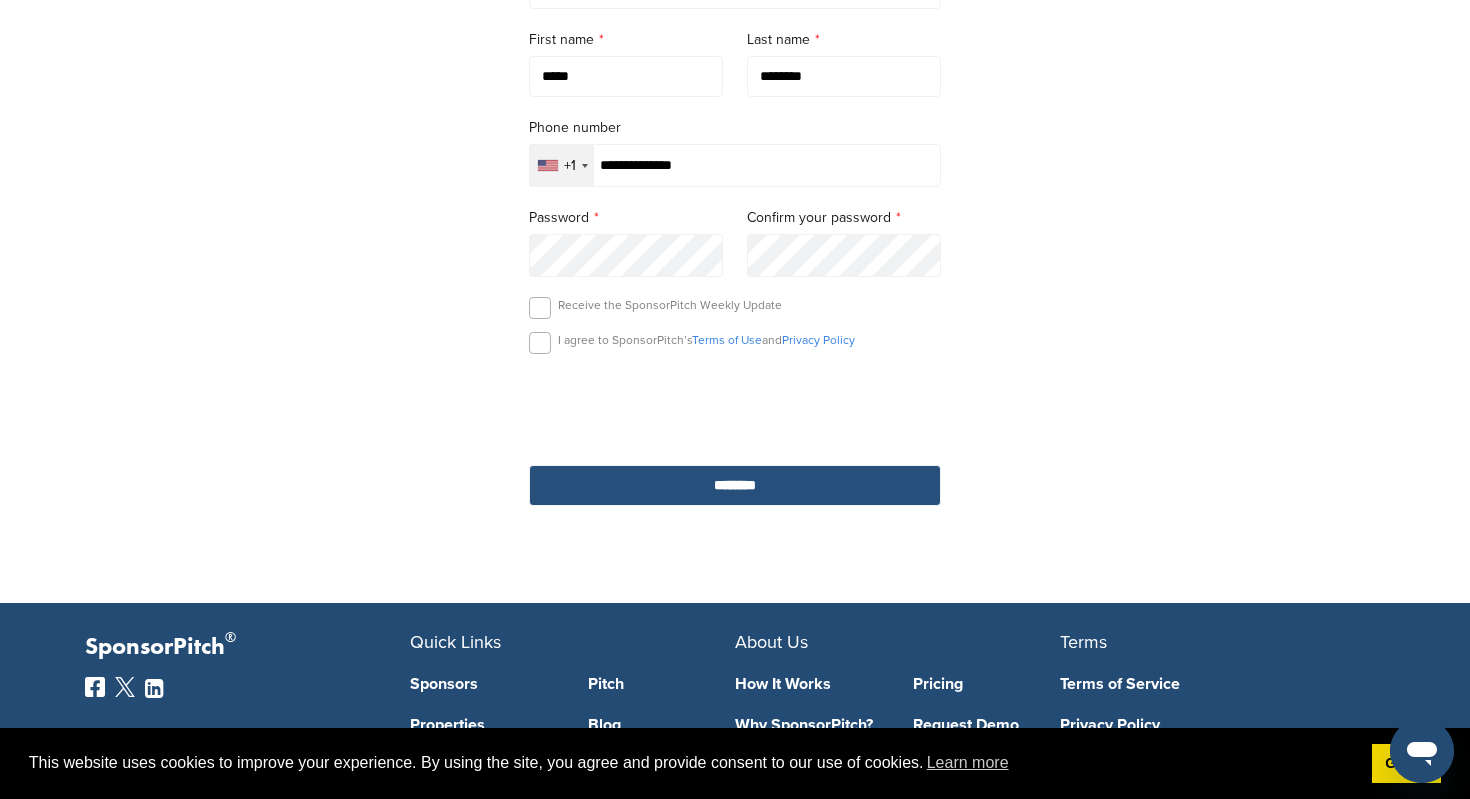 click on "********" at bounding box center [735, 485] 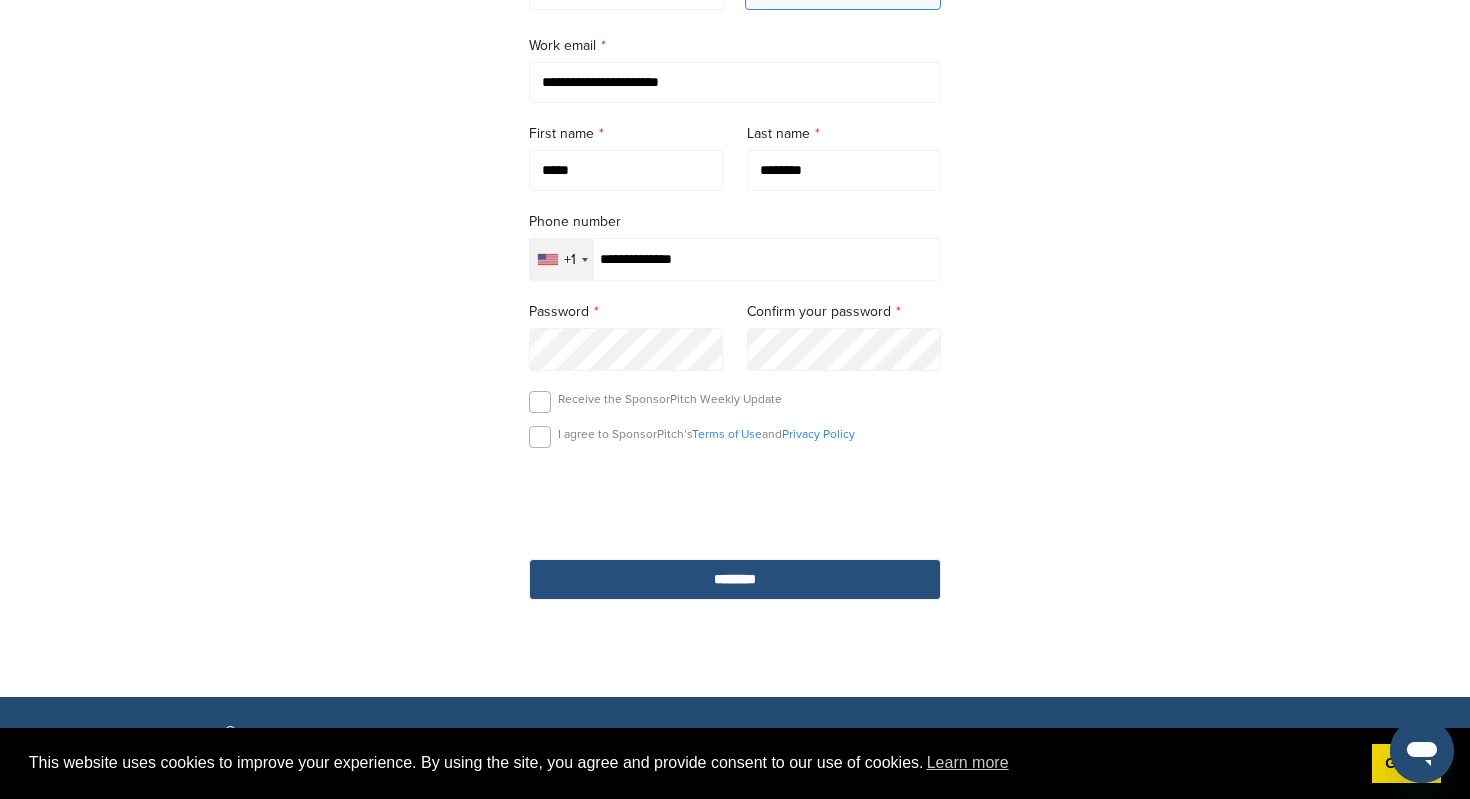 scroll, scrollTop: 400, scrollLeft: 0, axis: vertical 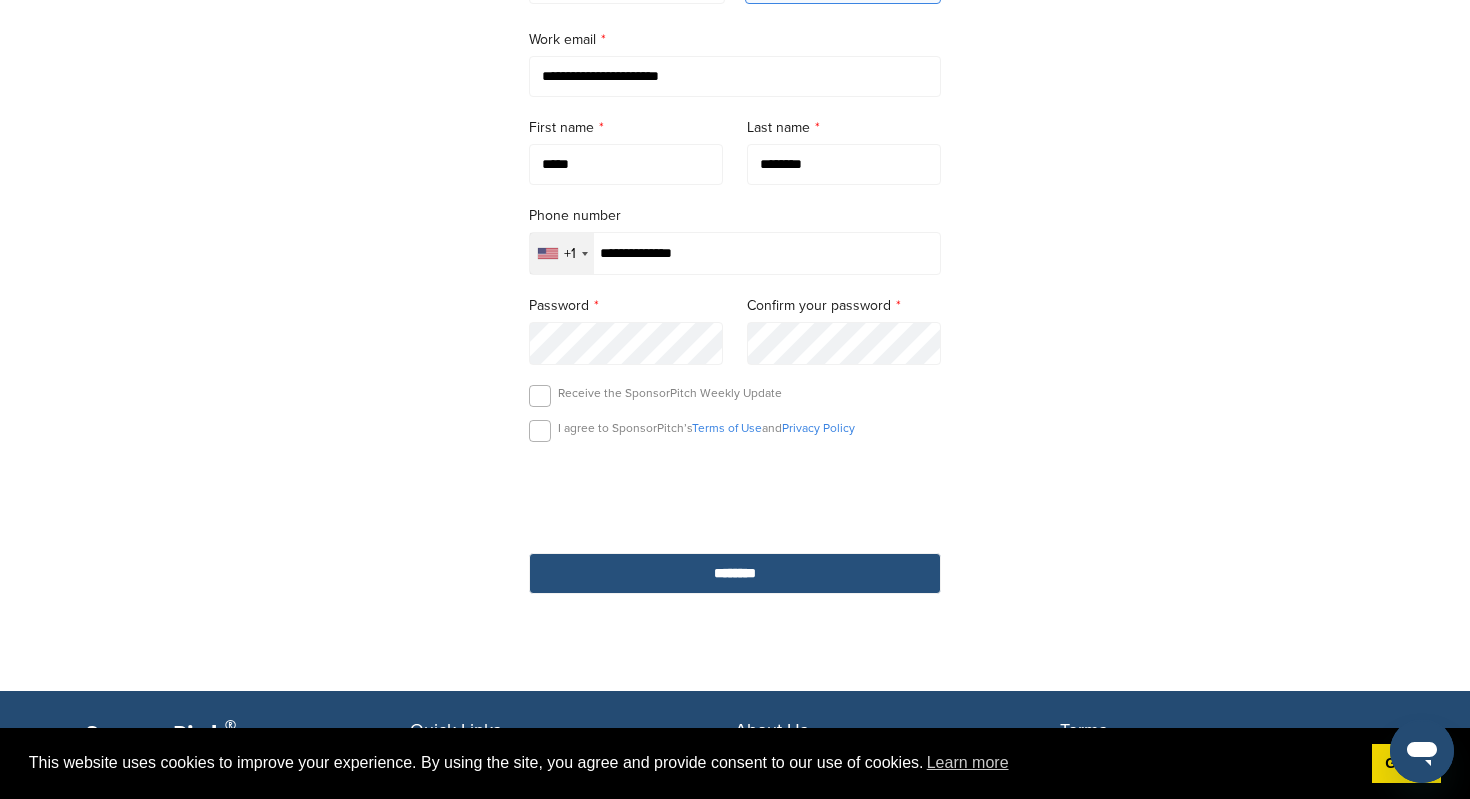 click on "********" at bounding box center [735, 573] 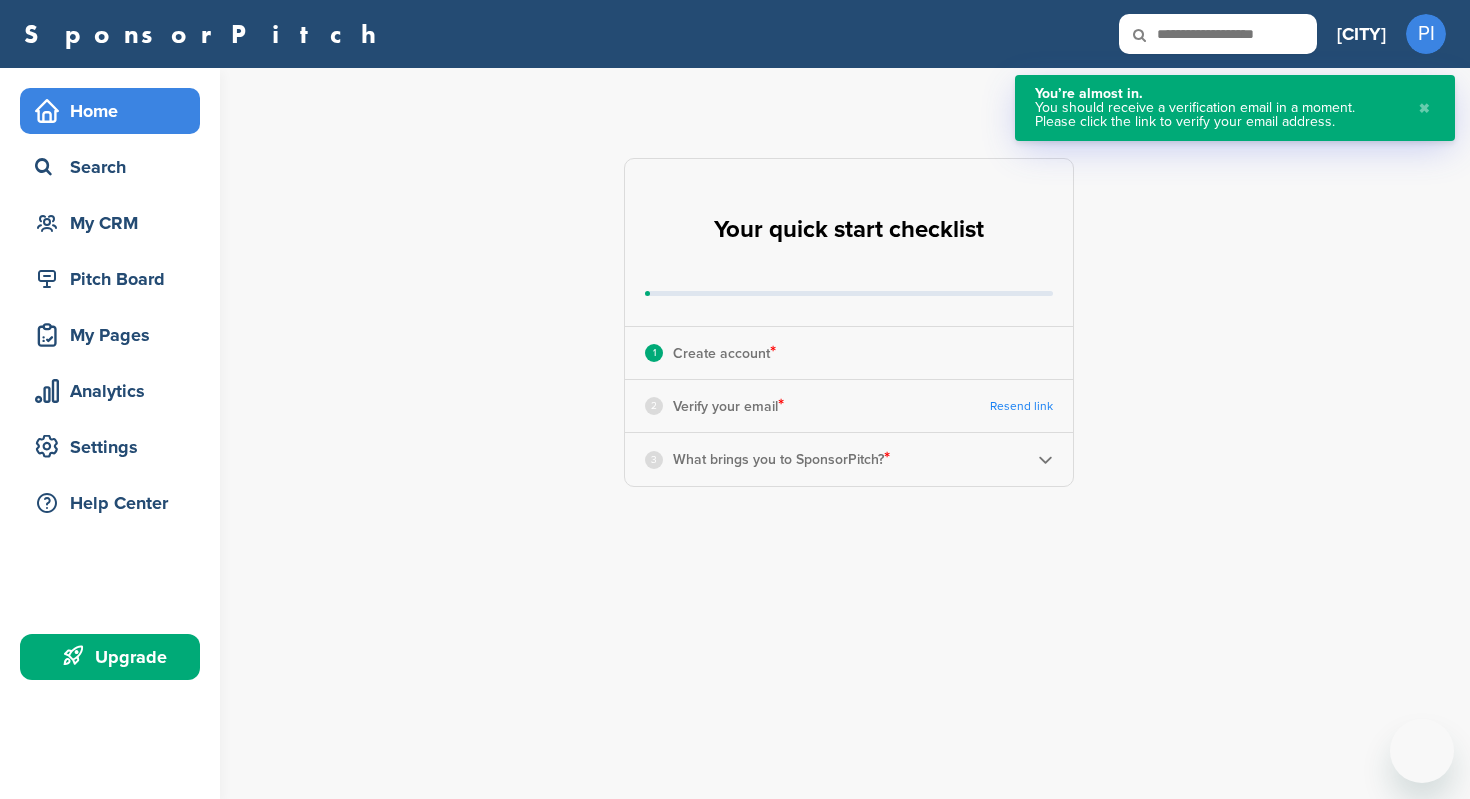 scroll, scrollTop: 0, scrollLeft: 0, axis: both 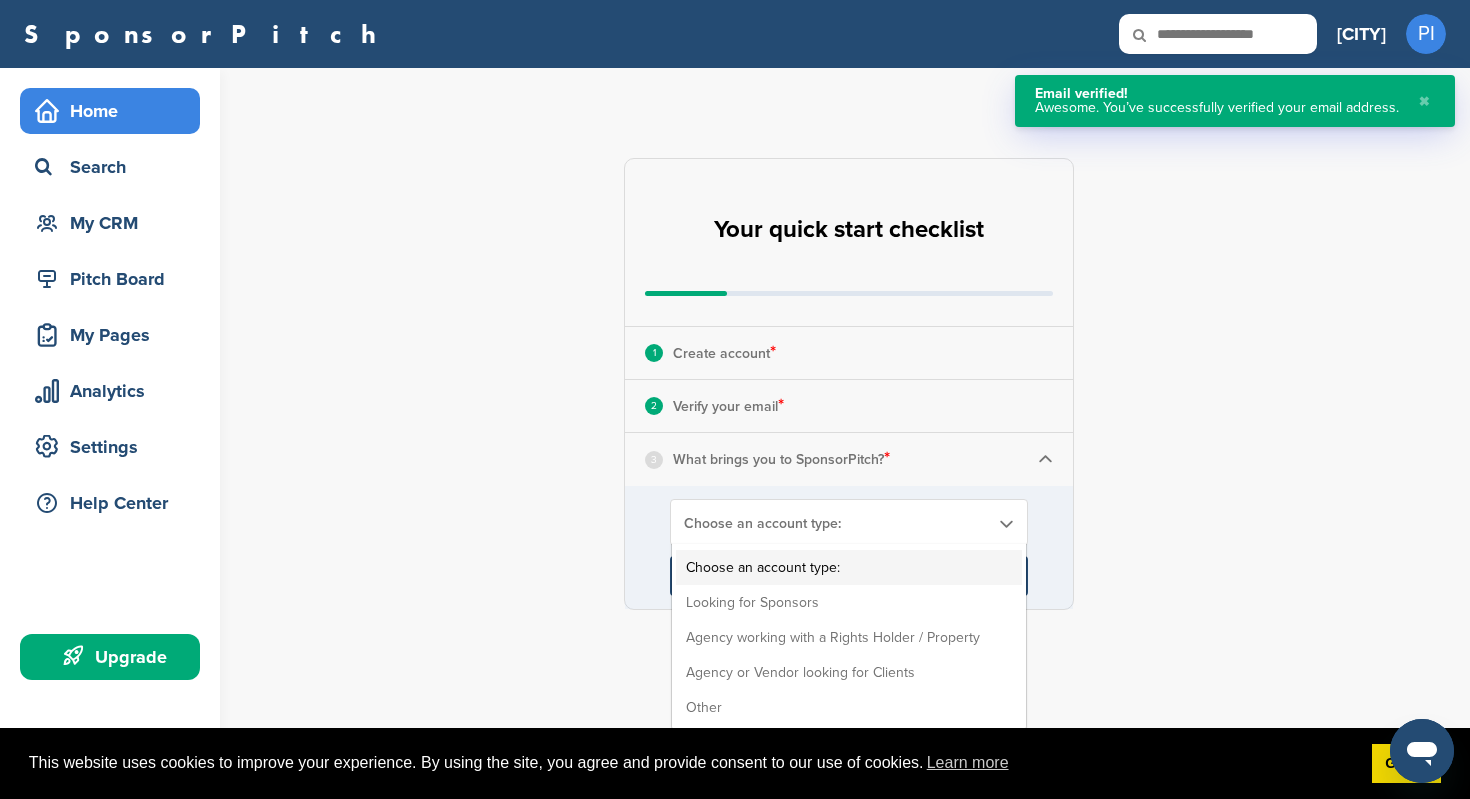 click on "Choose an account type:" at bounding box center (836, 523) 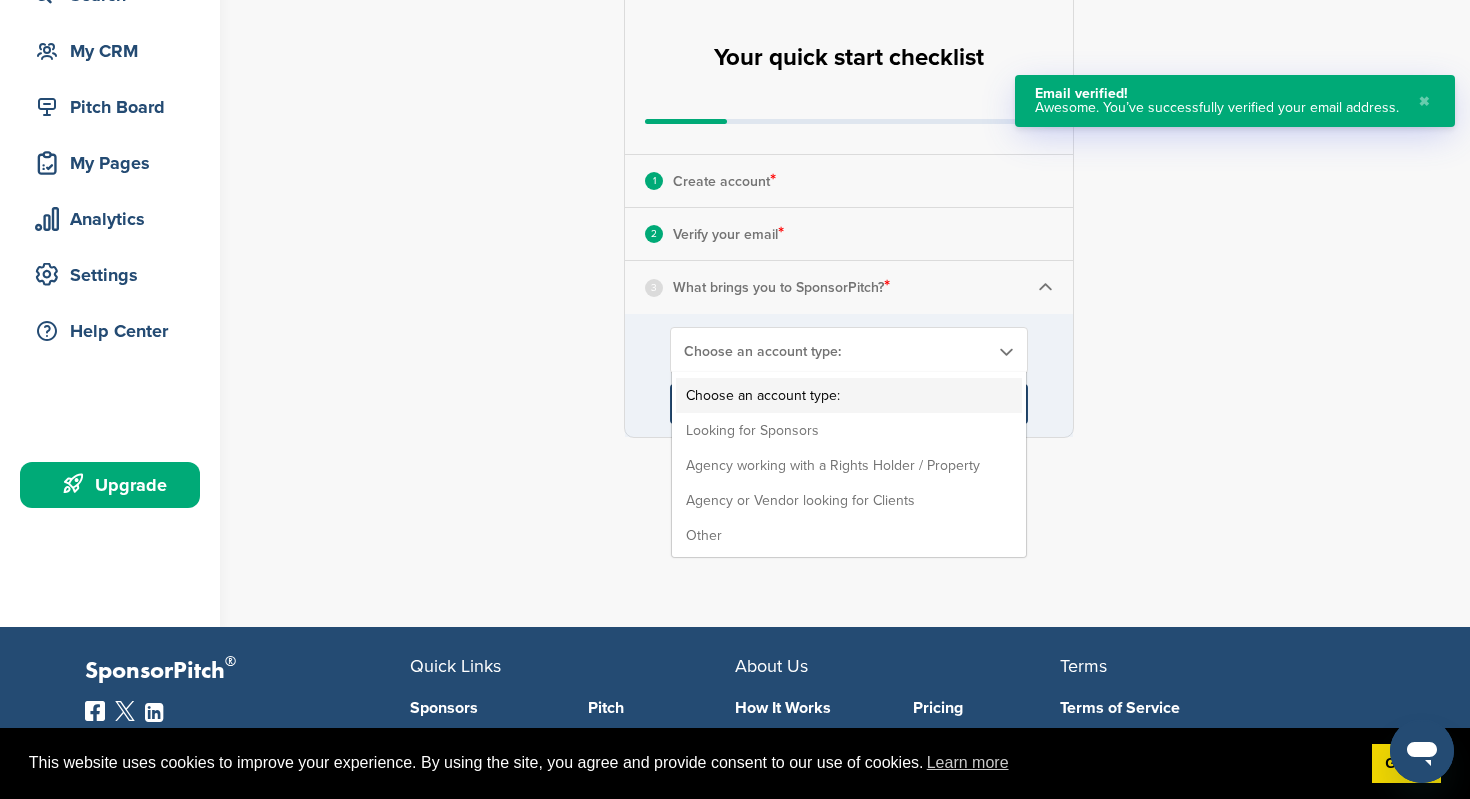 scroll, scrollTop: 174, scrollLeft: 0, axis: vertical 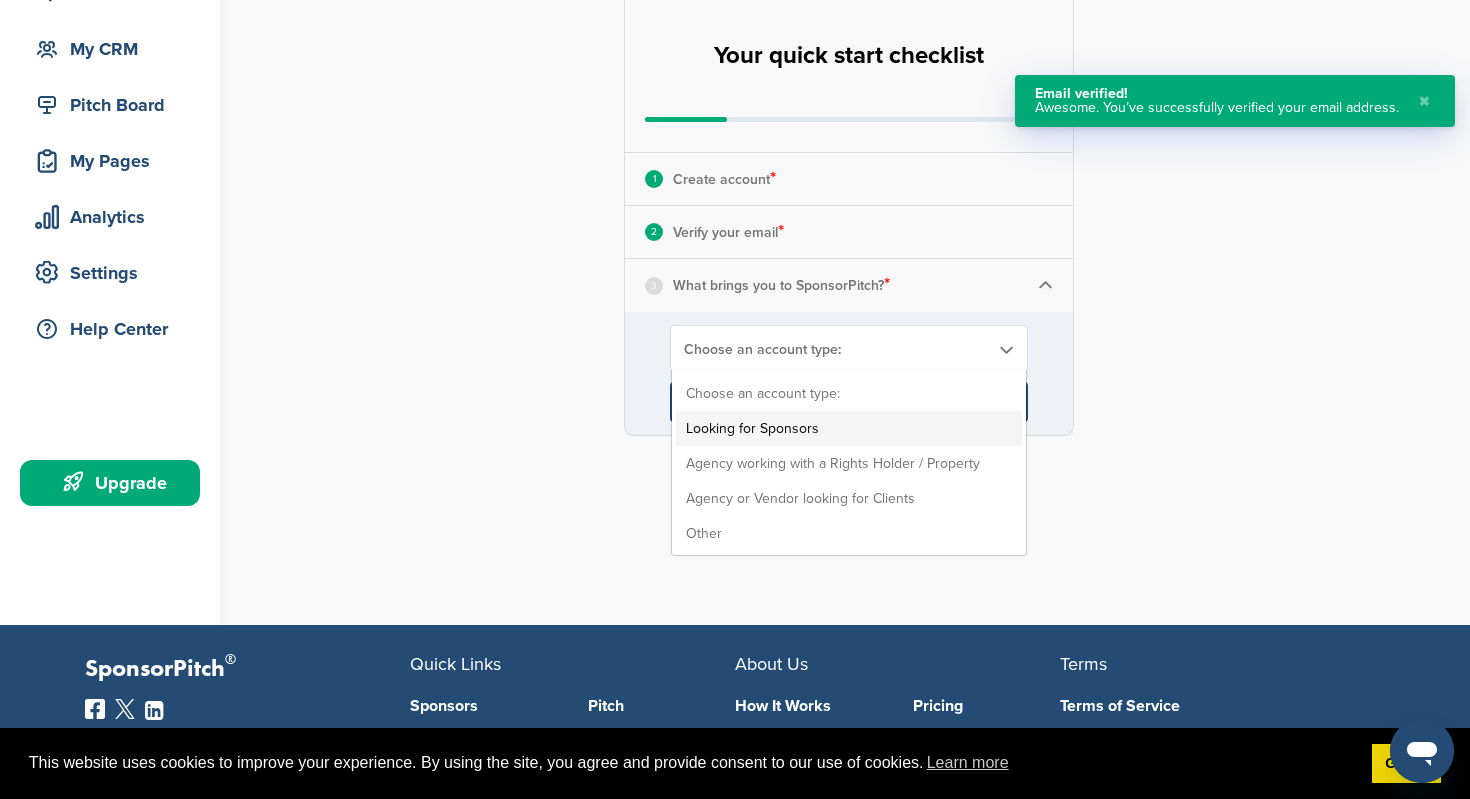 click on "Looking for Sponsors" at bounding box center (849, 428) 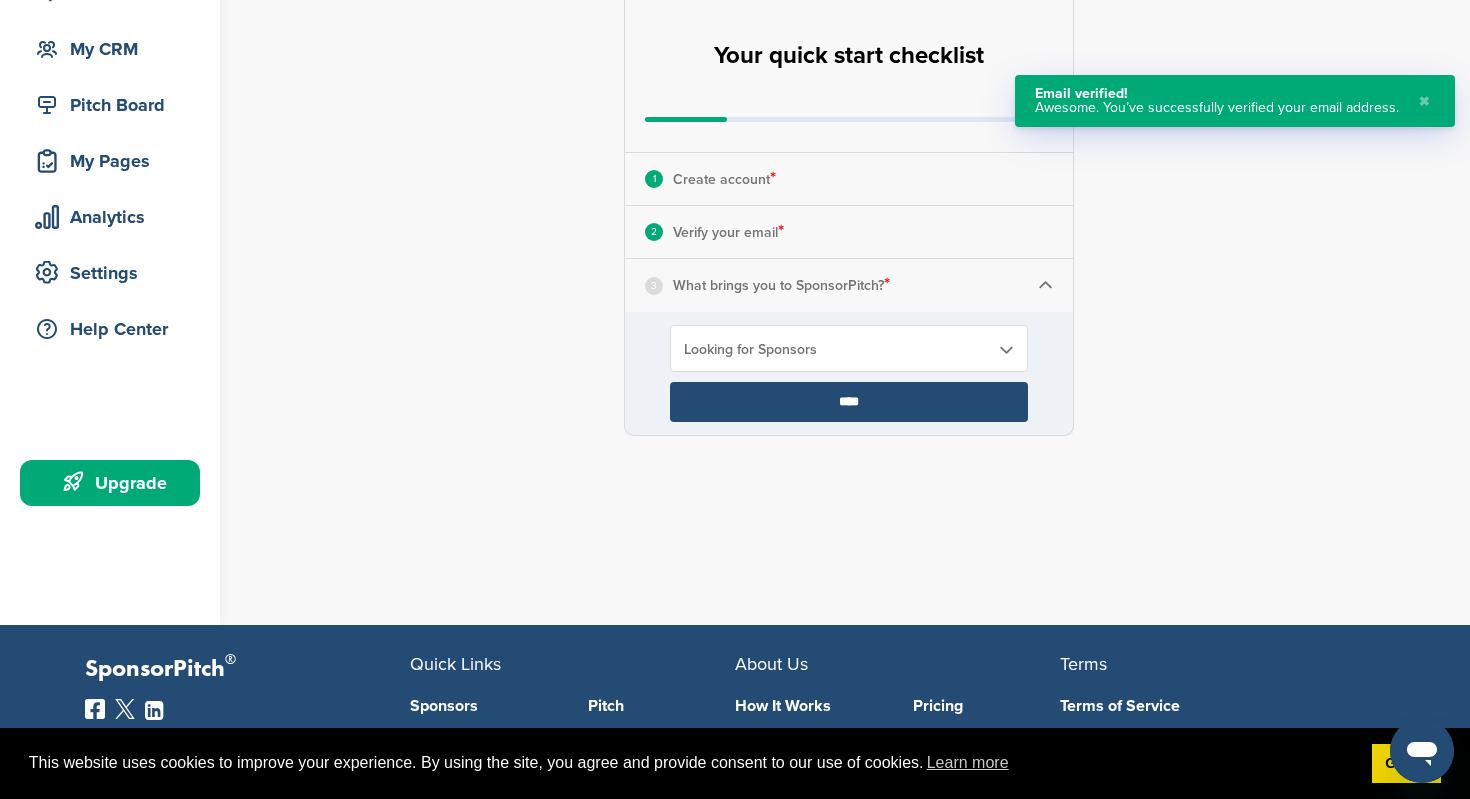 click on "****" at bounding box center (849, 402) 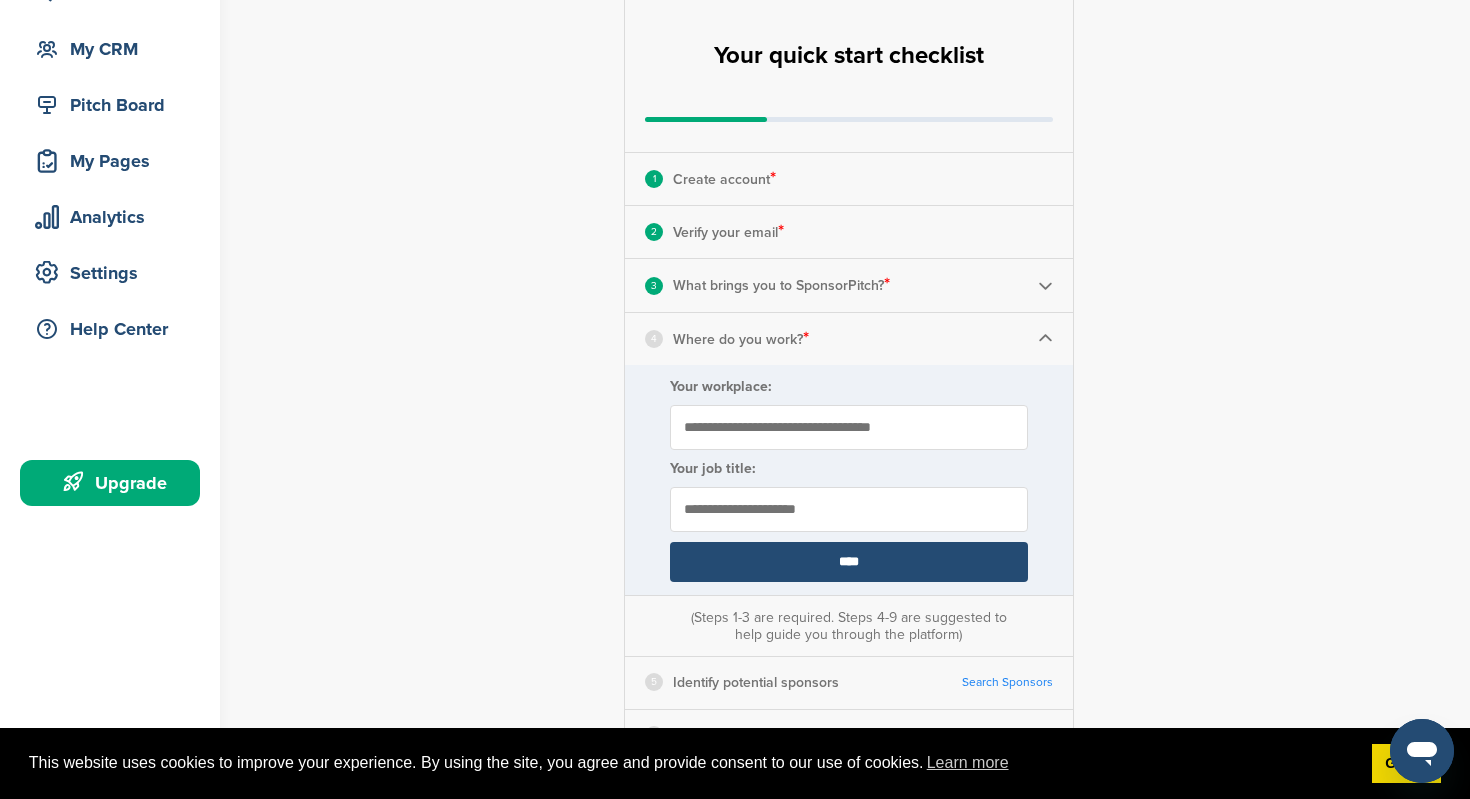 click on "Your workplace:" at bounding box center [849, 427] 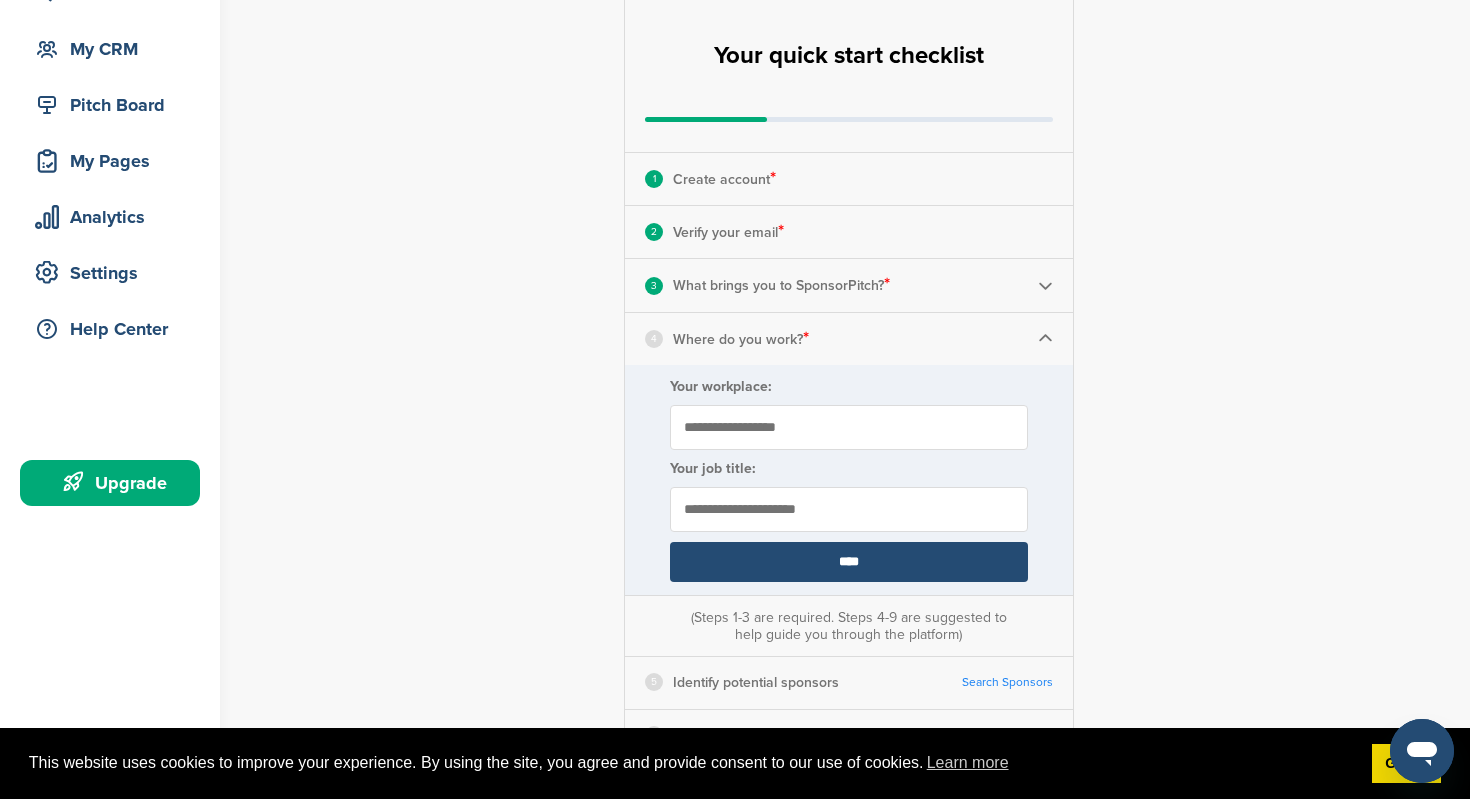 type on "**********" 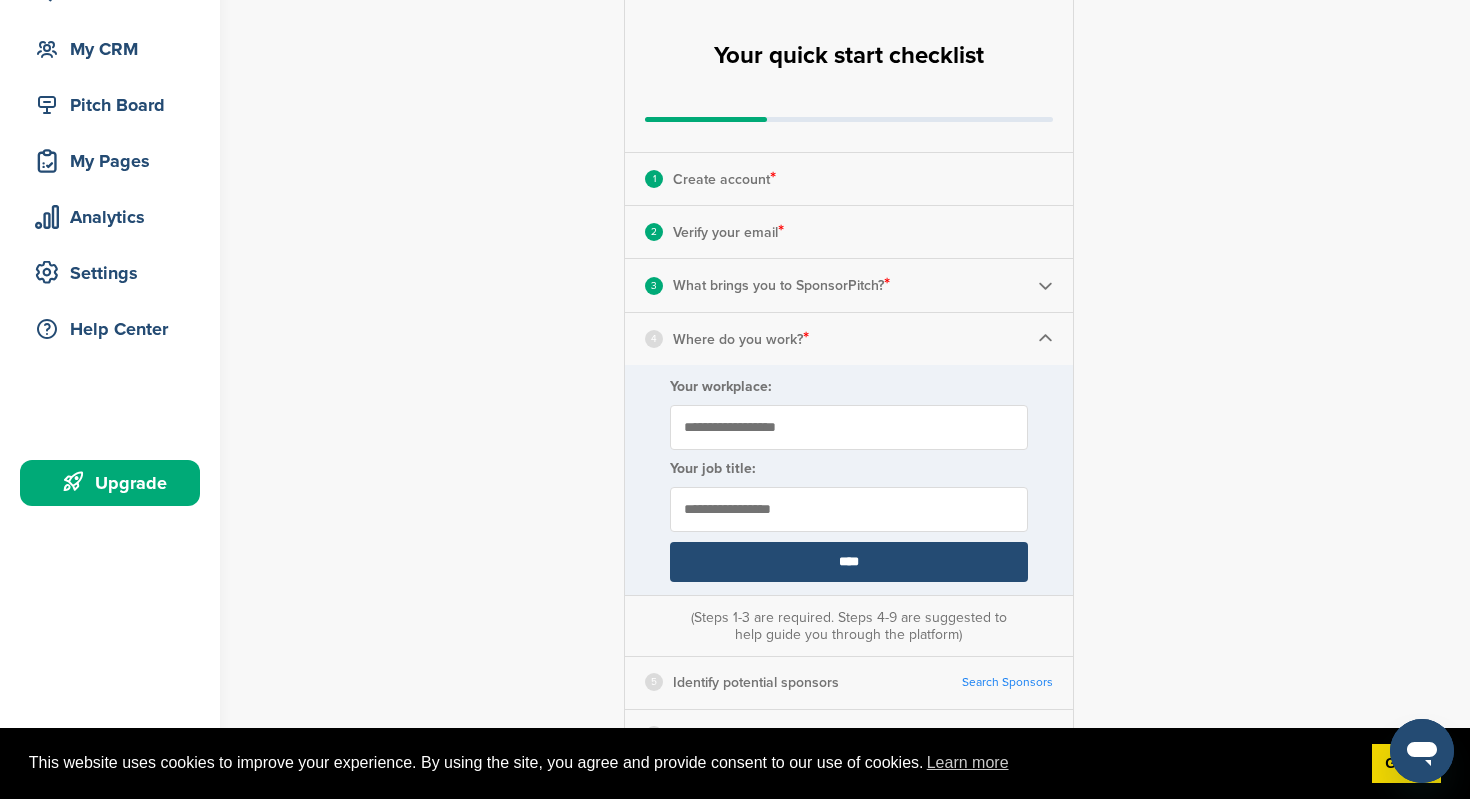 type on "**********" 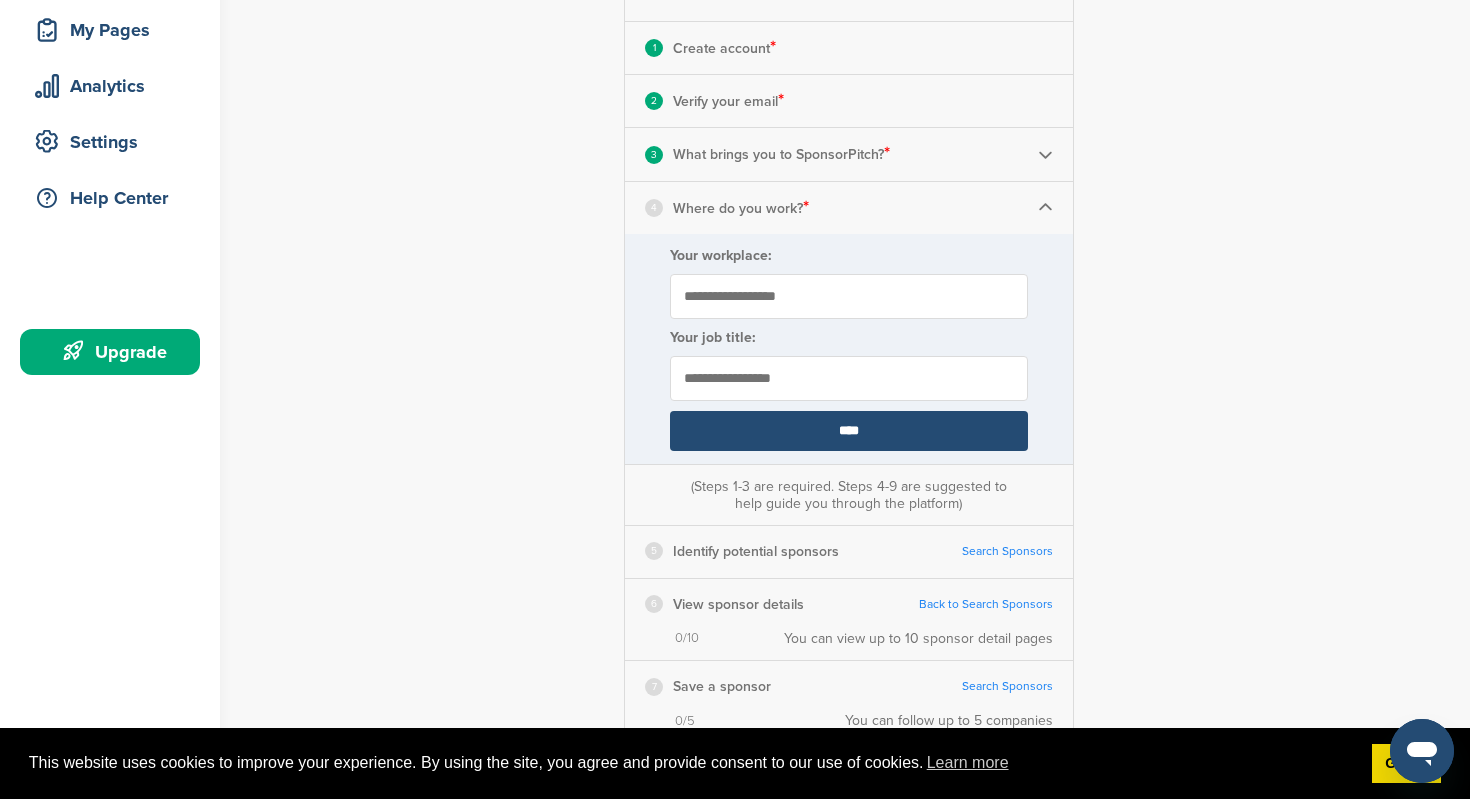 scroll, scrollTop: 307, scrollLeft: 0, axis: vertical 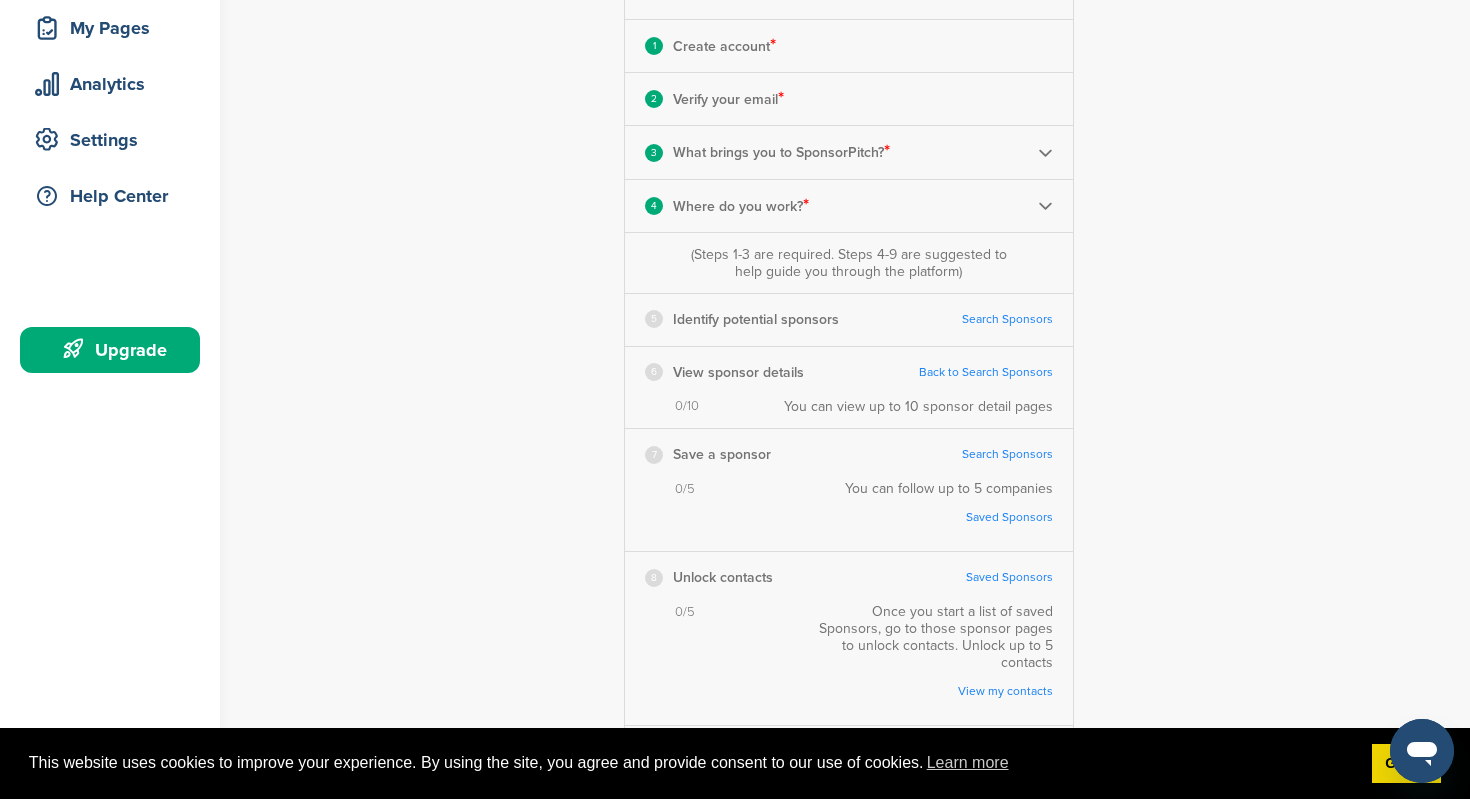click on "Search Sponsors" at bounding box center (1007, 319) 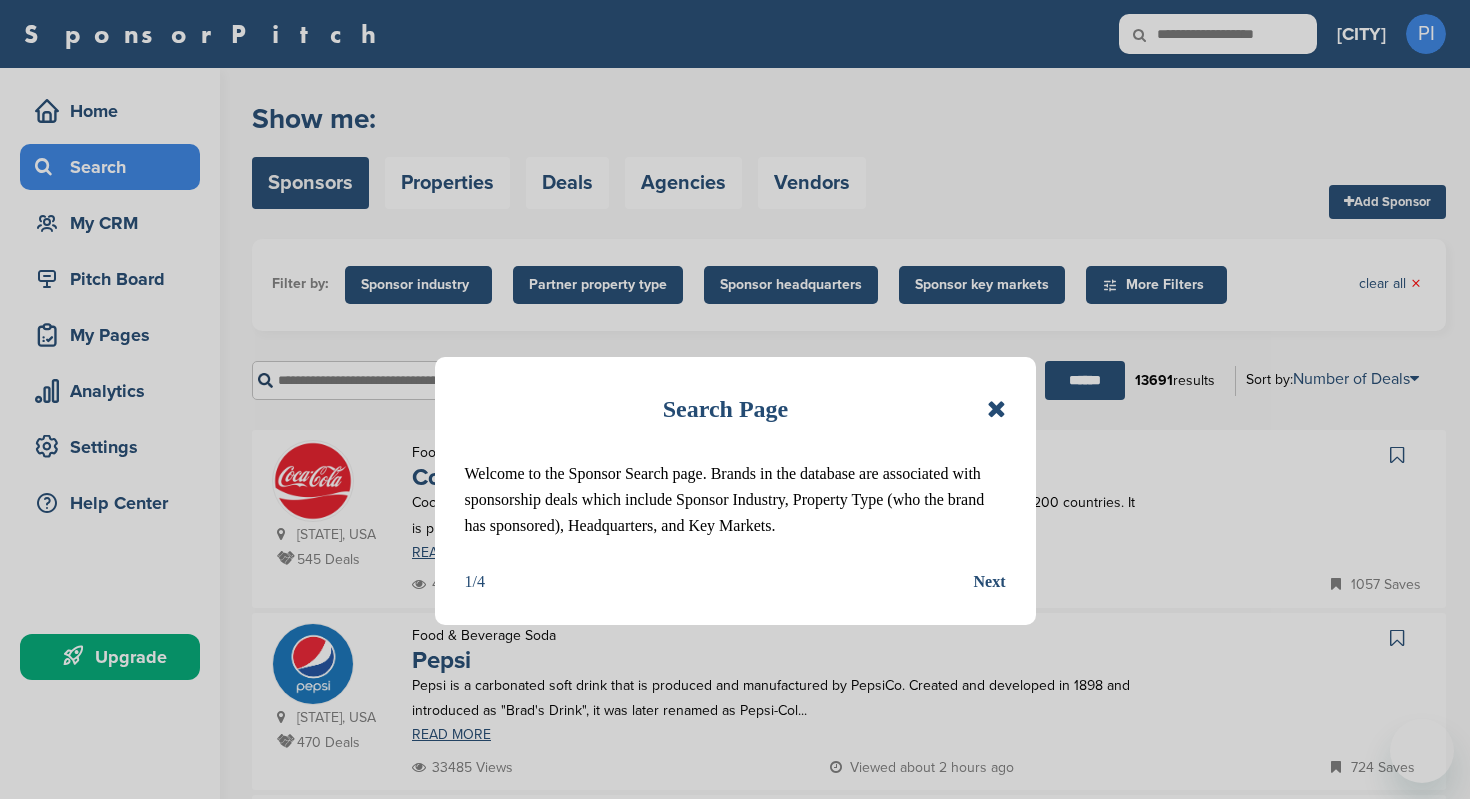 scroll, scrollTop: 0, scrollLeft: 0, axis: both 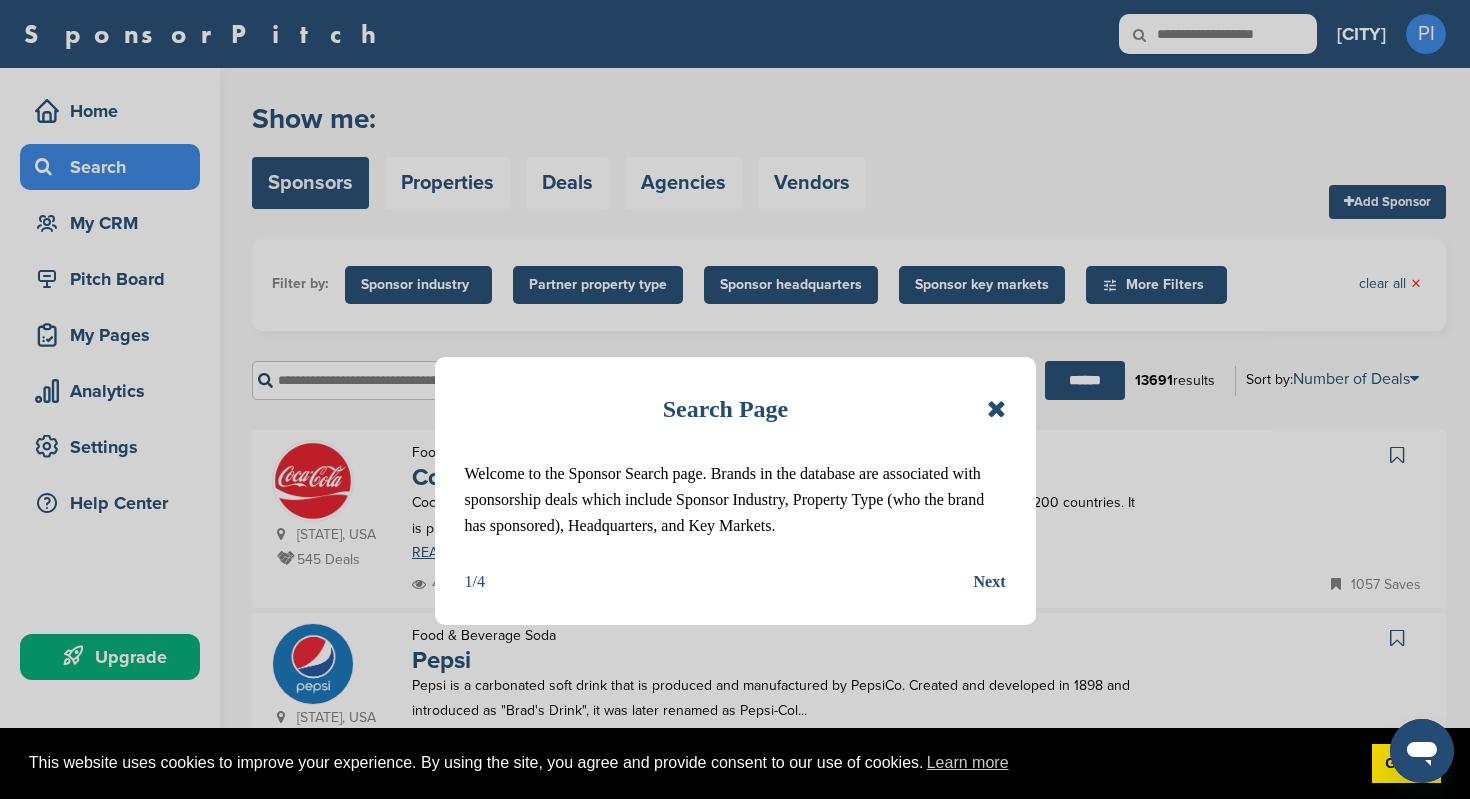 click on "Next" at bounding box center (990, 582) 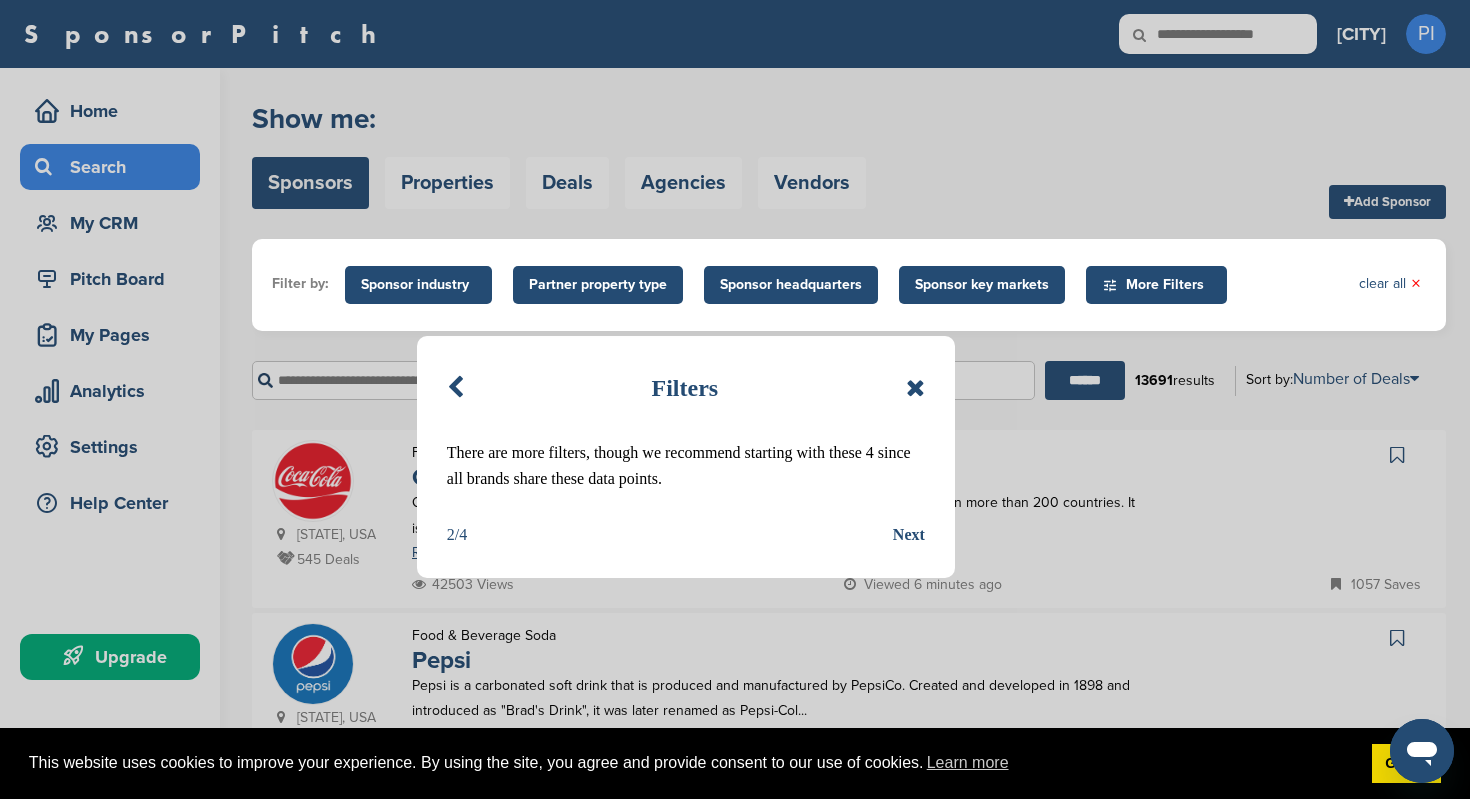 click on "Next" at bounding box center (909, 535) 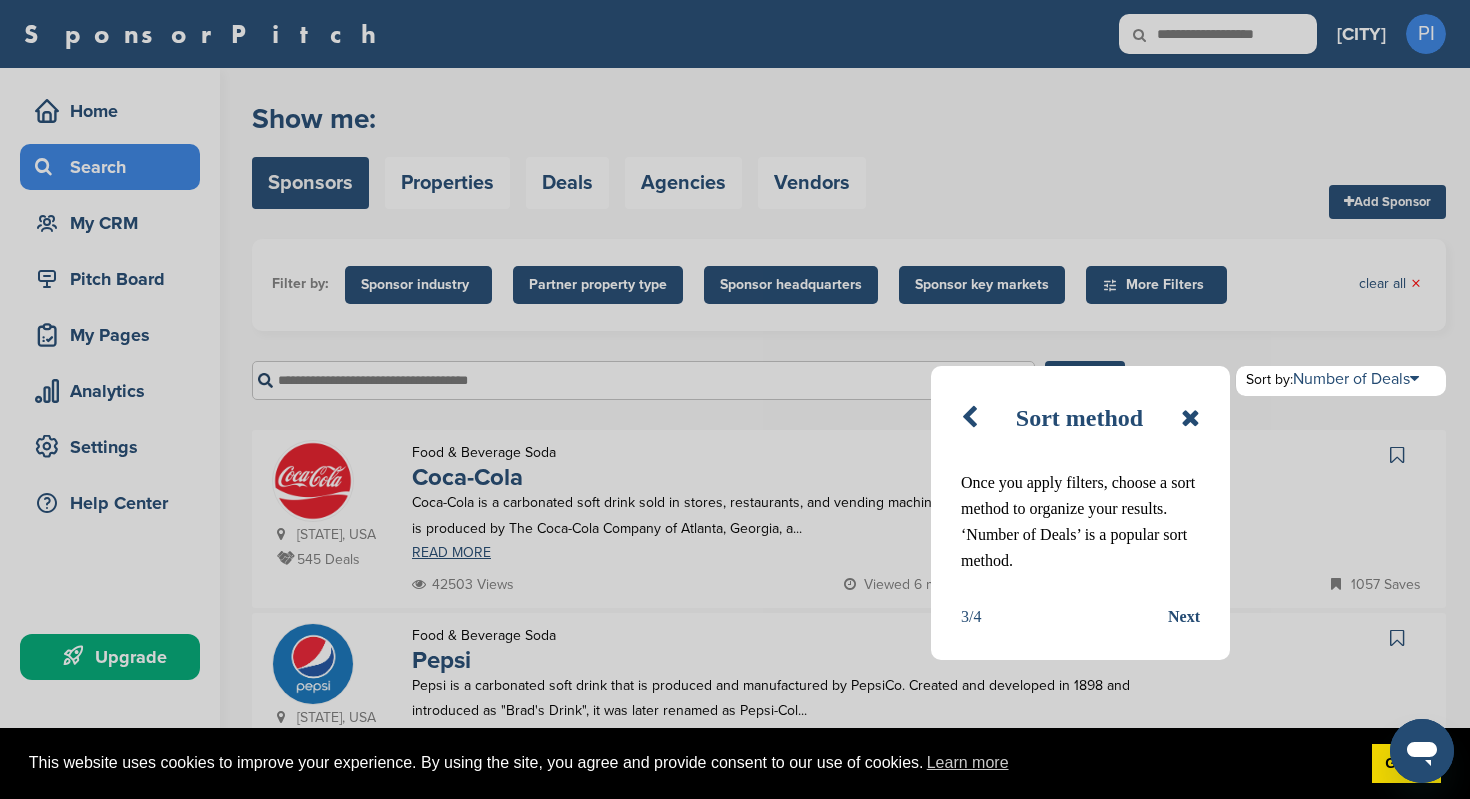 click on "Next" at bounding box center [1184, 617] 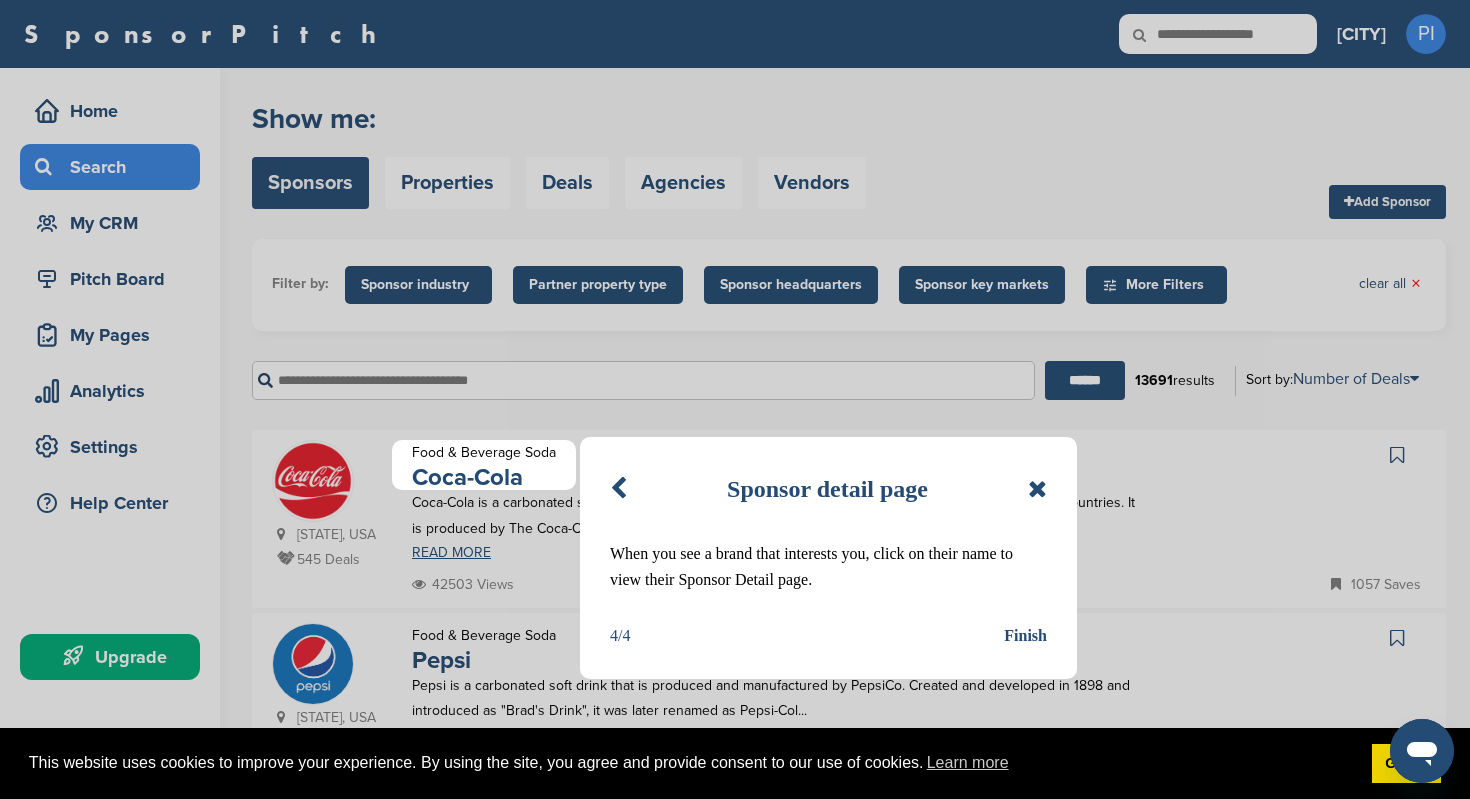 click on "Finish" at bounding box center [1025, 636] 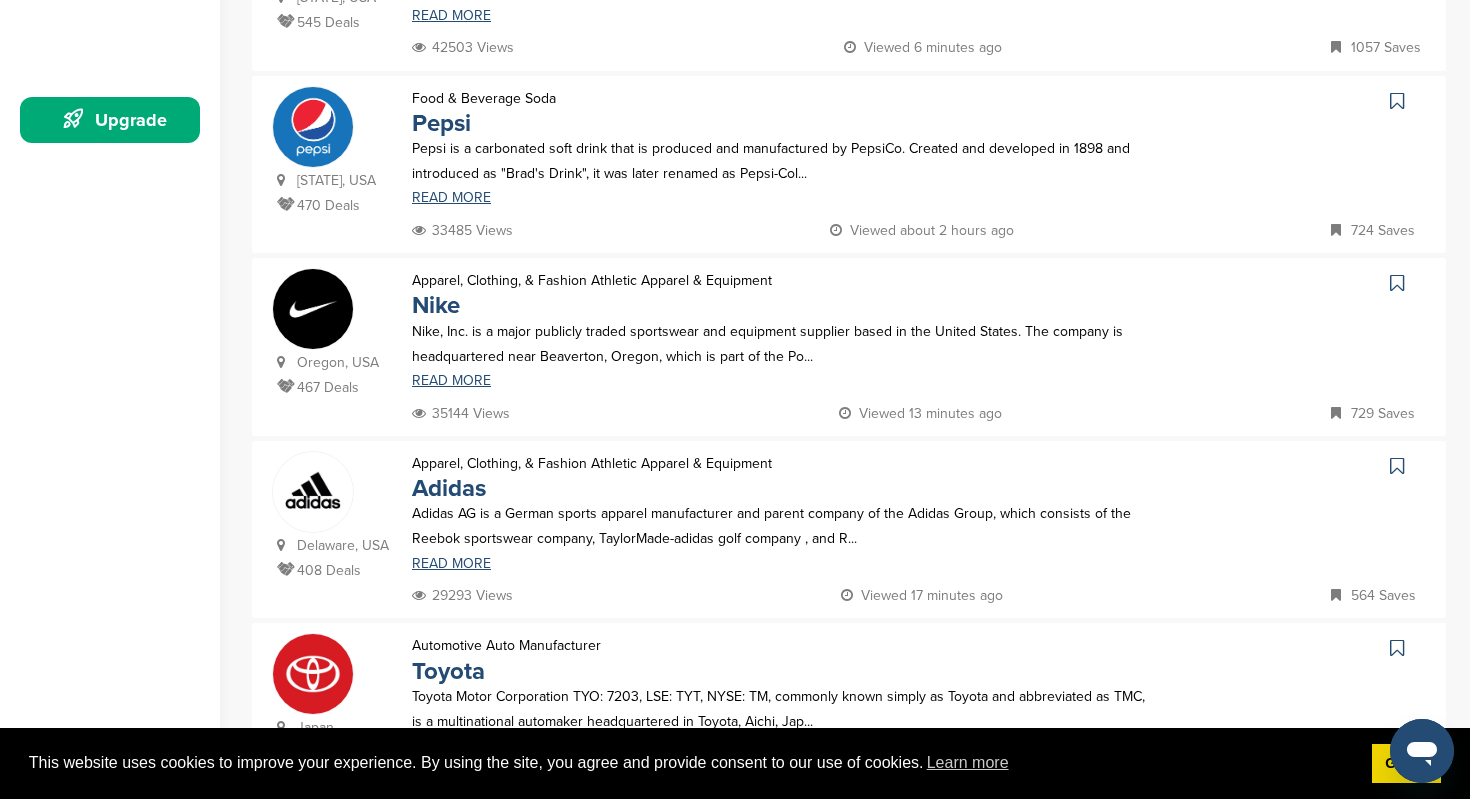 scroll, scrollTop: 0, scrollLeft: 0, axis: both 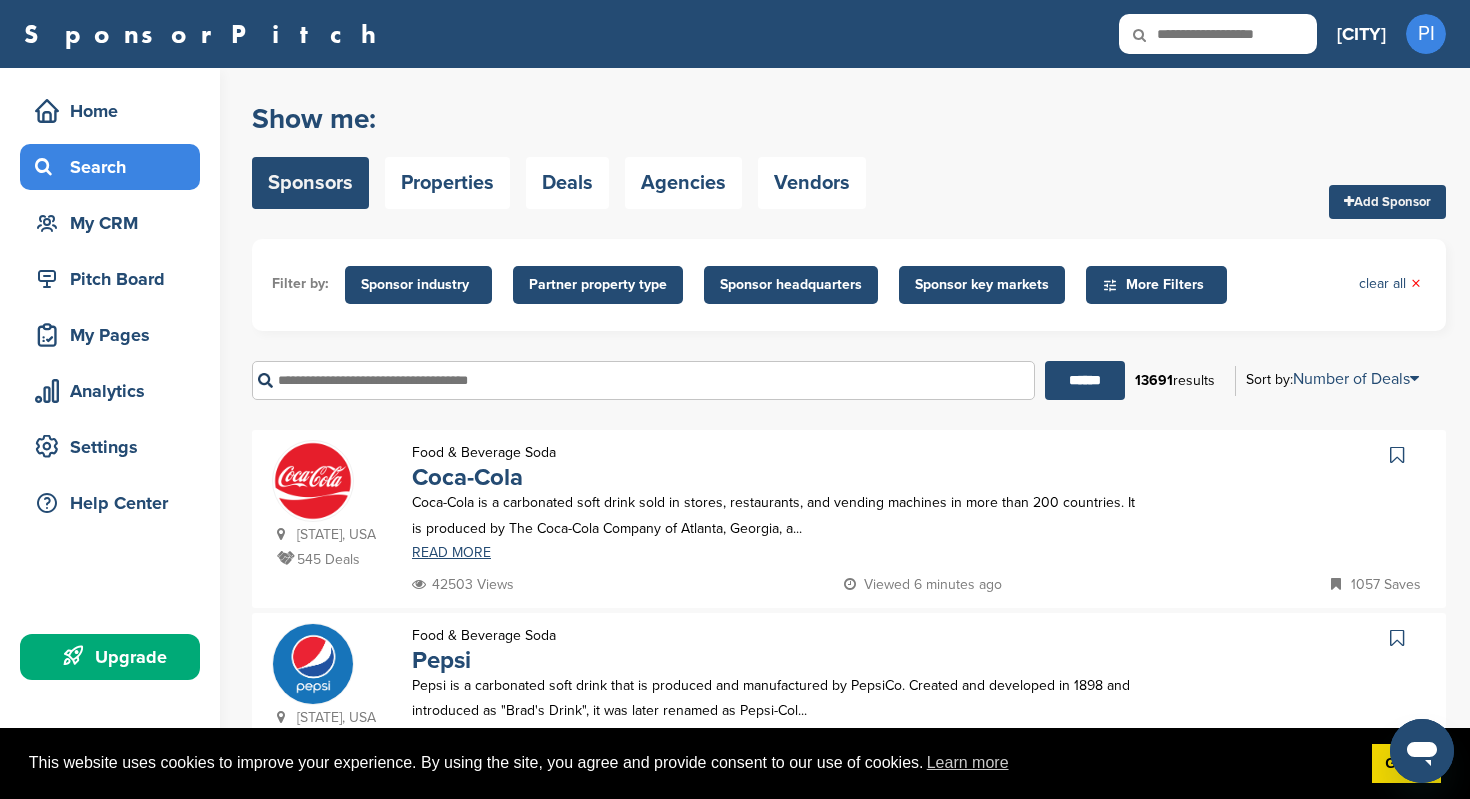 click on "Sponsor industry" at bounding box center [418, 285] 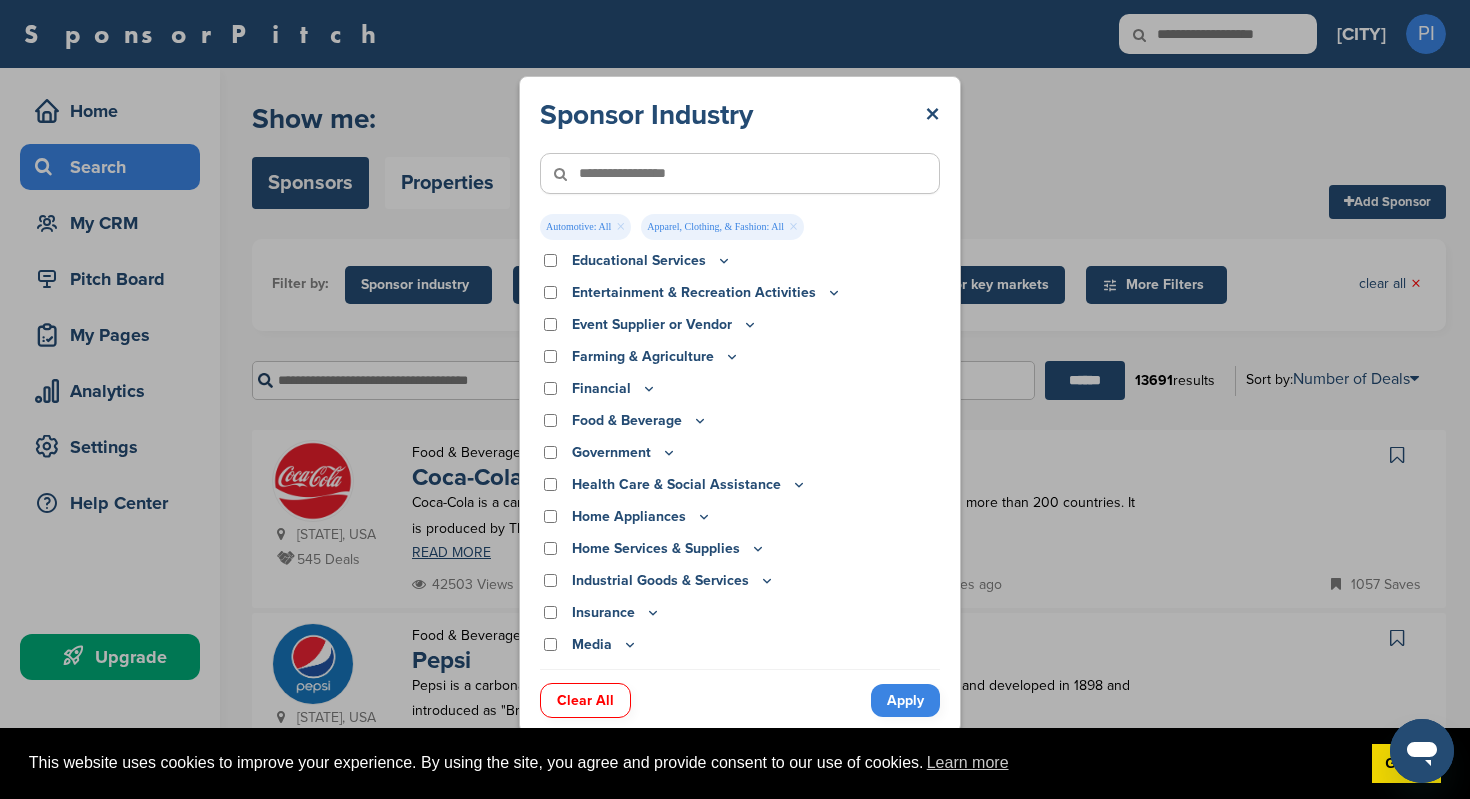 scroll, scrollTop: 215, scrollLeft: 0, axis: vertical 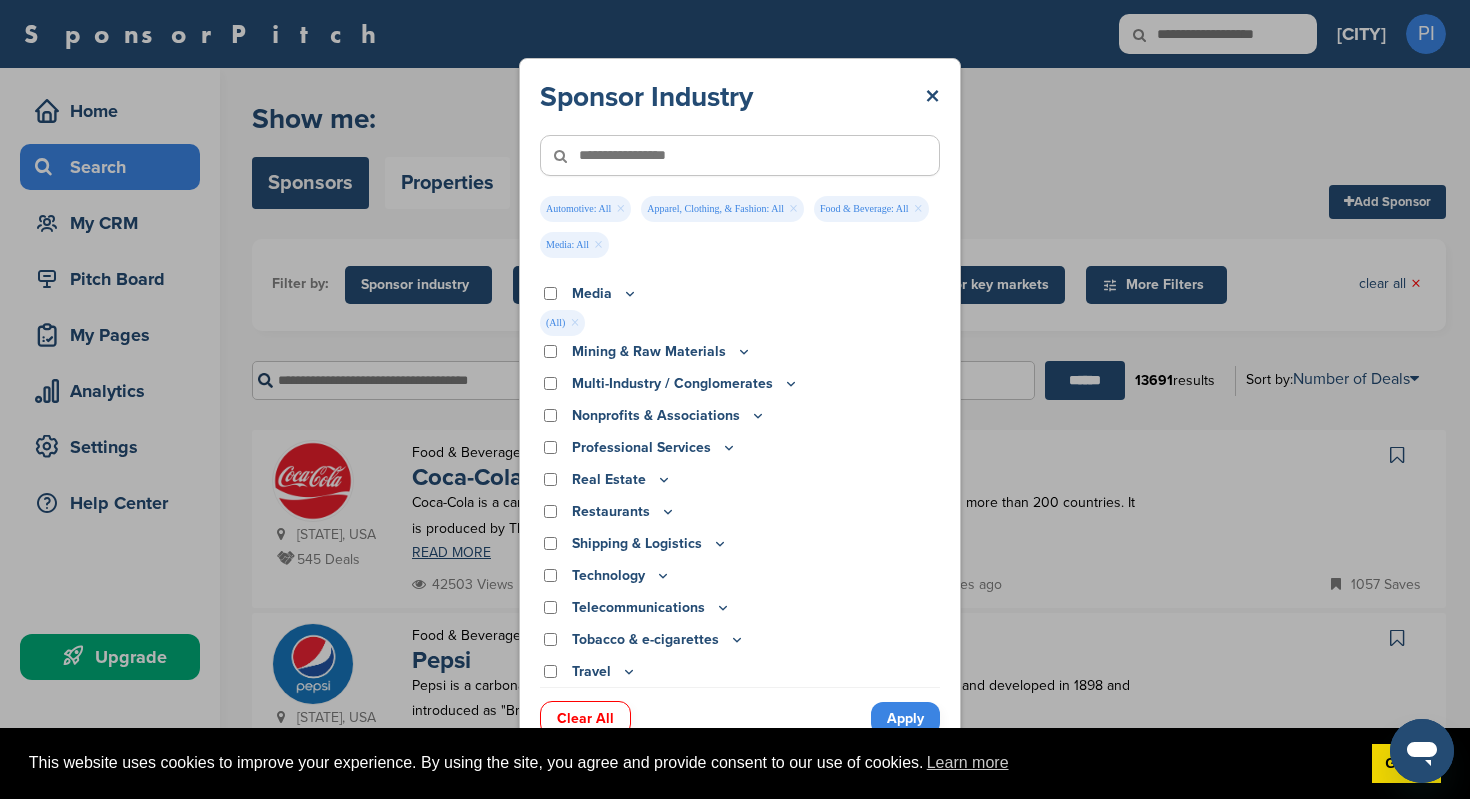 click on "Apply" at bounding box center [905, 718] 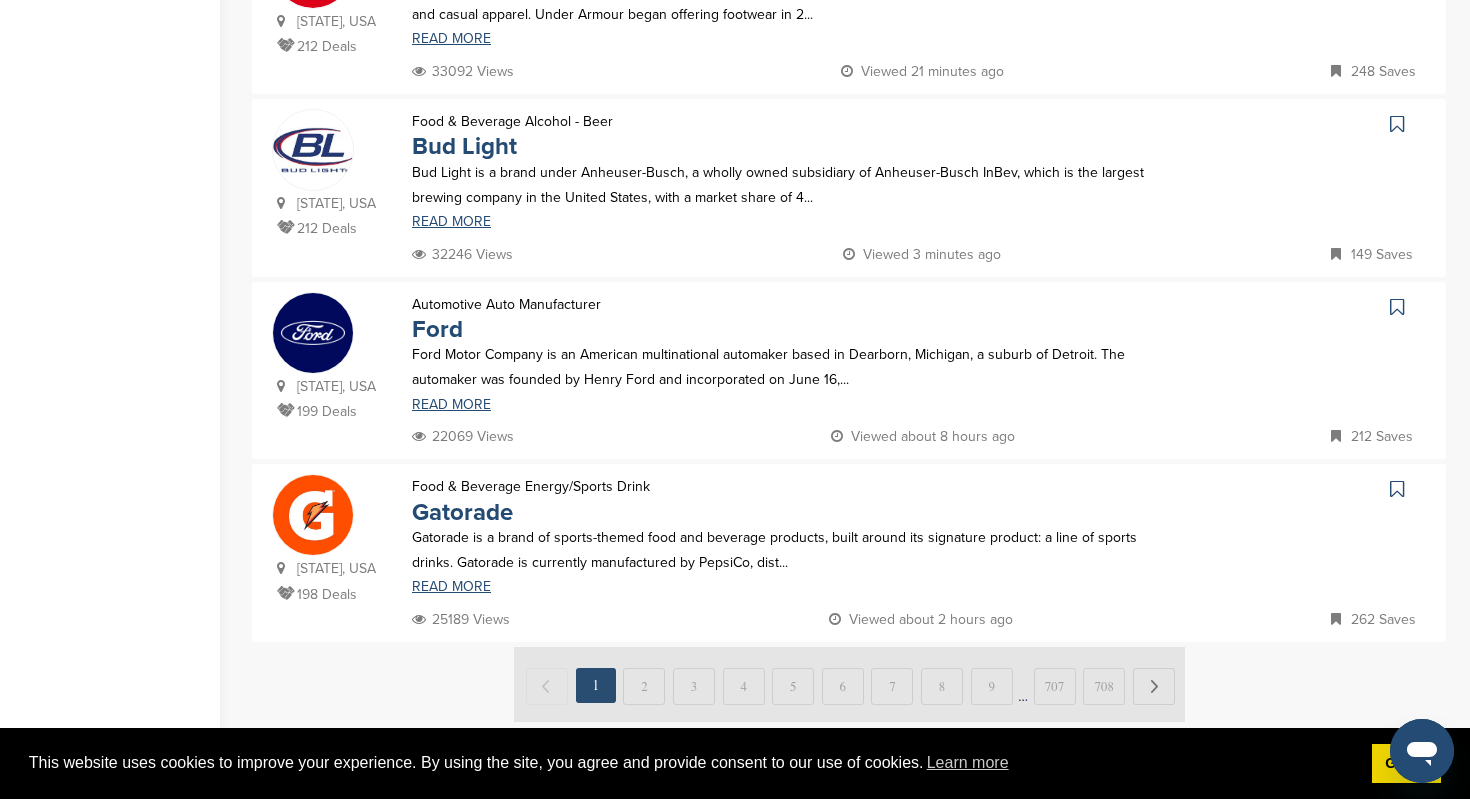 scroll, scrollTop: 1634, scrollLeft: 0, axis: vertical 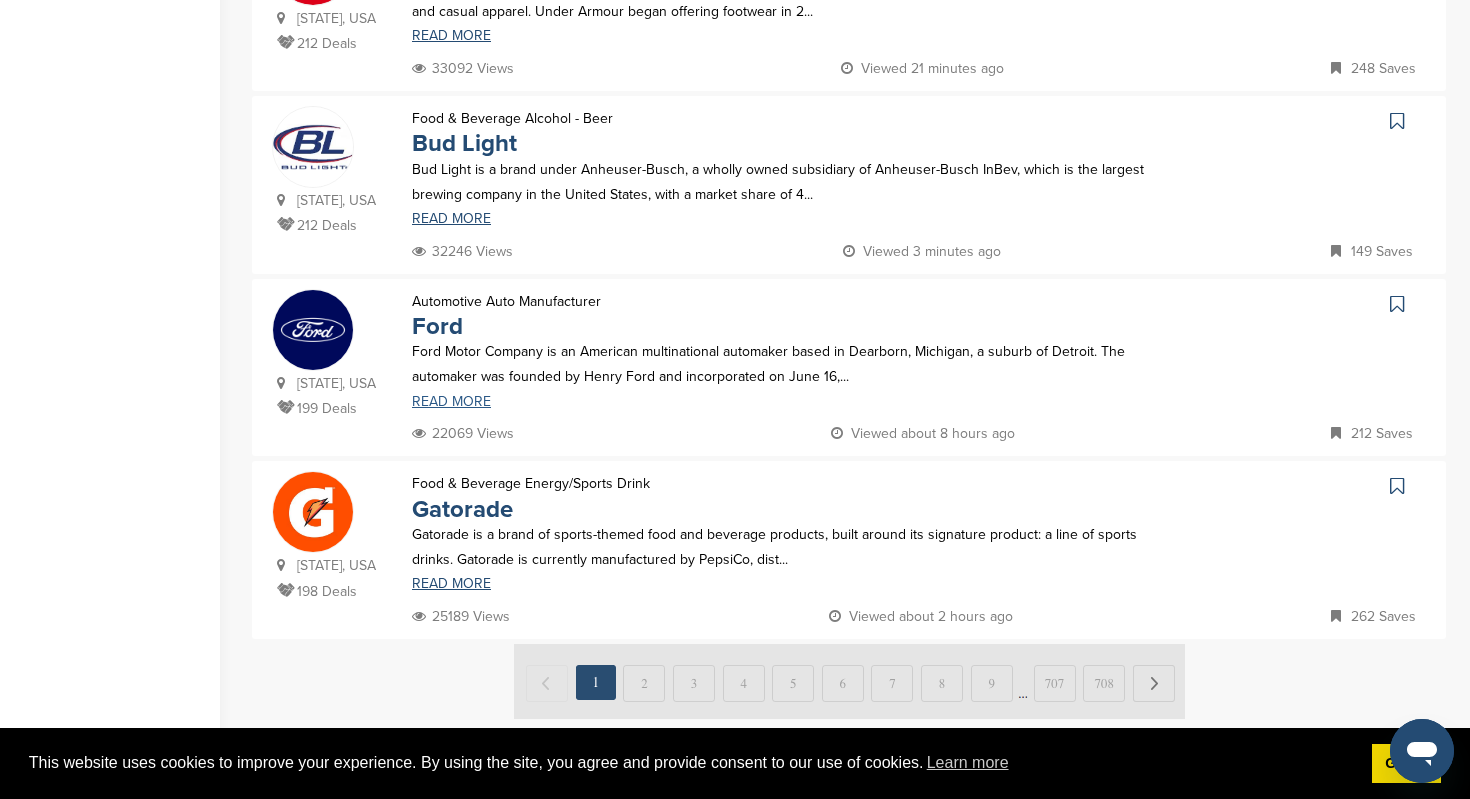 click on "READ MORE" at bounding box center [780, 402] 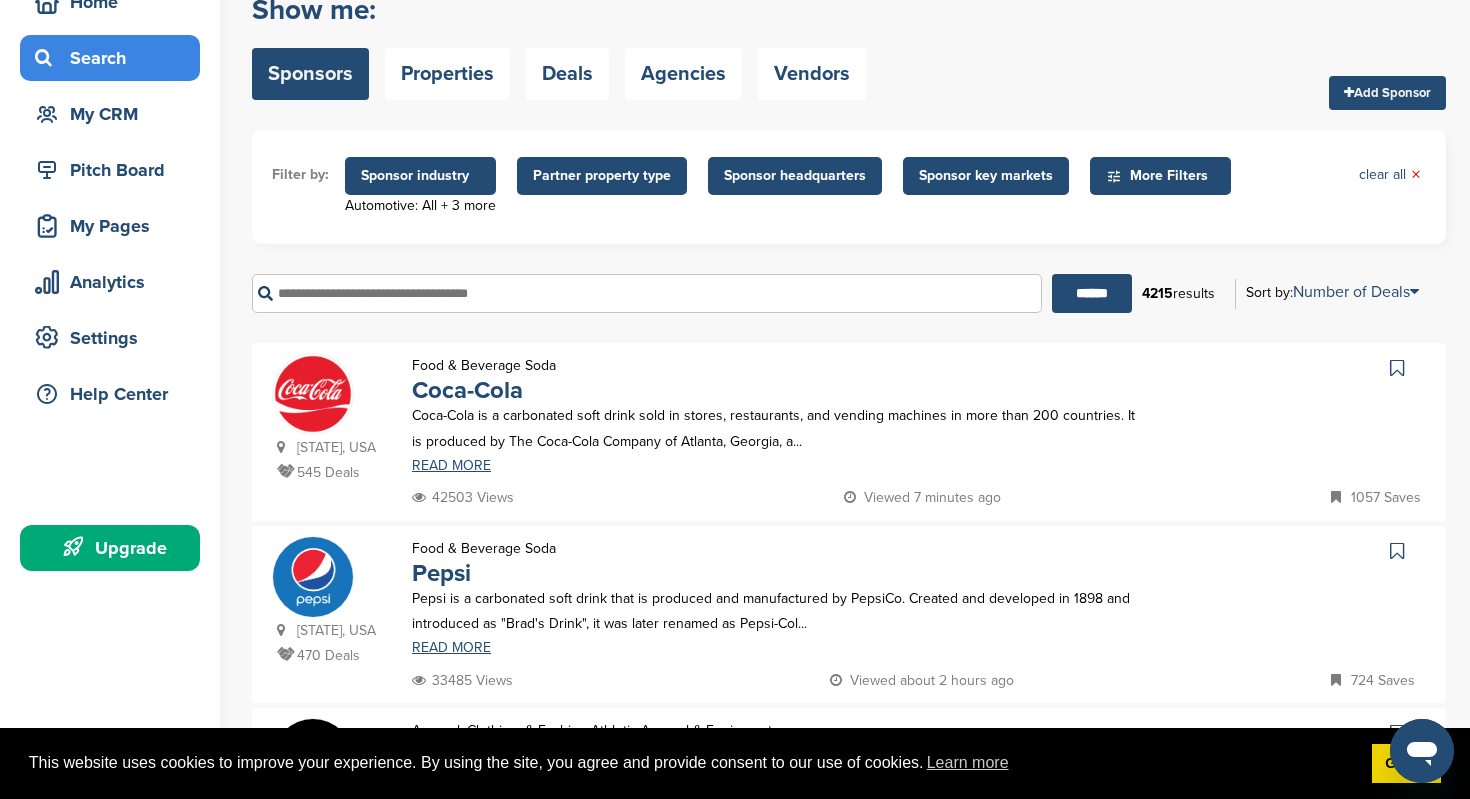 scroll, scrollTop: 0, scrollLeft: 0, axis: both 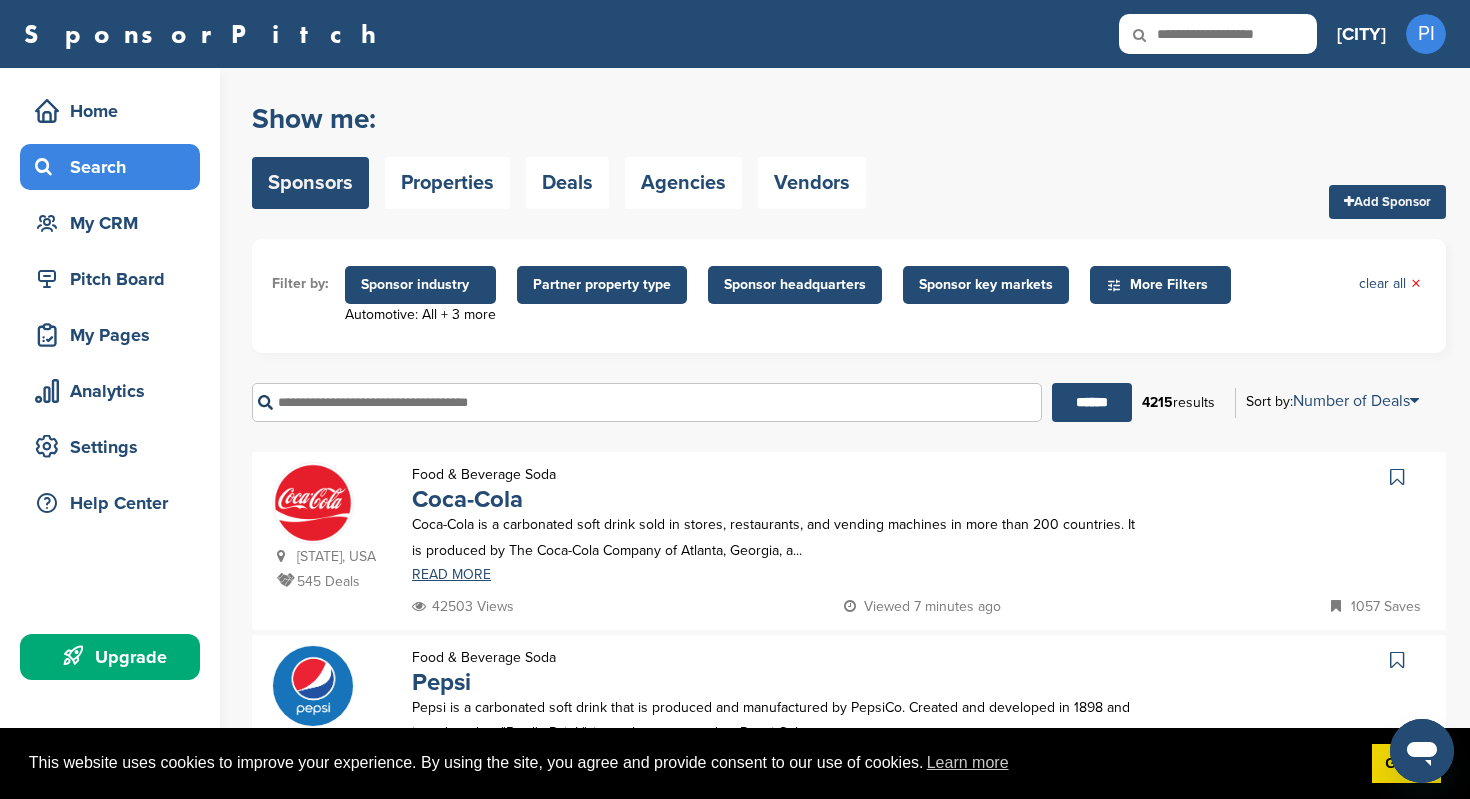 click on "Sponsor industry" at bounding box center [420, 285] 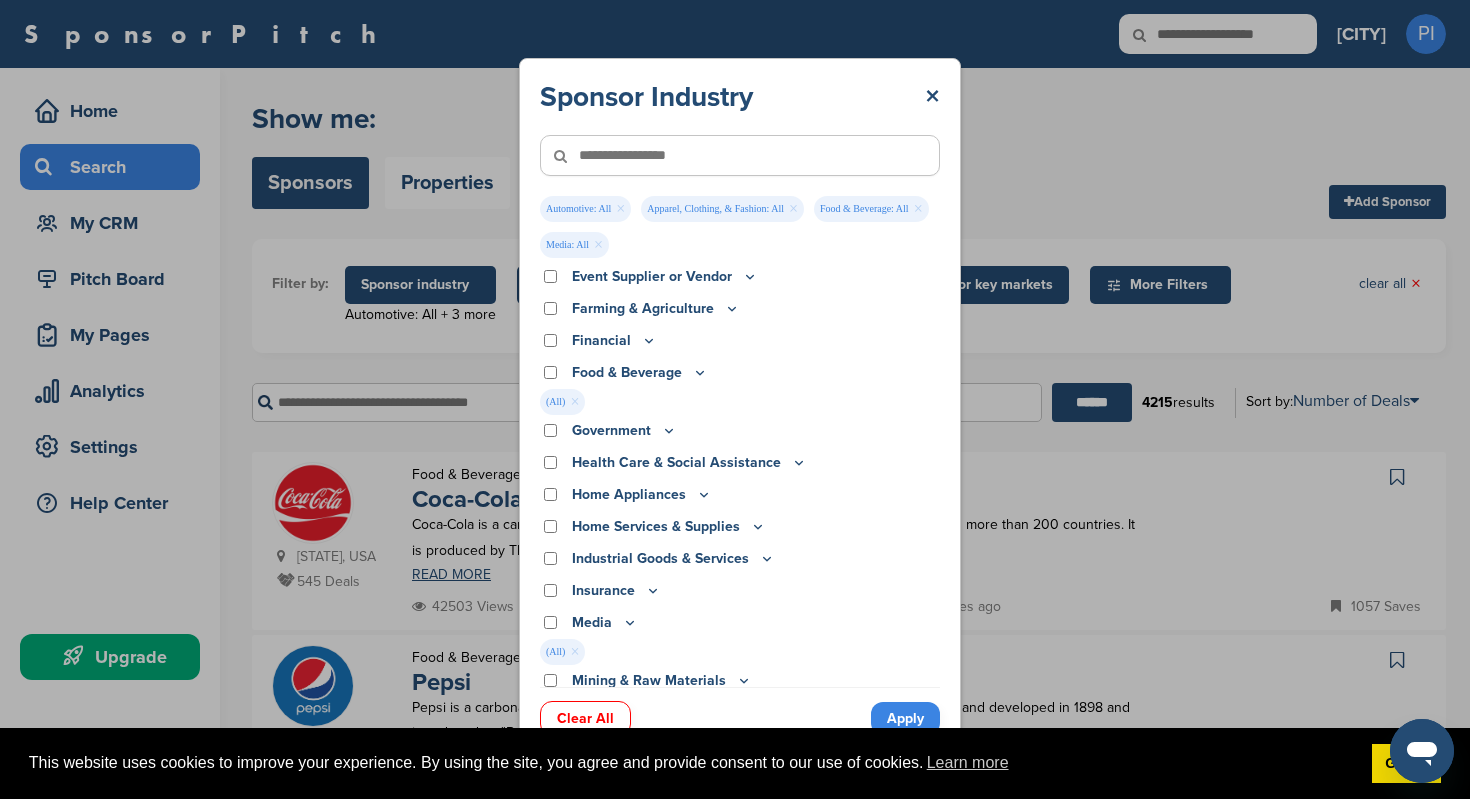 scroll, scrollTop: 0, scrollLeft: 0, axis: both 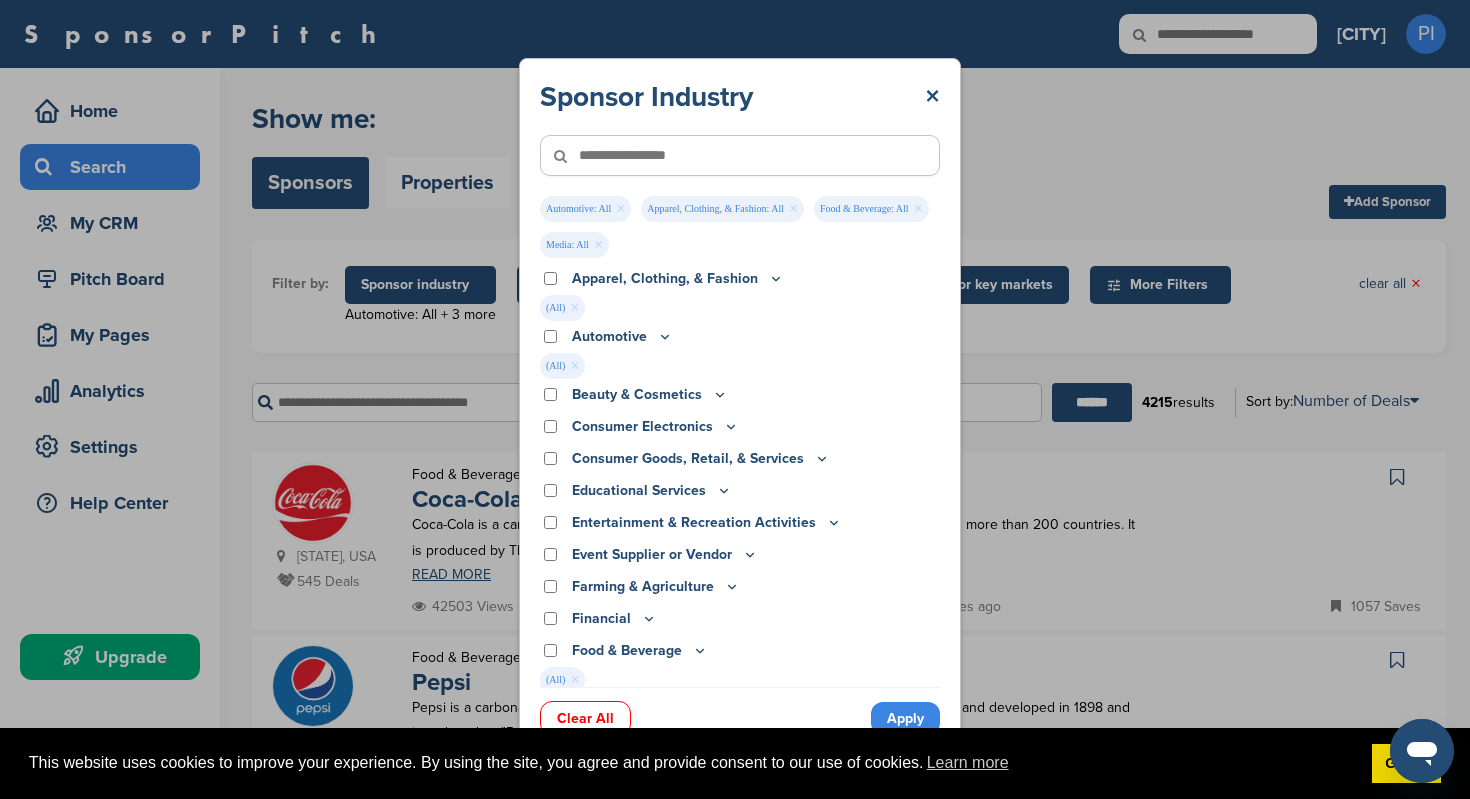 click on "×" at bounding box center [620, 209] 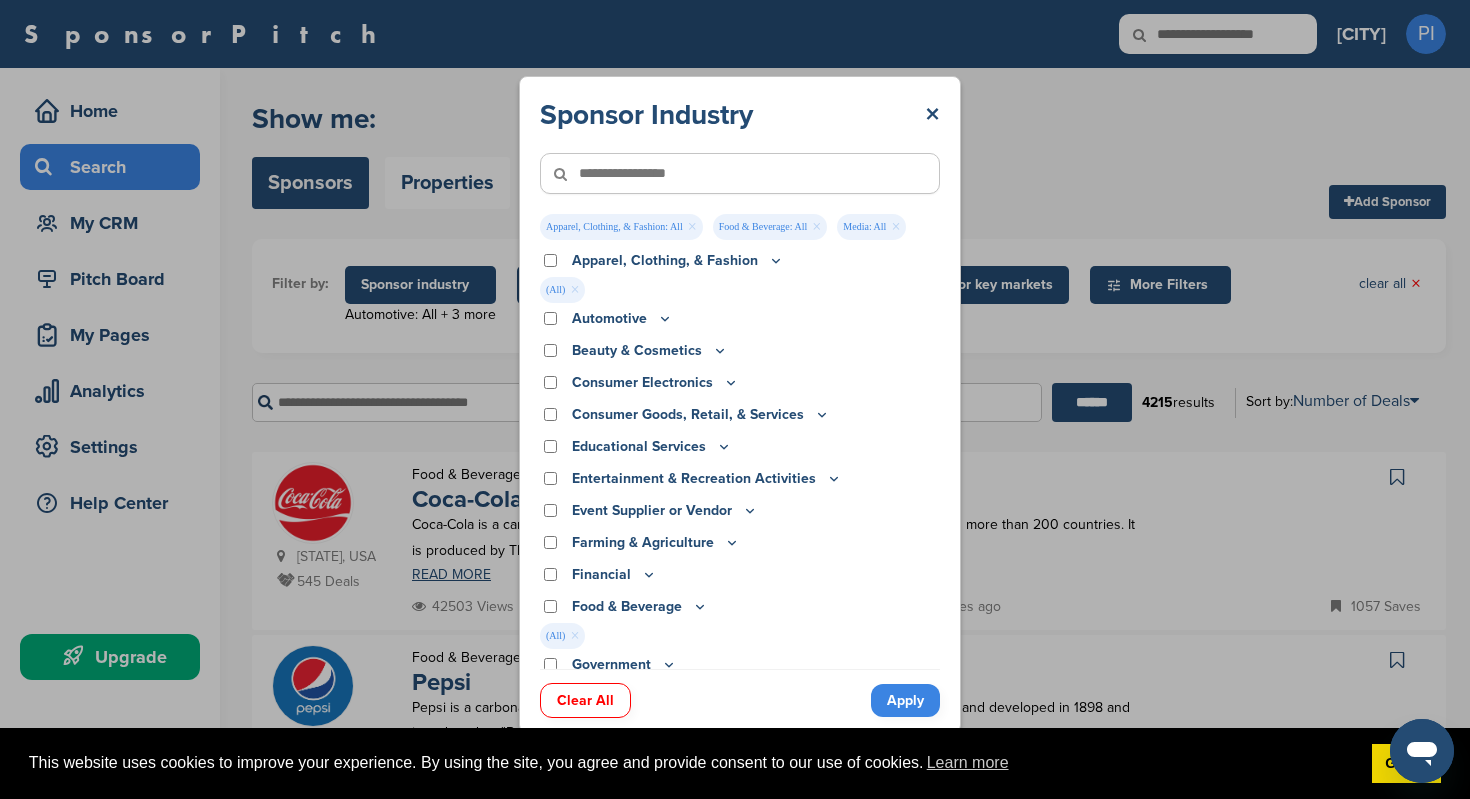 click at bounding box center (740, 173) 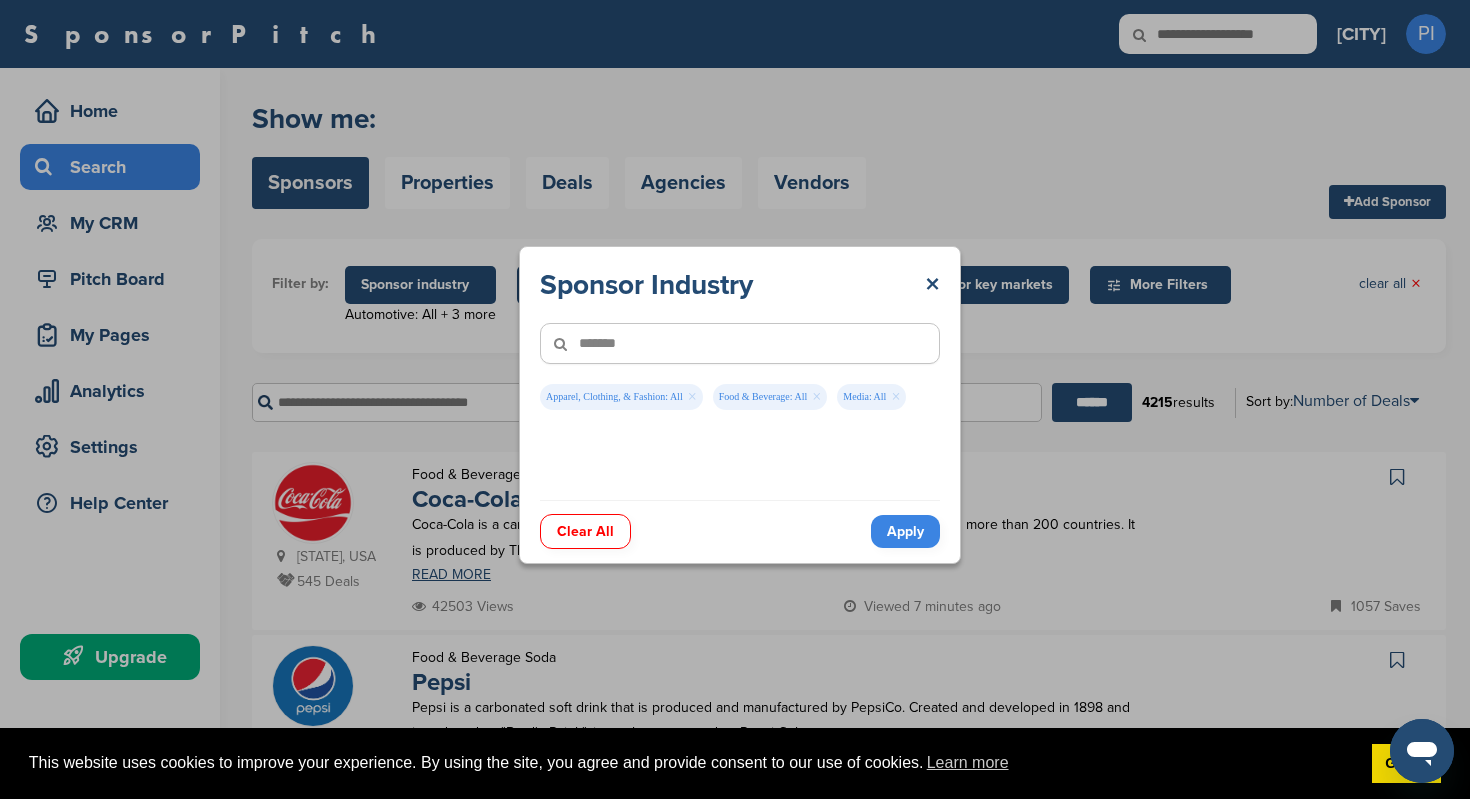 type on "*******" 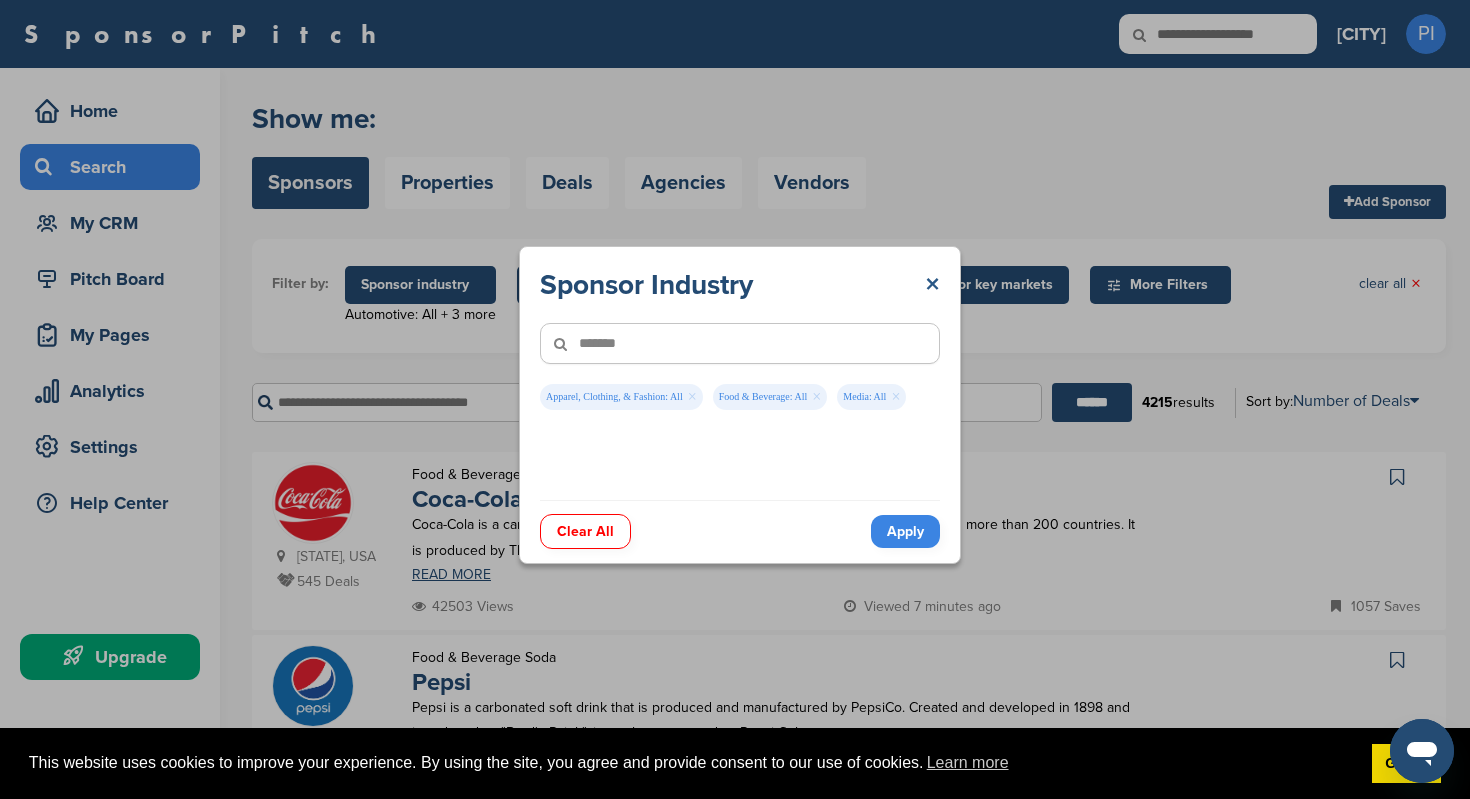 click on "×" at bounding box center (932, 285) 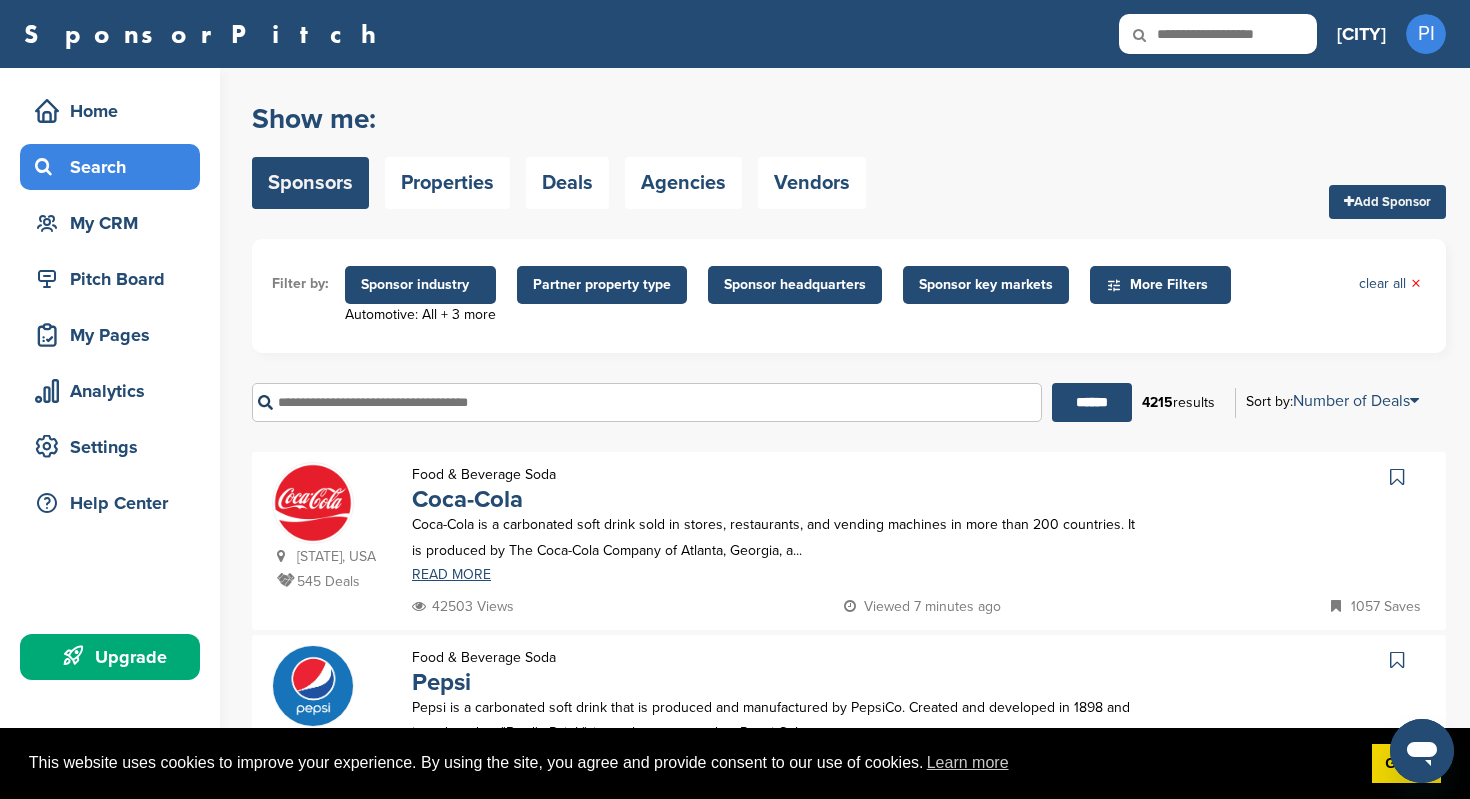 click on "Partner property type" at bounding box center (602, 285) 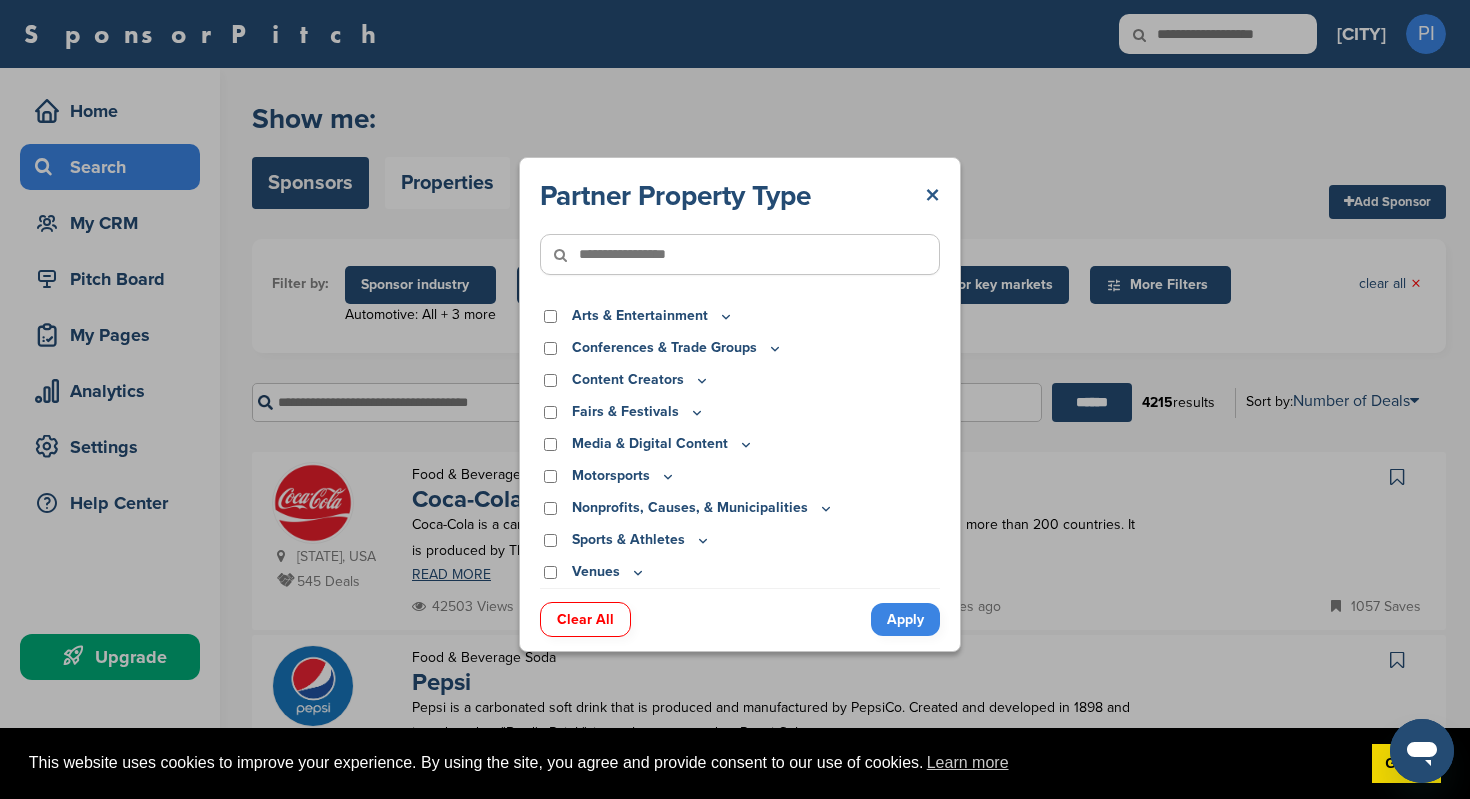 click on "×" at bounding box center (932, 196) 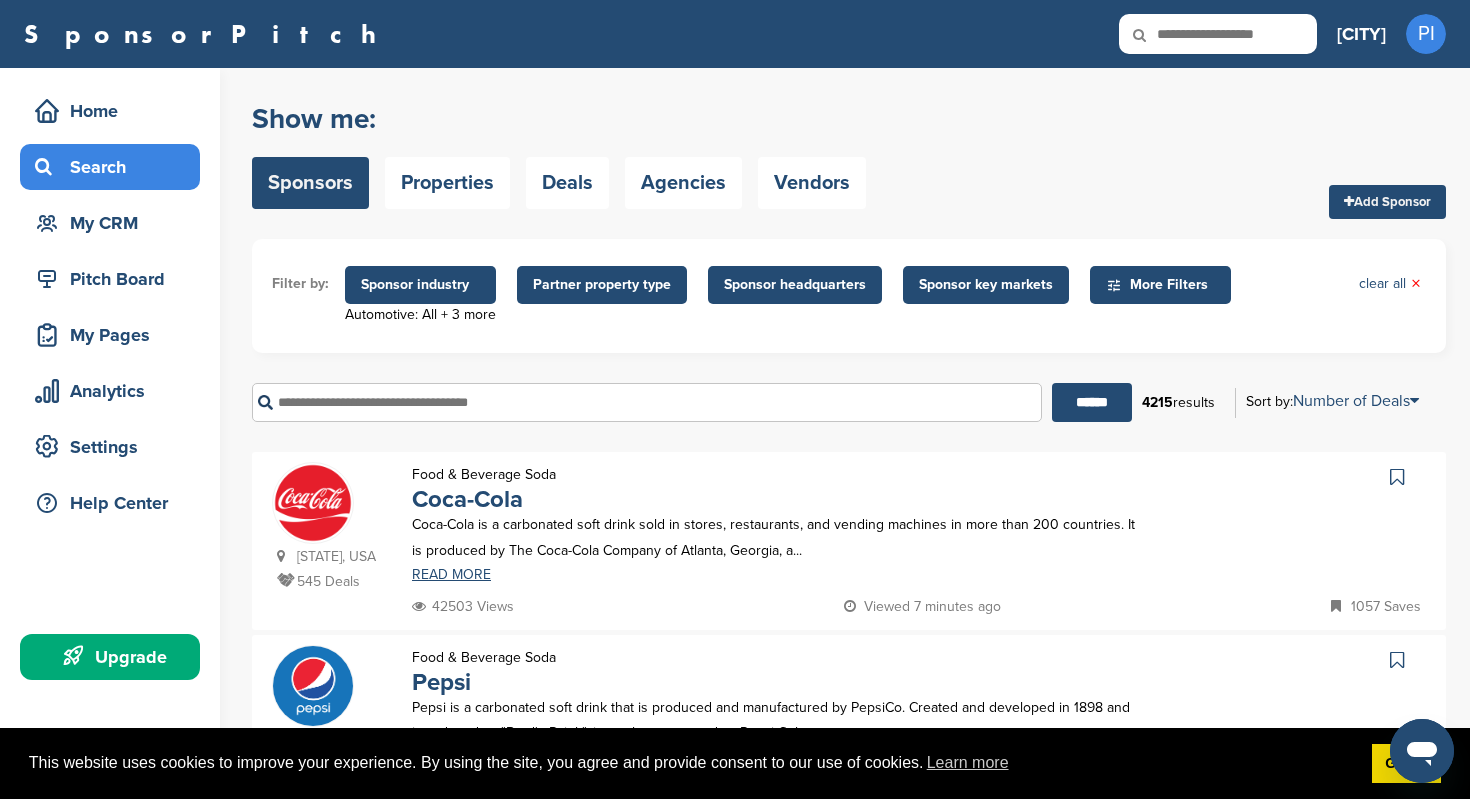 click on "Partner property type" at bounding box center (602, 285) 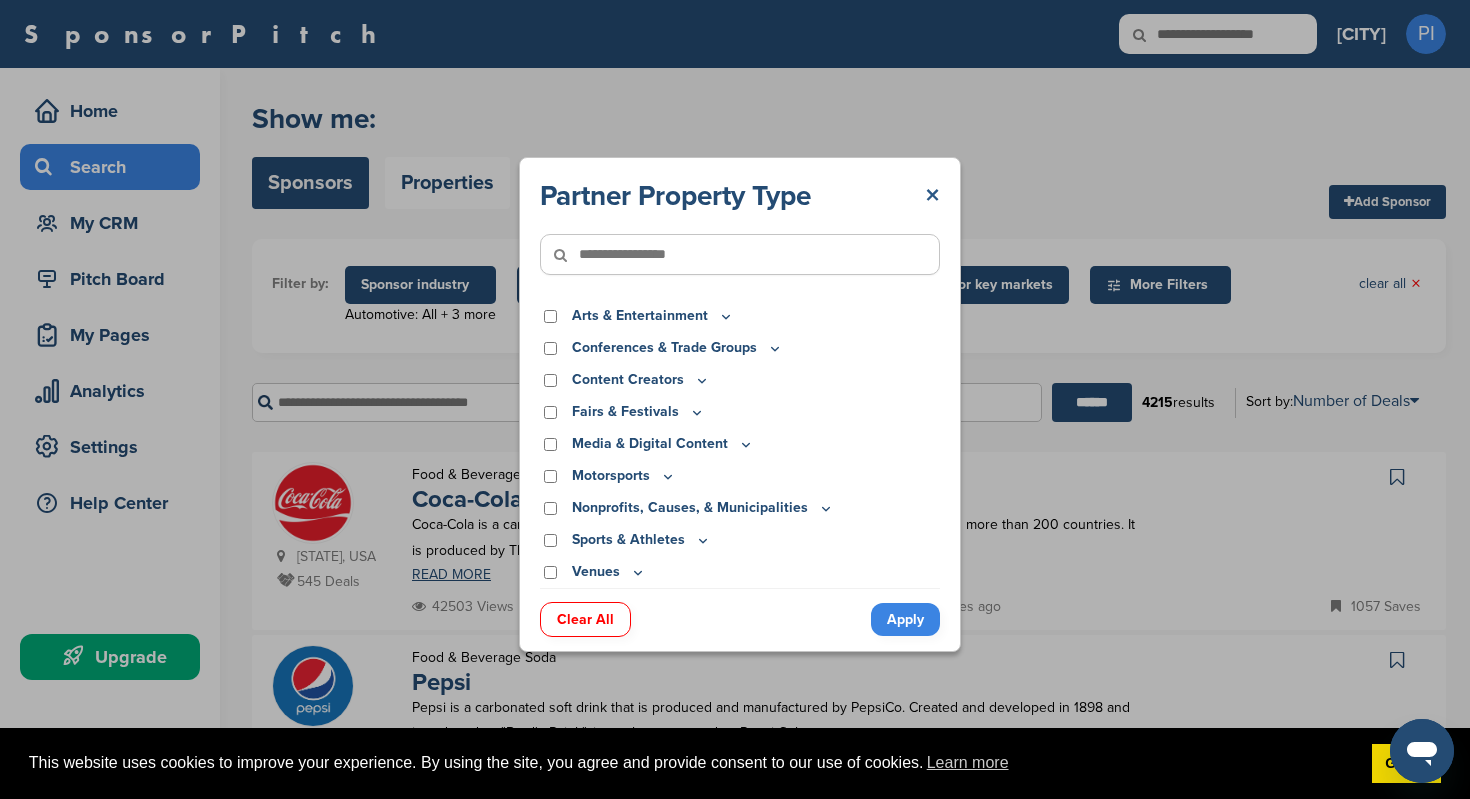 click on "×" at bounding box center (932, 196) 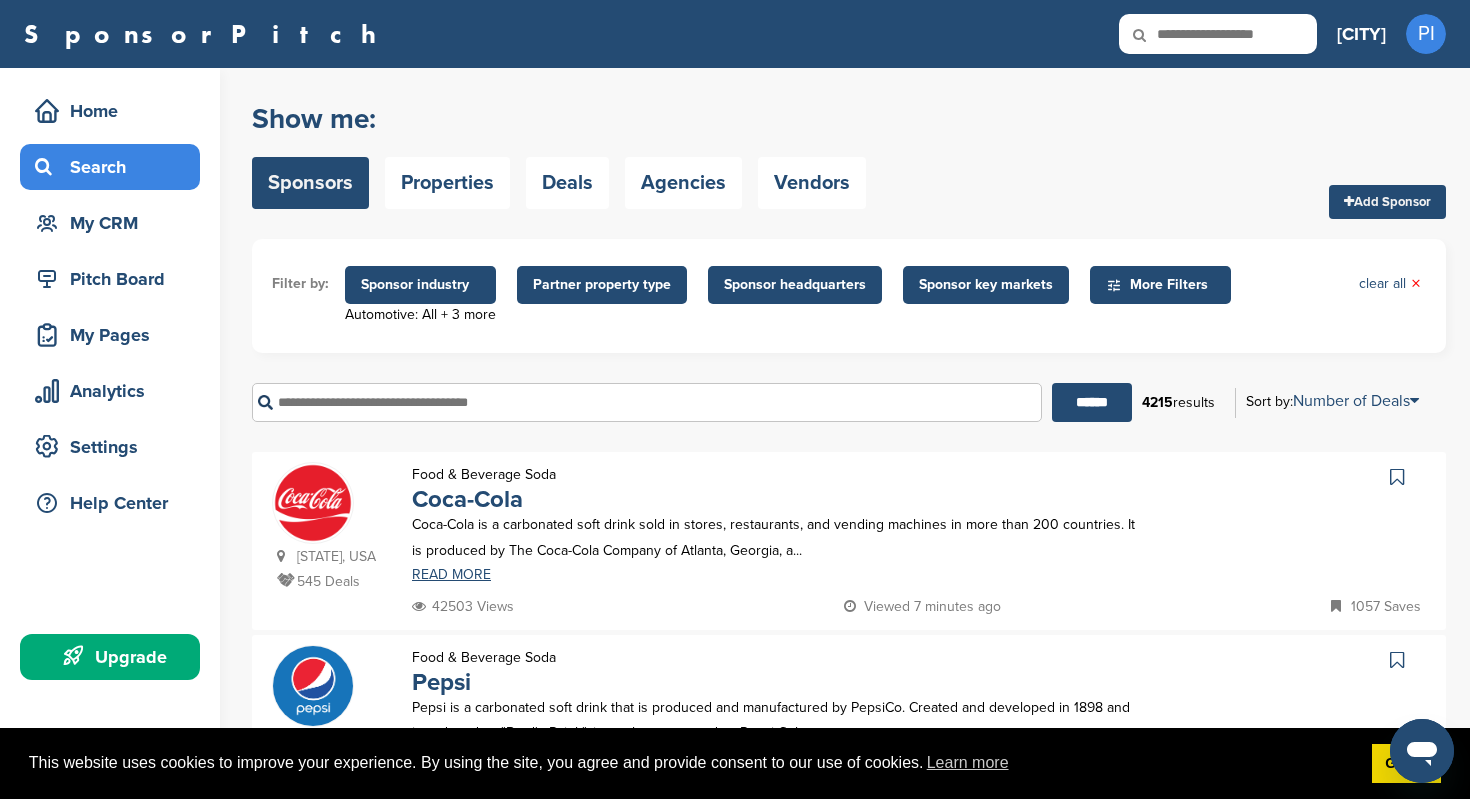 click on "Sponsor headquarters" at bounding box center (795, 285) 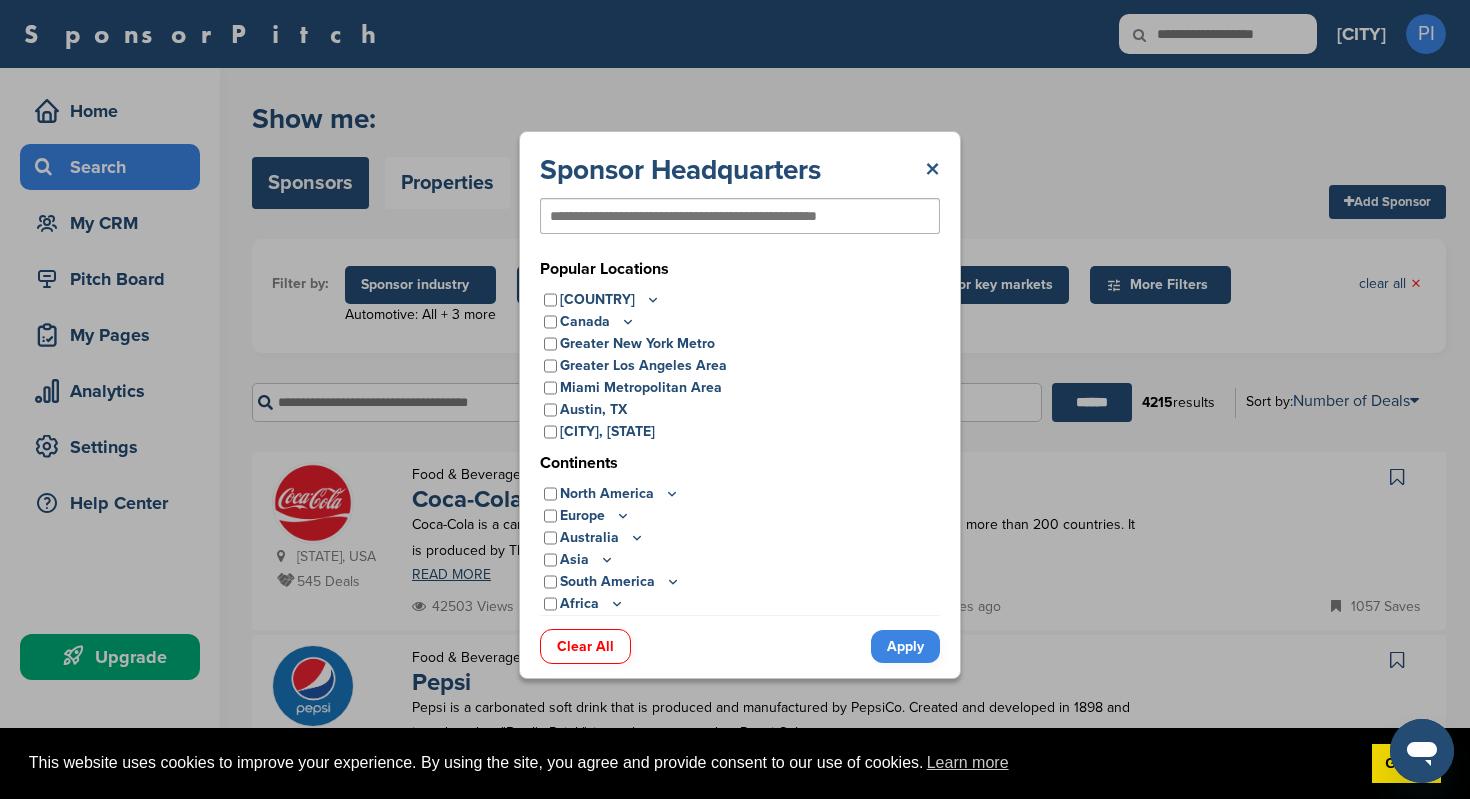 click on "×" at bounding box center (932, 170) 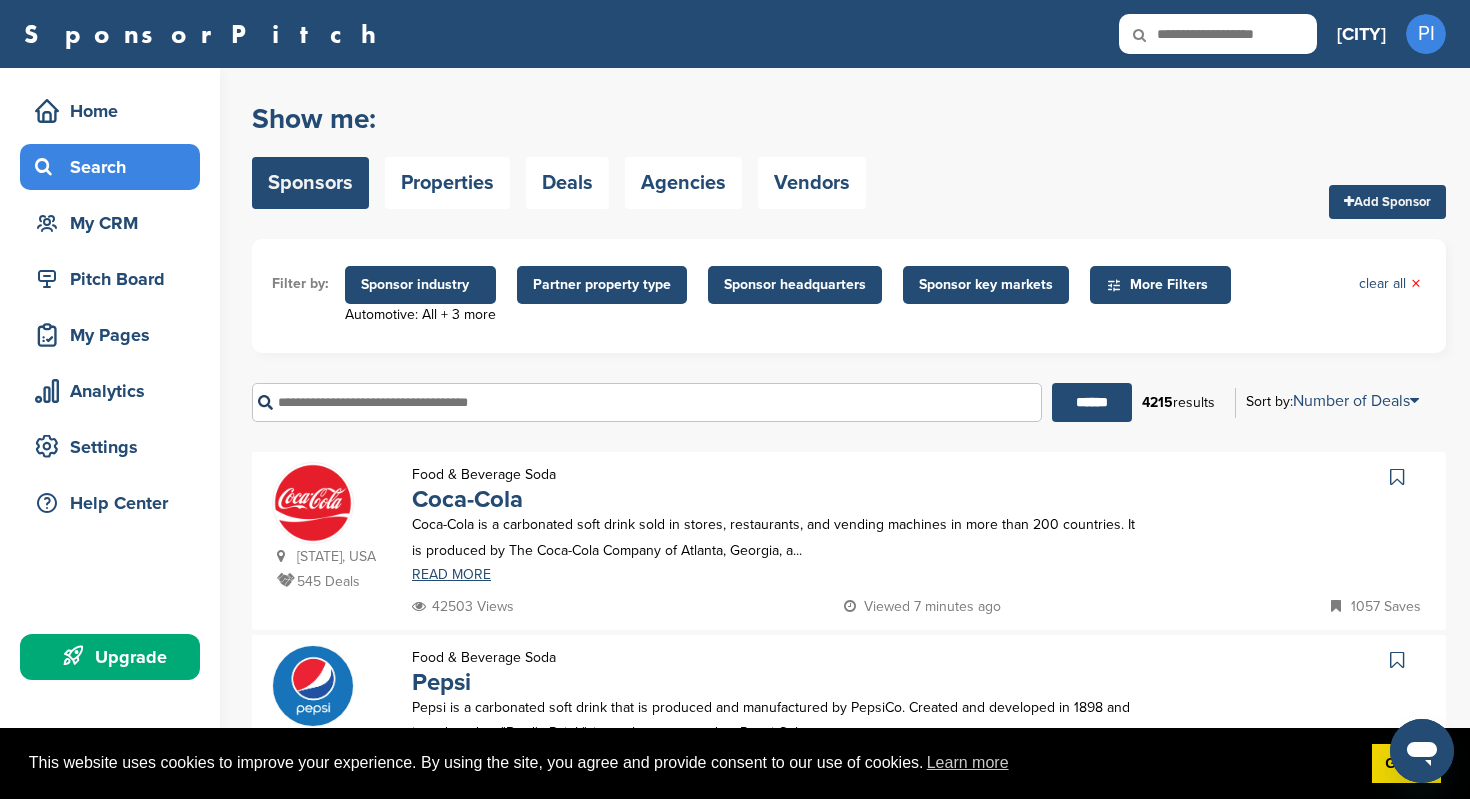 click on "Sponsor key markets" at bounding box center (986, 285) 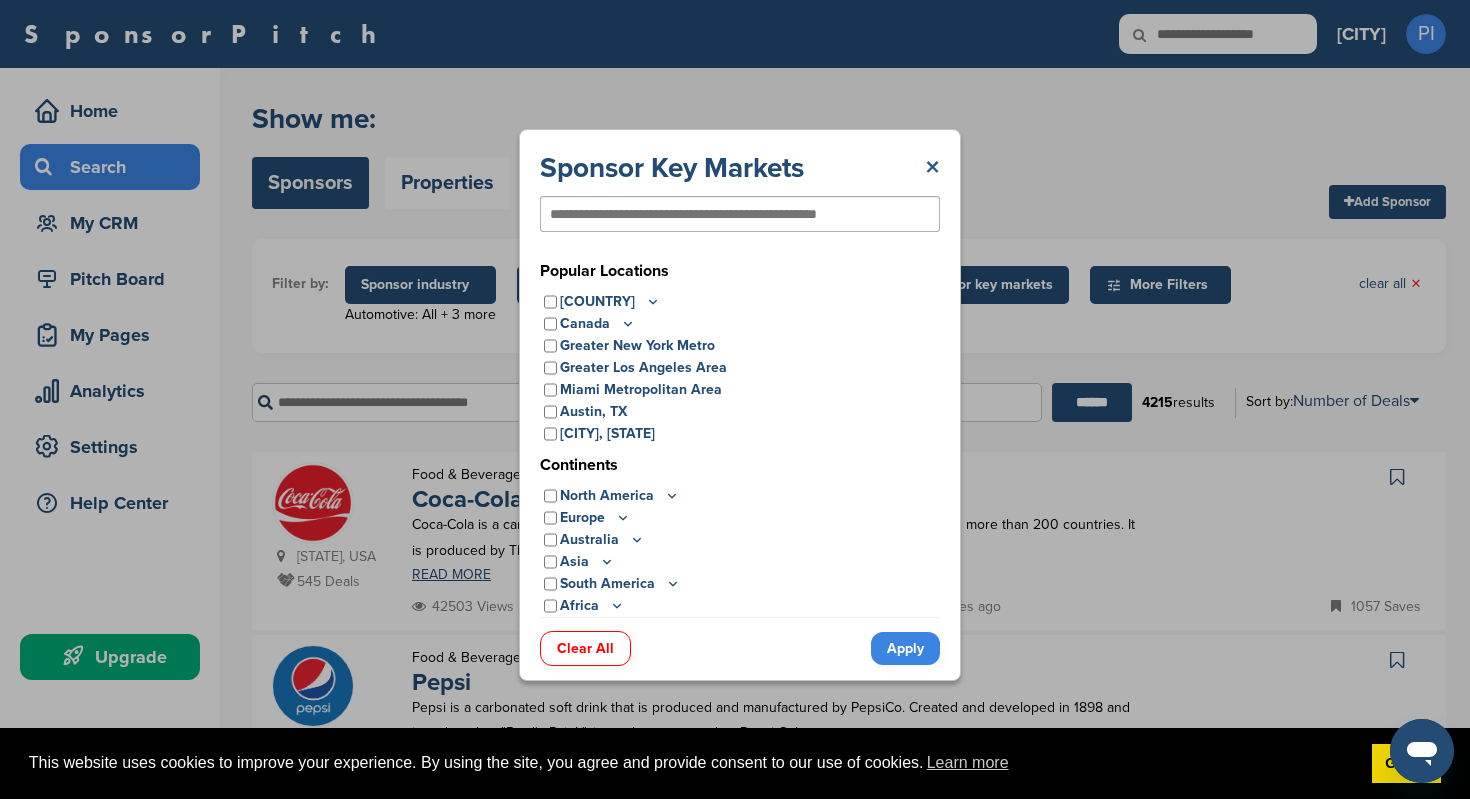 click on "×" at bounding box center [932, 168] 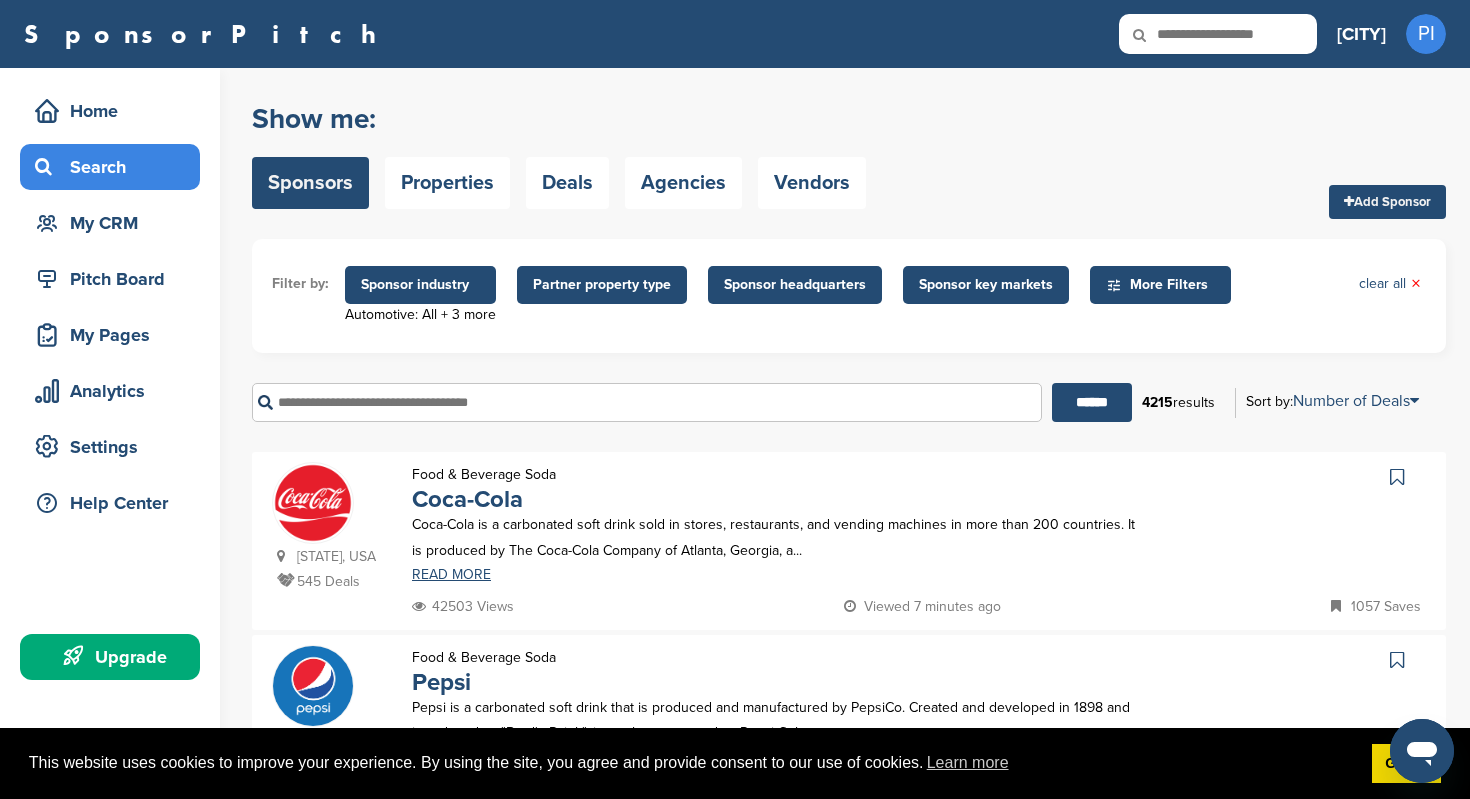 click at bounding box center (1114, 285) 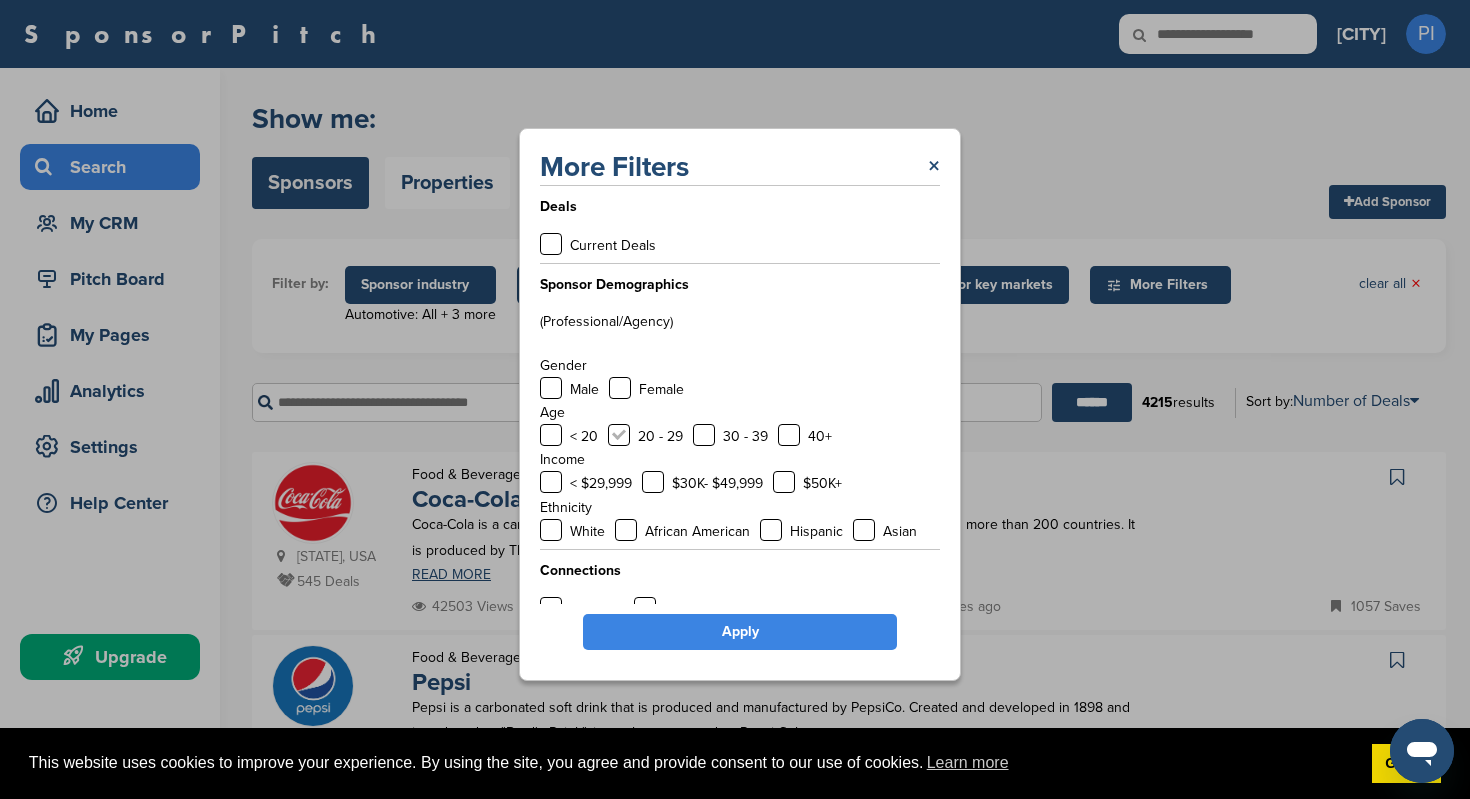 click at bounding box center (619, 435) 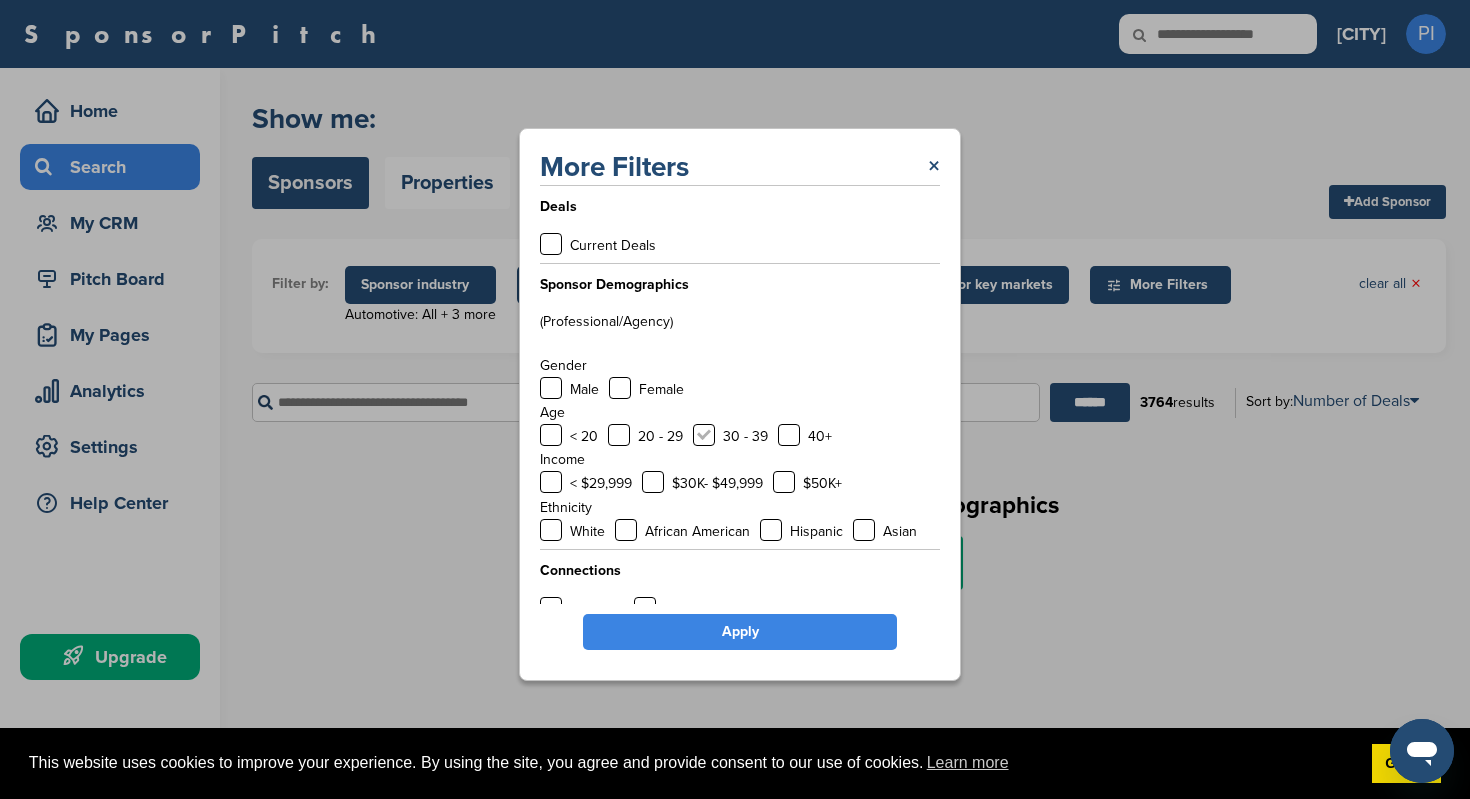 click at bounding box center [704, 435] 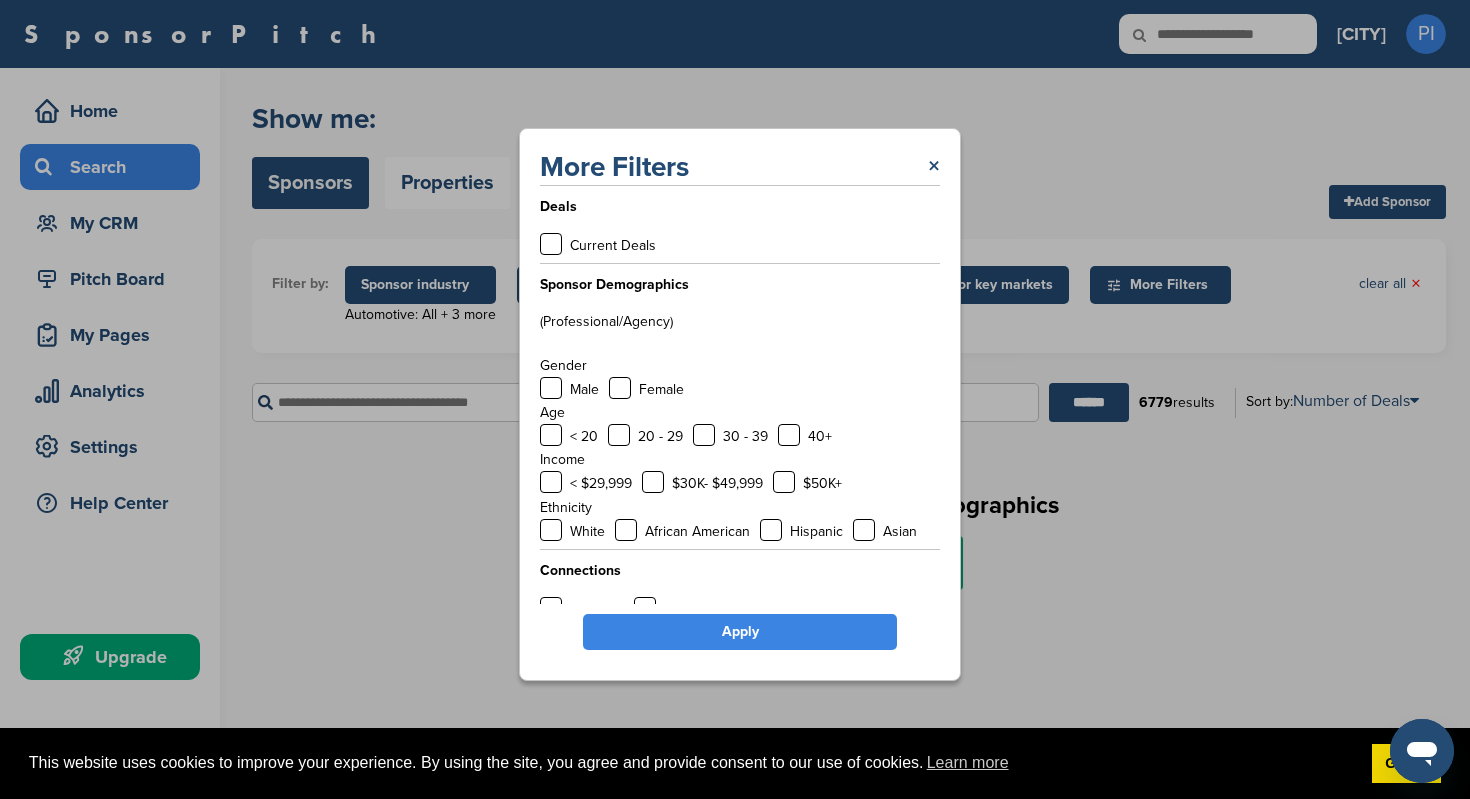scroll, scrollTop: 17, scrollLeft: 0, axis: vertical 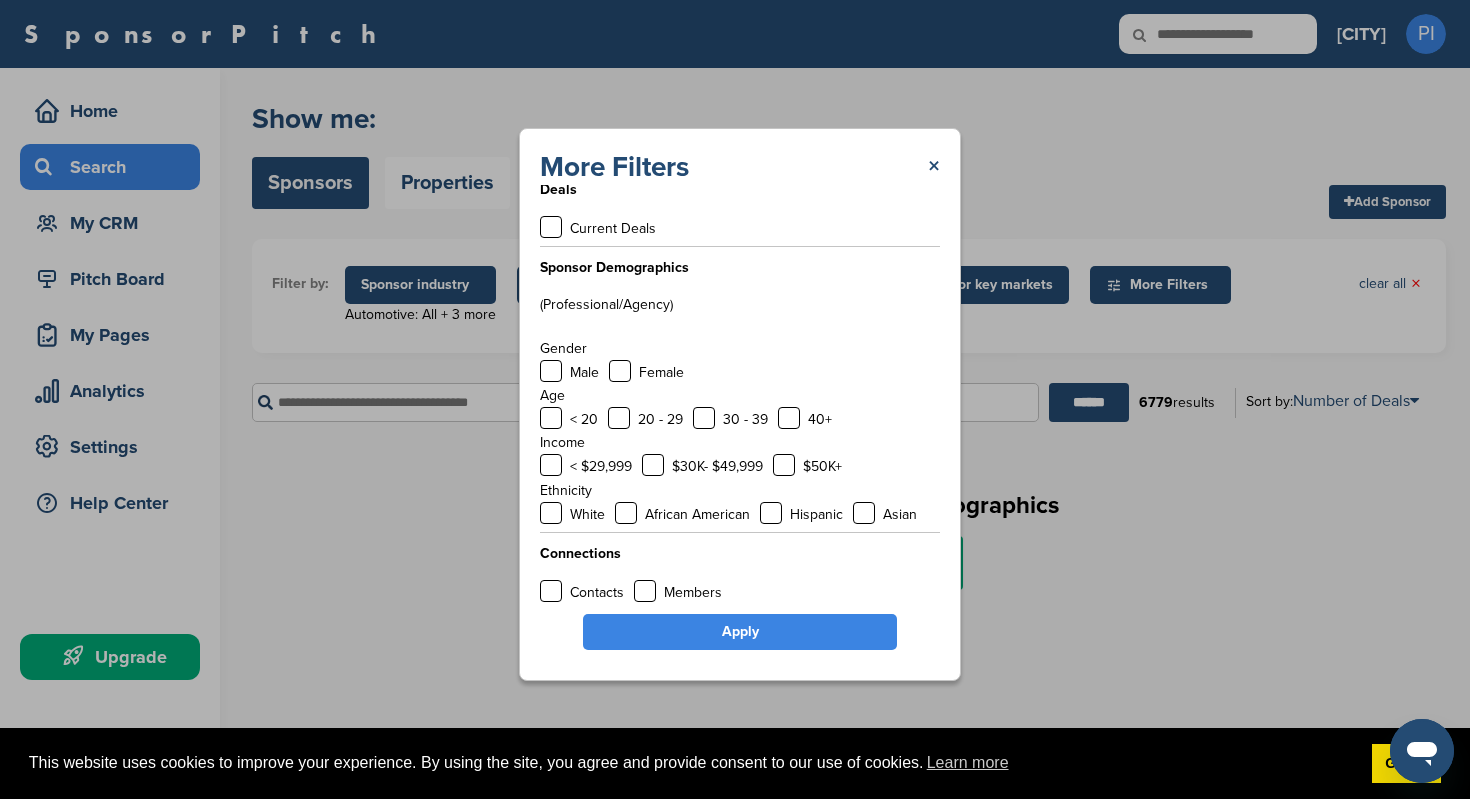 drag, startPoint x: 766, startPoint y: 169, endPoint x: 1449, endPoint y: 12, distance: 700.8124 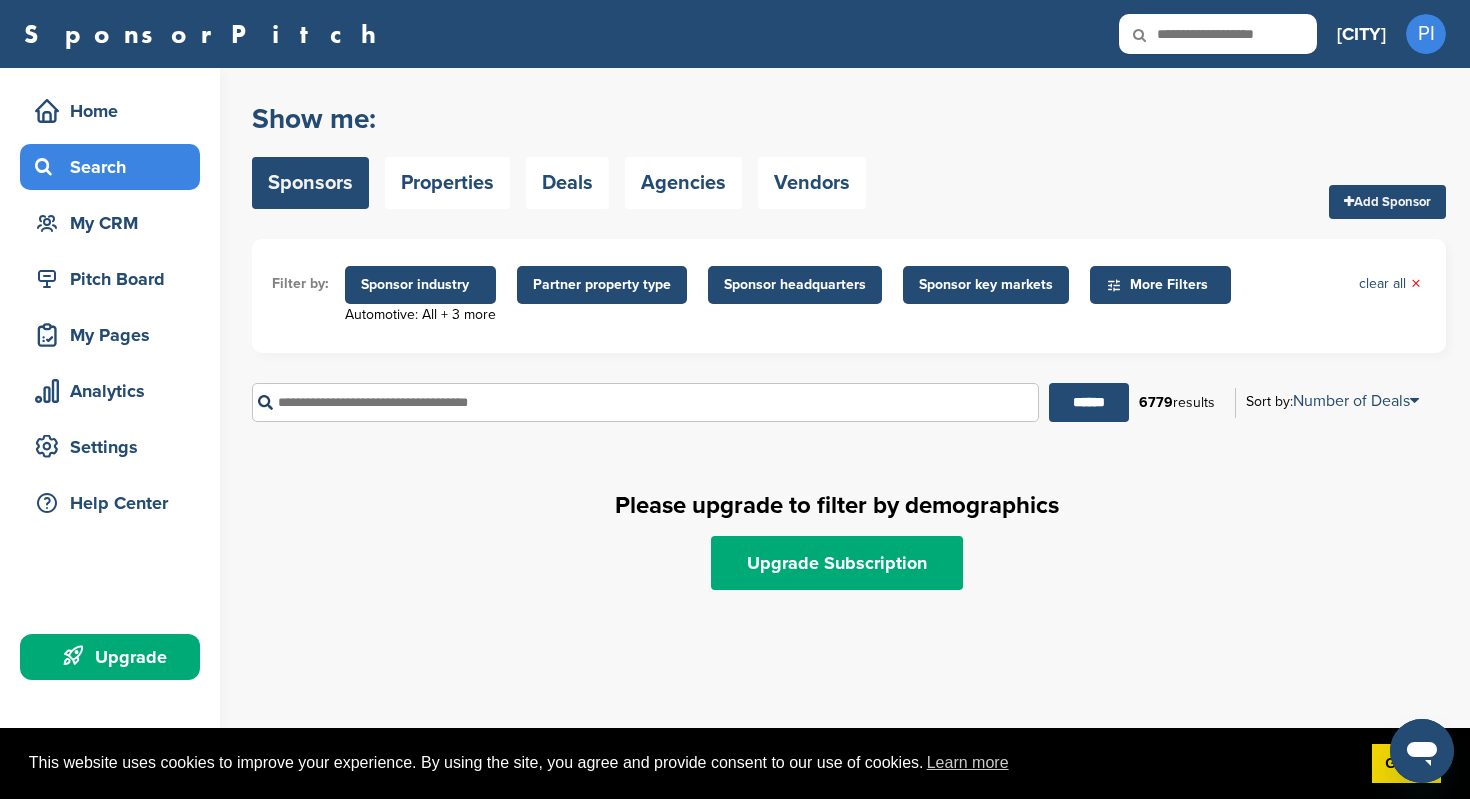 click on "More Filters" at bounding box center [1160, 285] 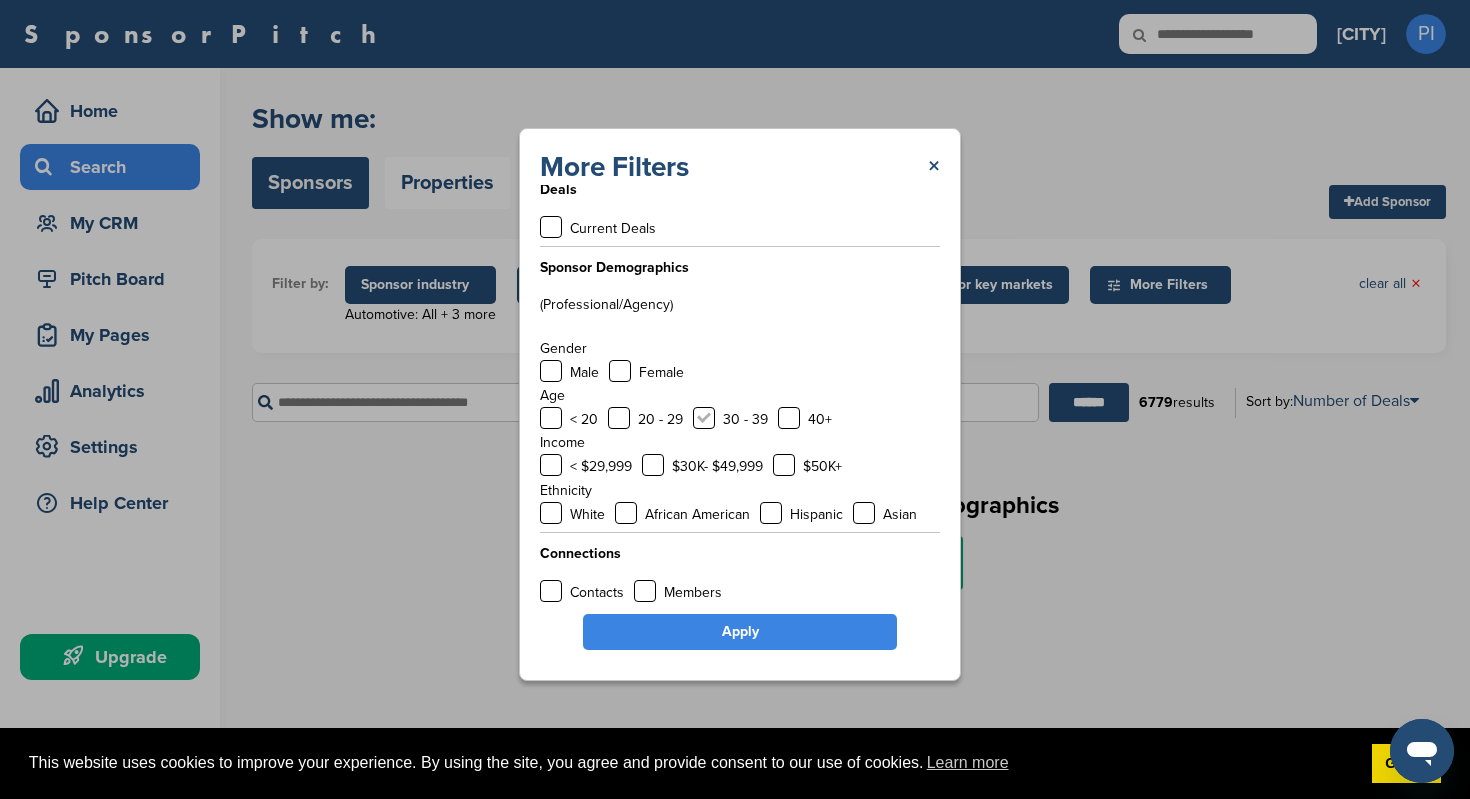 click at bounding box center (704, 418) 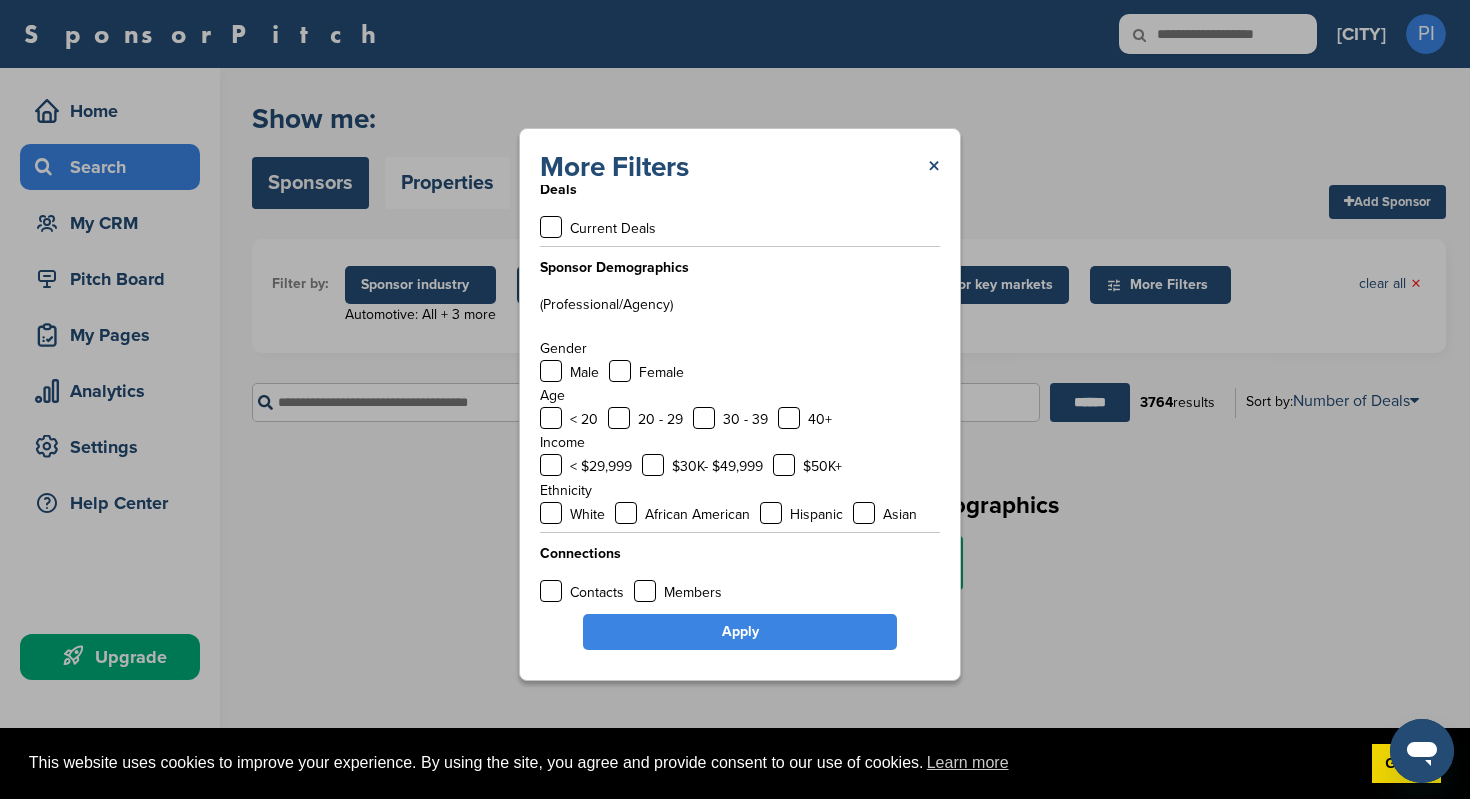 click on "20 - 29" at bounding box center (646, 372) 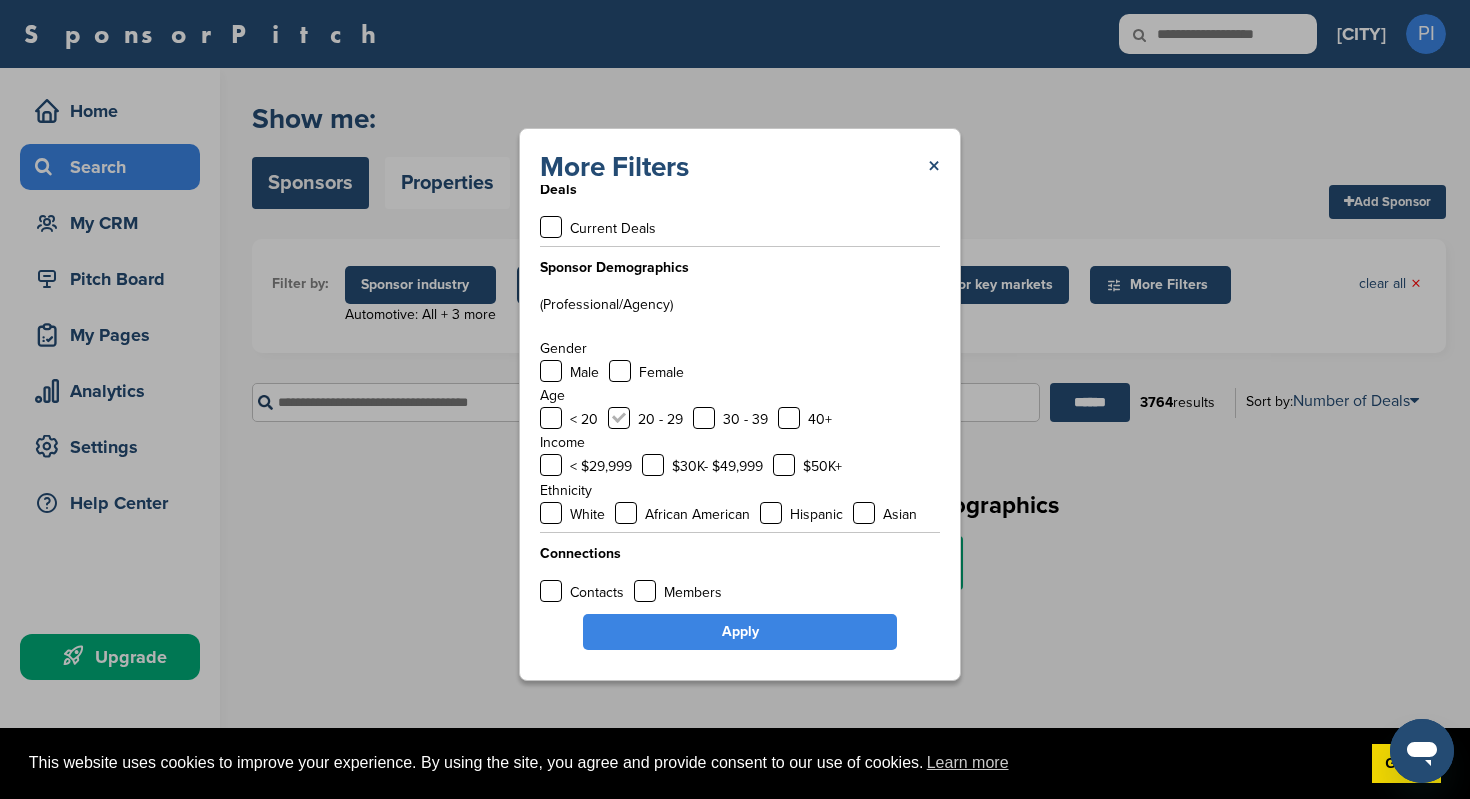 click at bounding box center [619, 418] 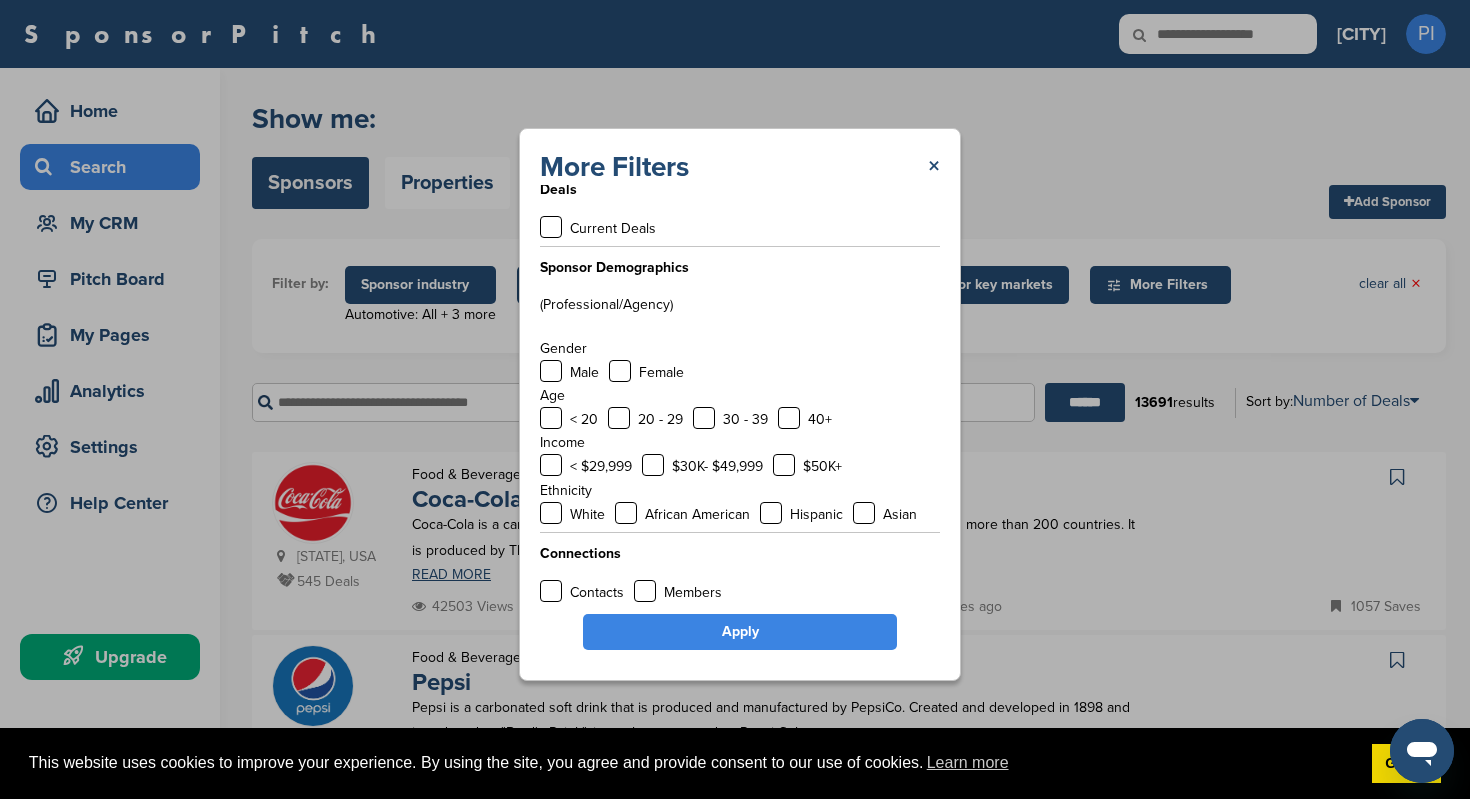 click on "More Filters
×" at bounding box center [740, 167] 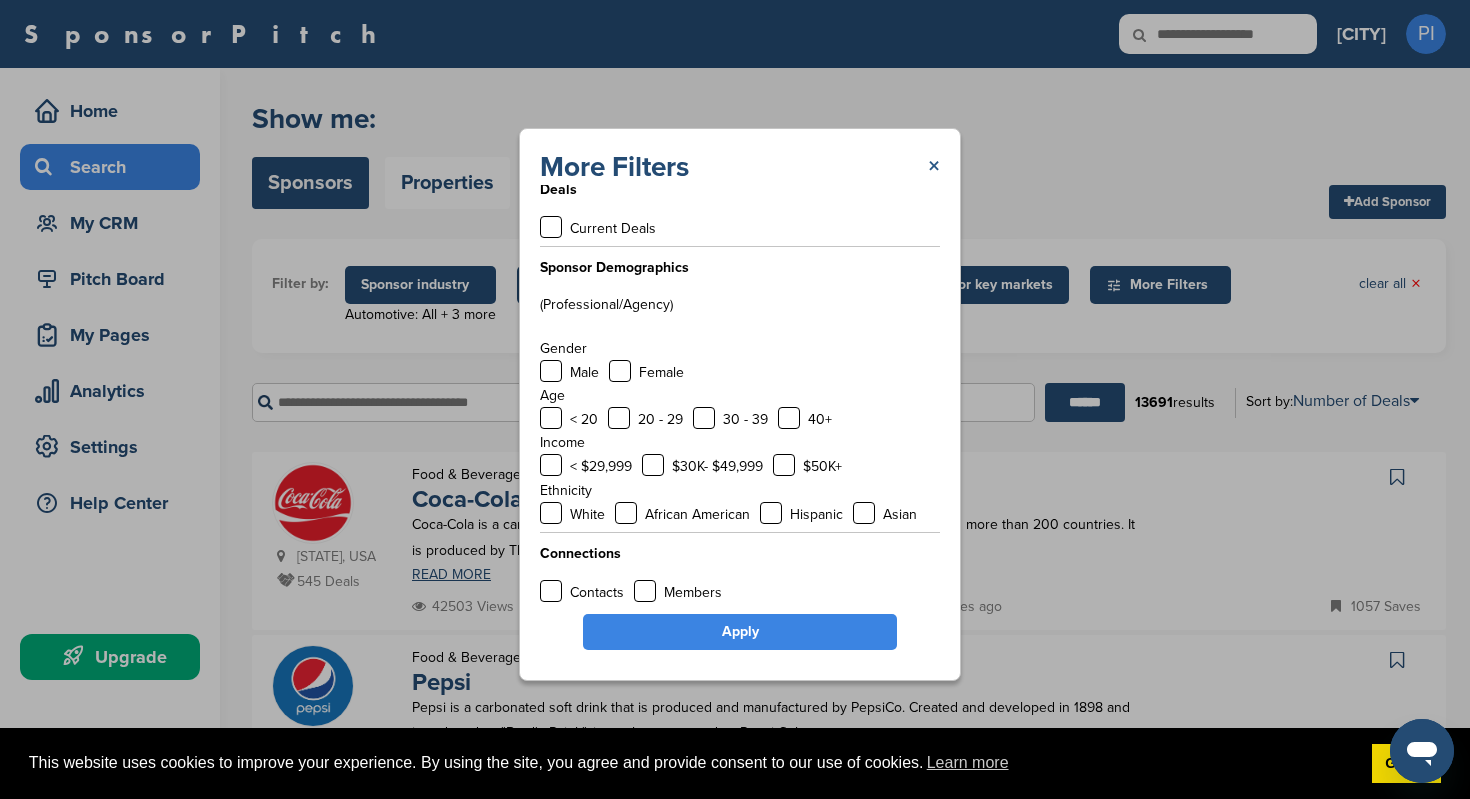 click on "×" at bounding box center (934, 167) 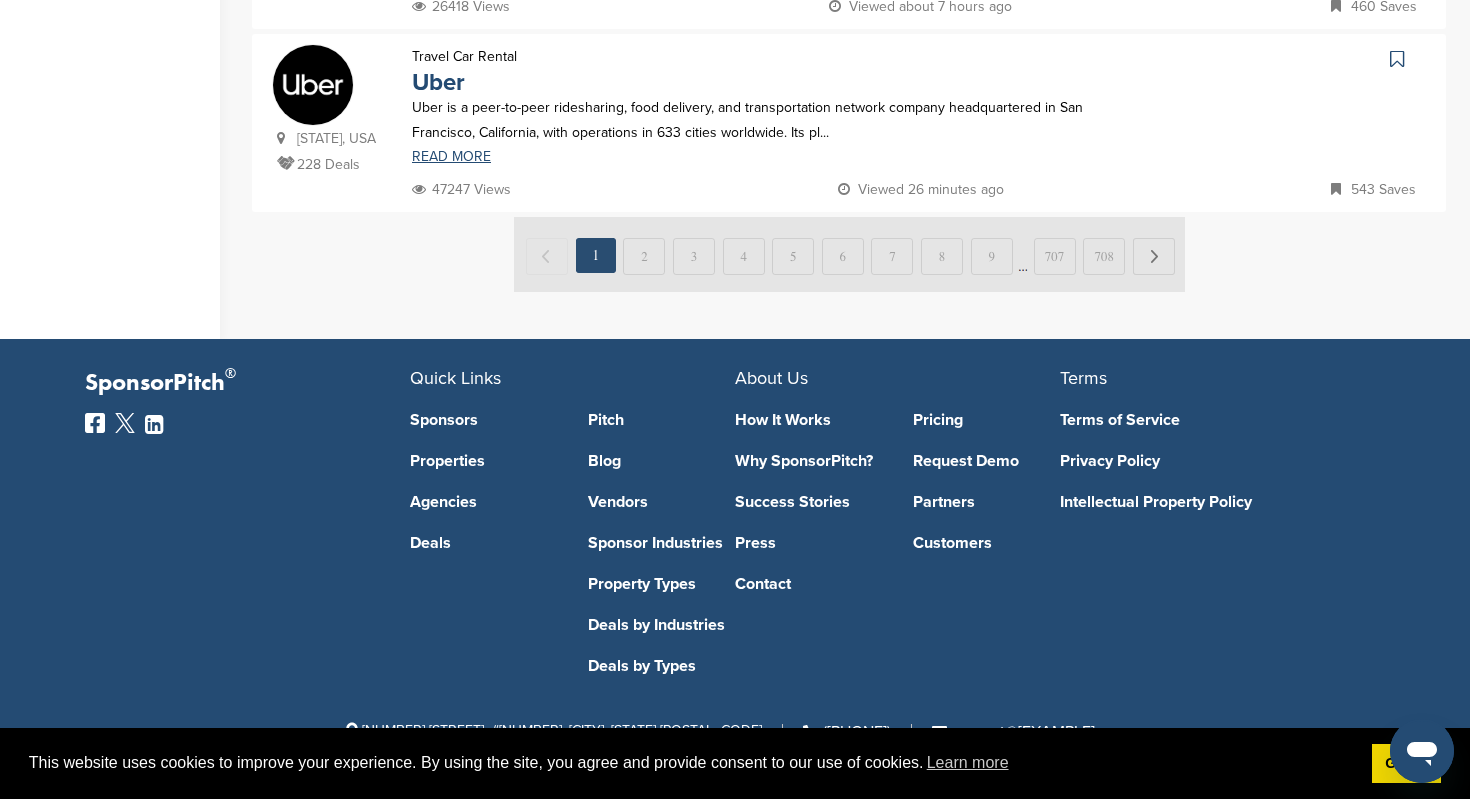 scroll, scrollTop: 2173, scrollLeft: 0, axis: vertical 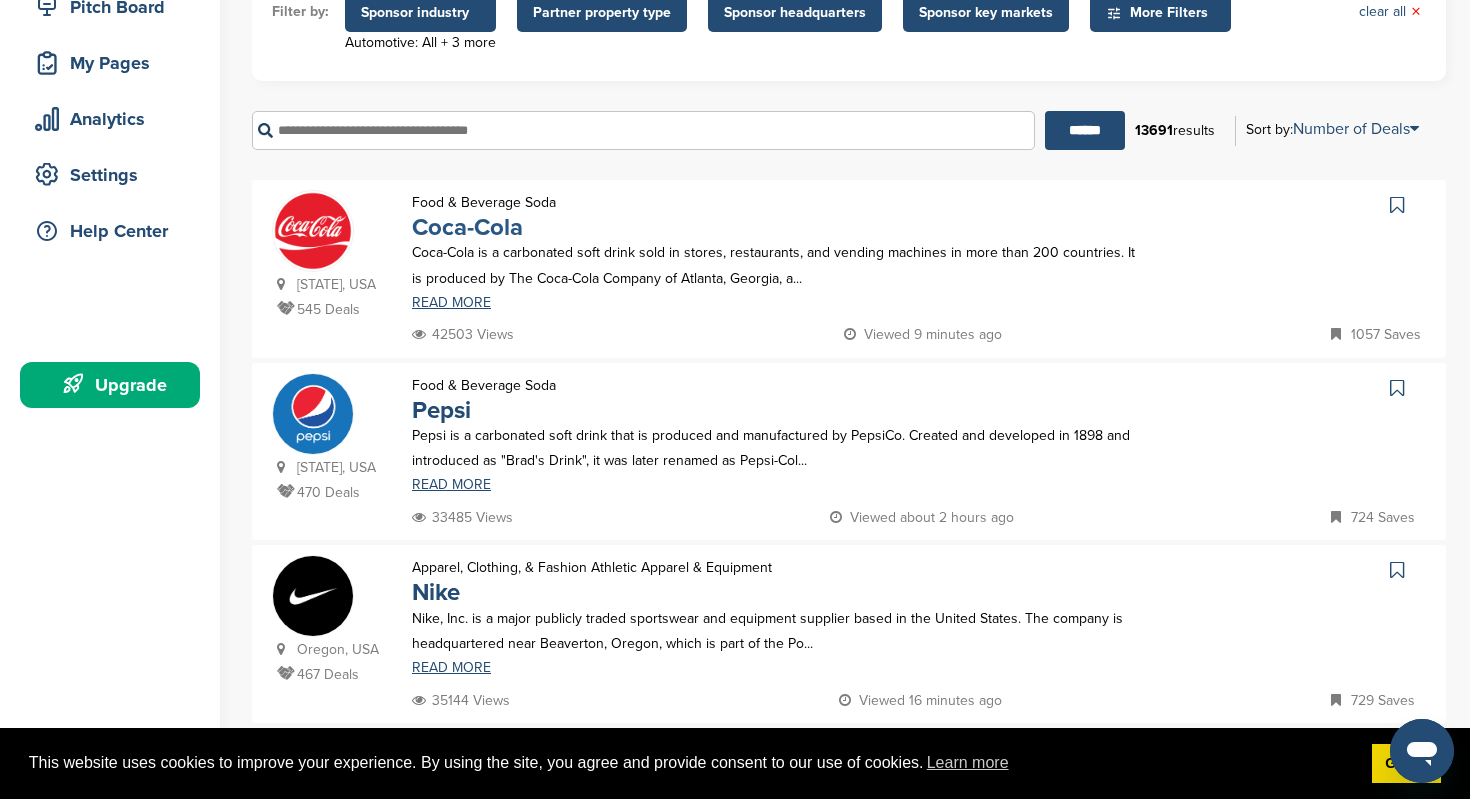 click on "Coca-Cola" at bounding box center [467, 227] 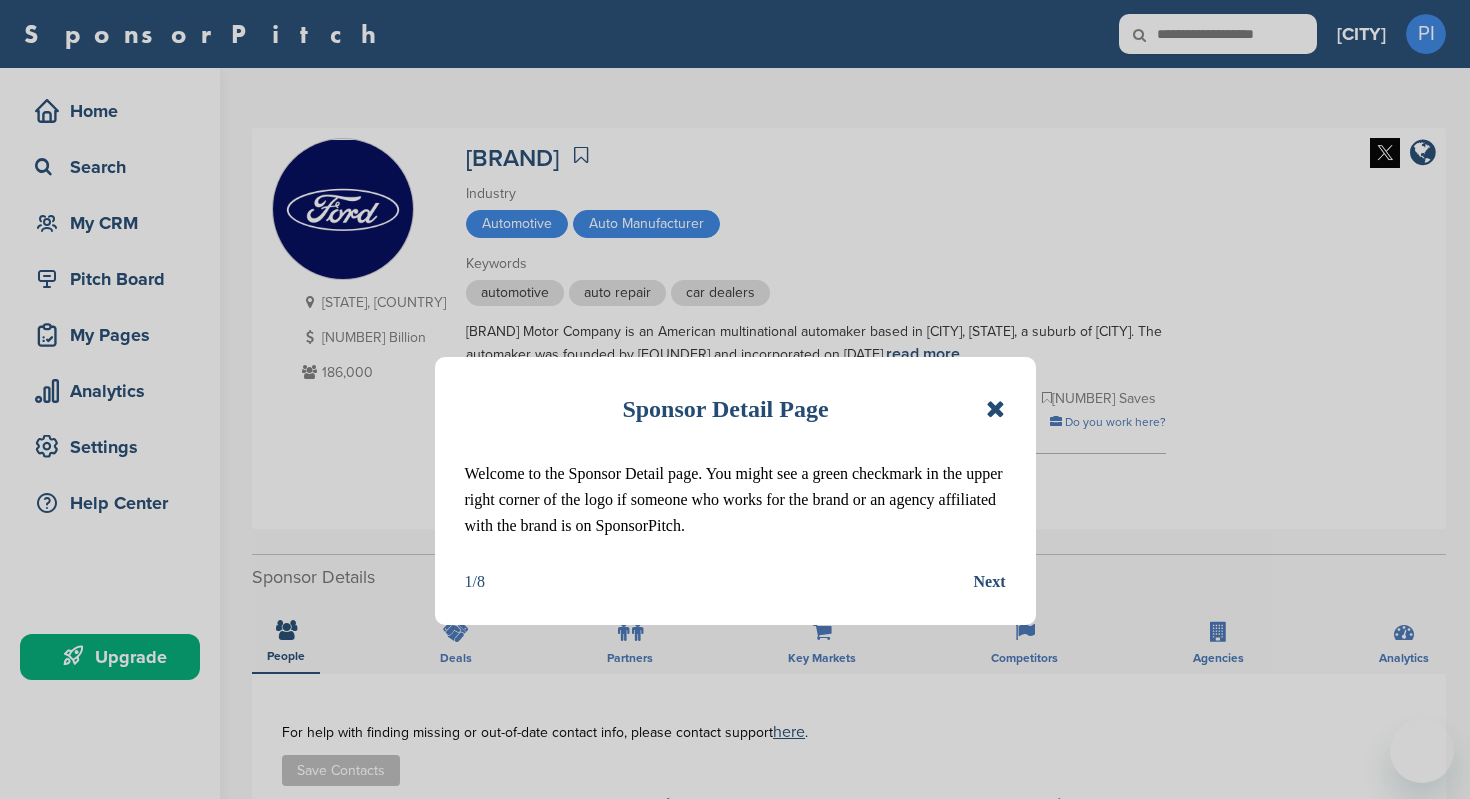 scroll, scrollTop: 0, scrollLeft: 0, axis: both 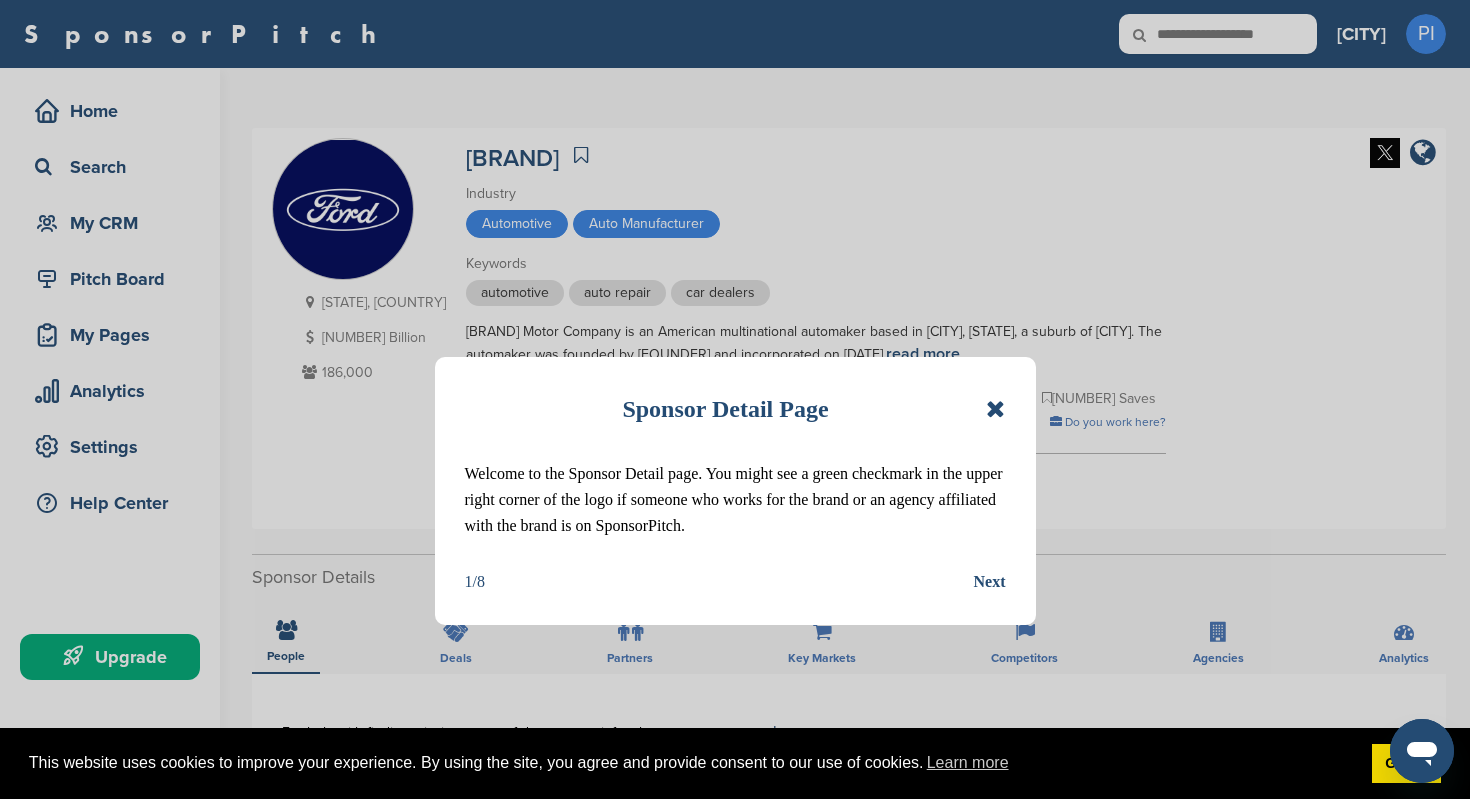 click on "Sponsor Detail Page" at bounding box center [735, 409] 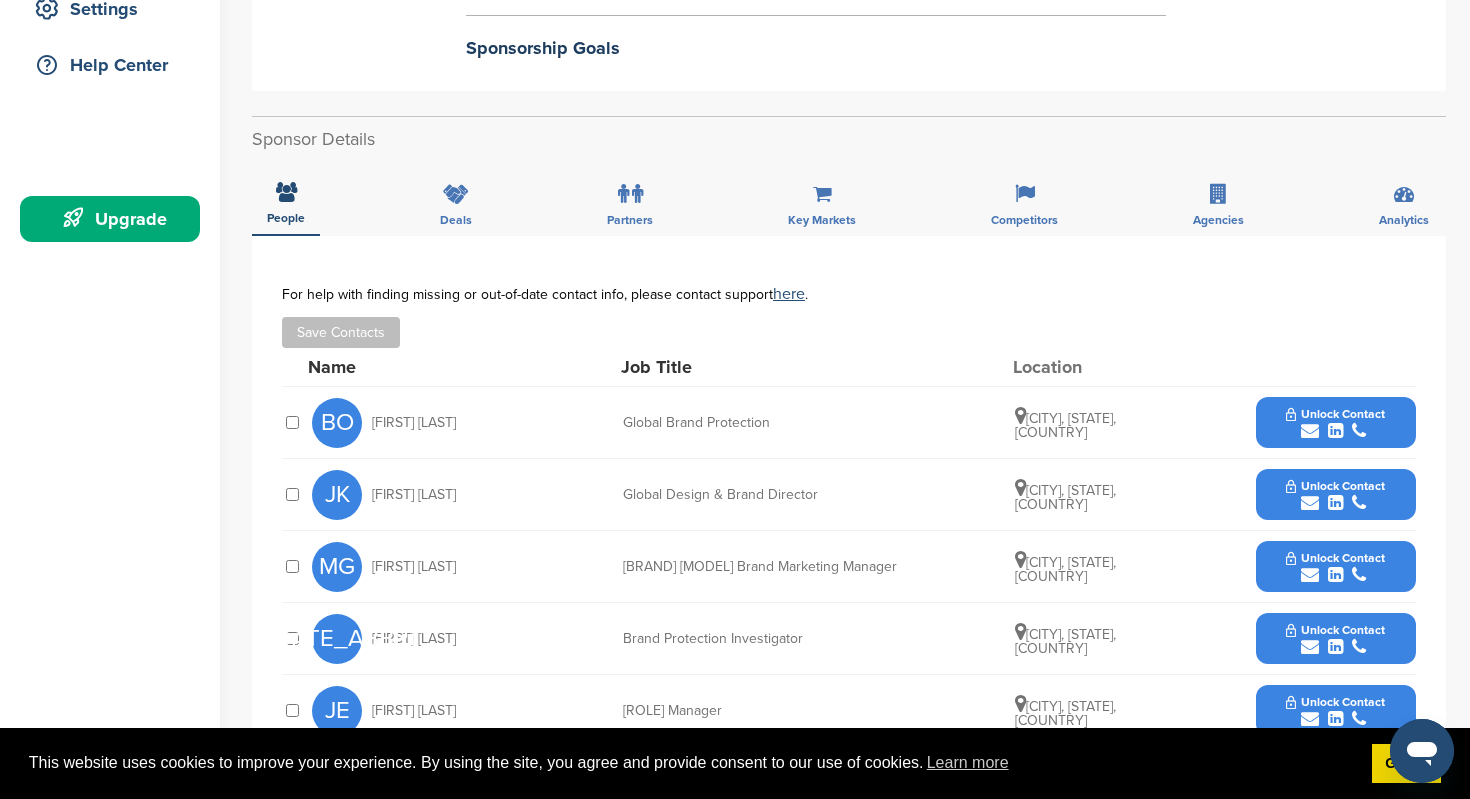 scroll, scrollTop: 440, scrollLeft: 0, axis: vertical 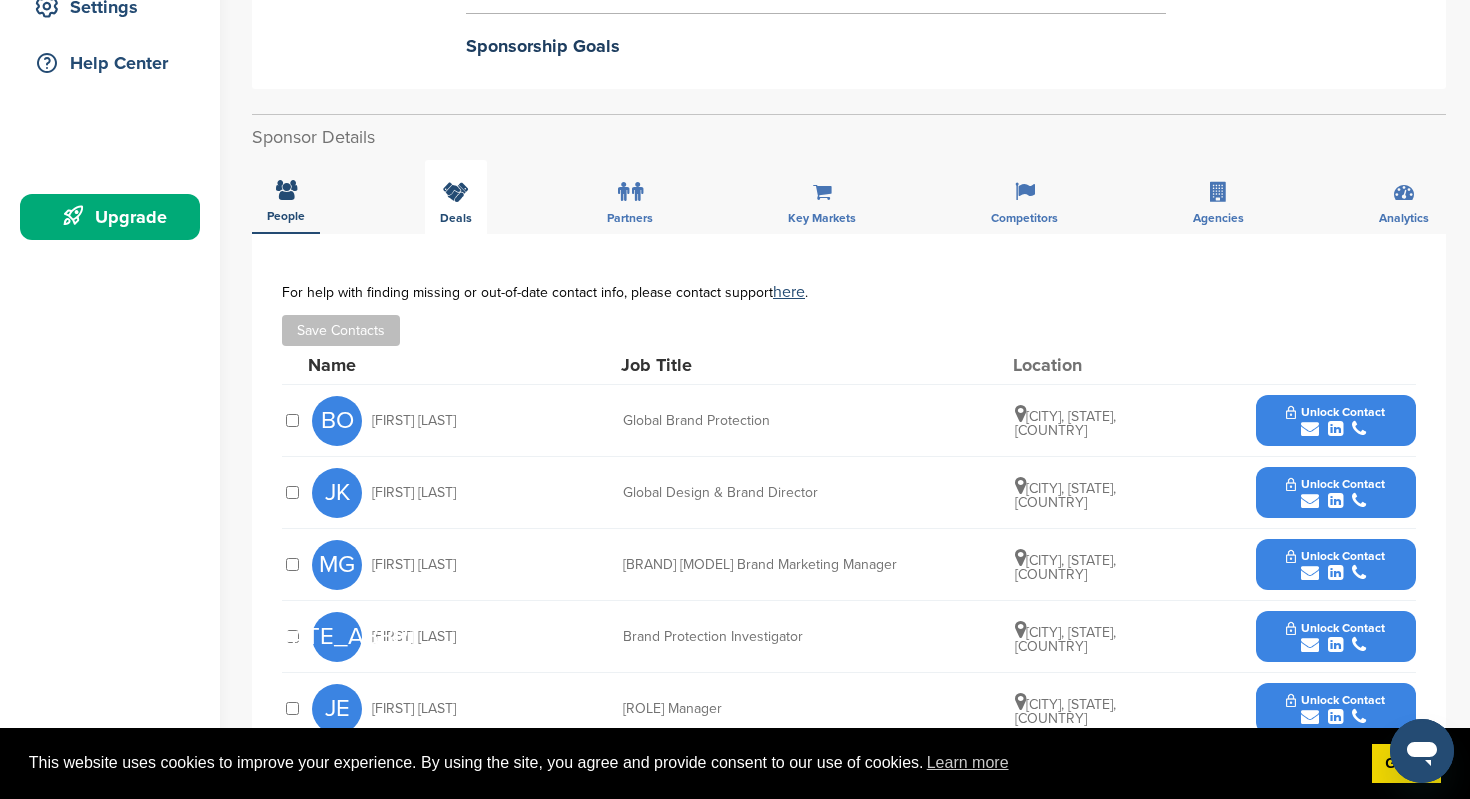 click on "Deals" at bounding box center (456, 197) 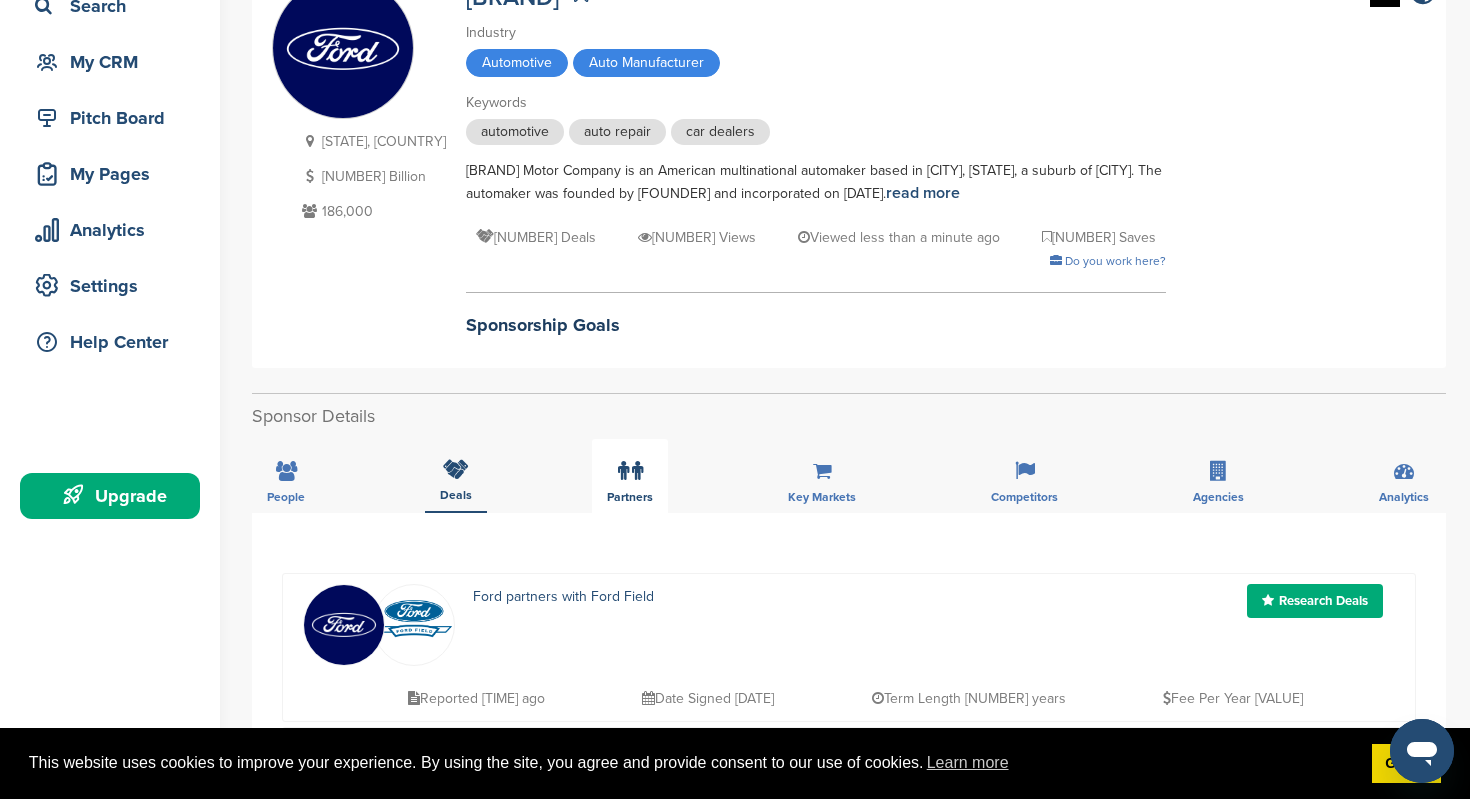 scroll, scrollTop: 162, scrollLeft: 0, axis: vertical 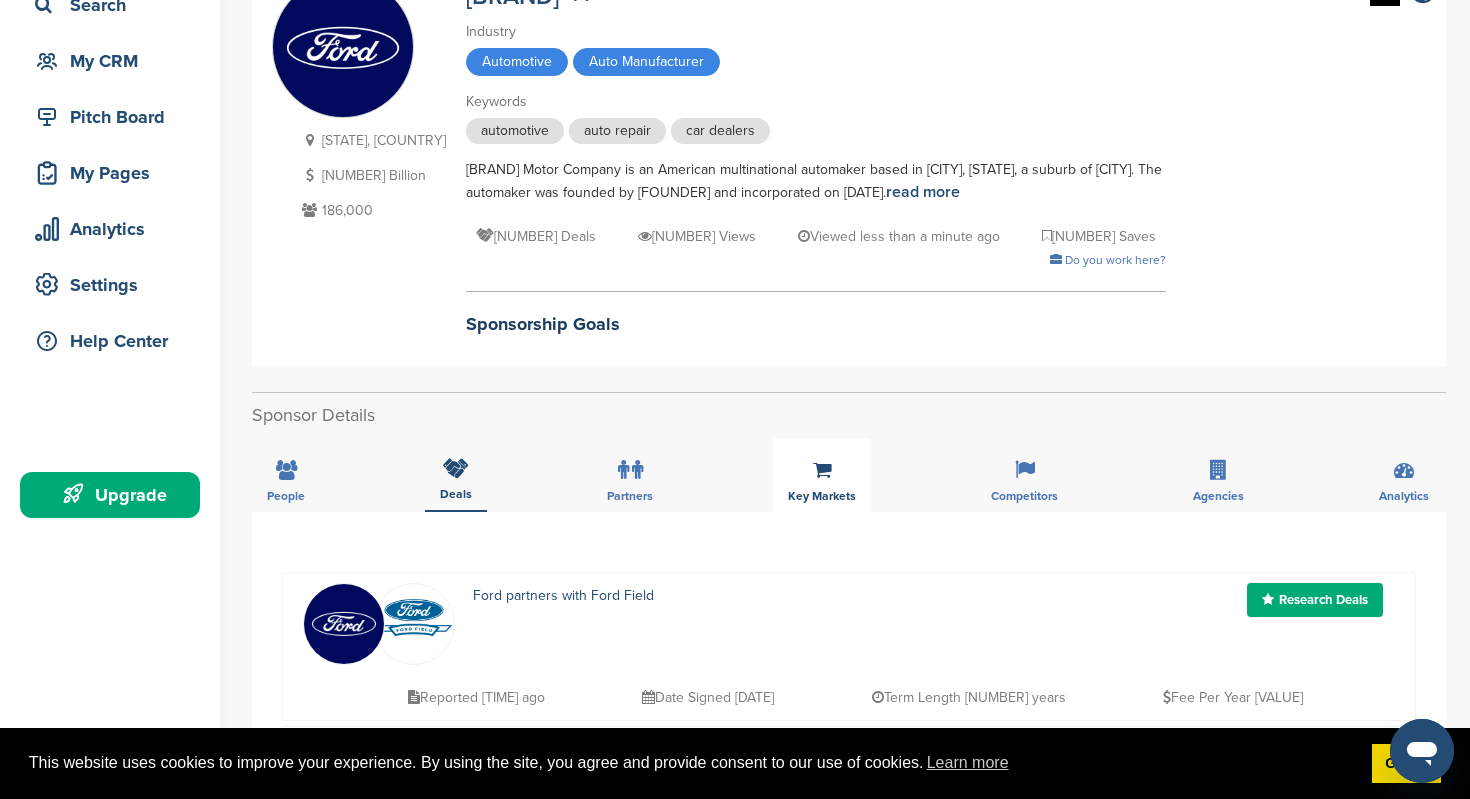 click on "Key Markets" at bounding box center (822, 475) 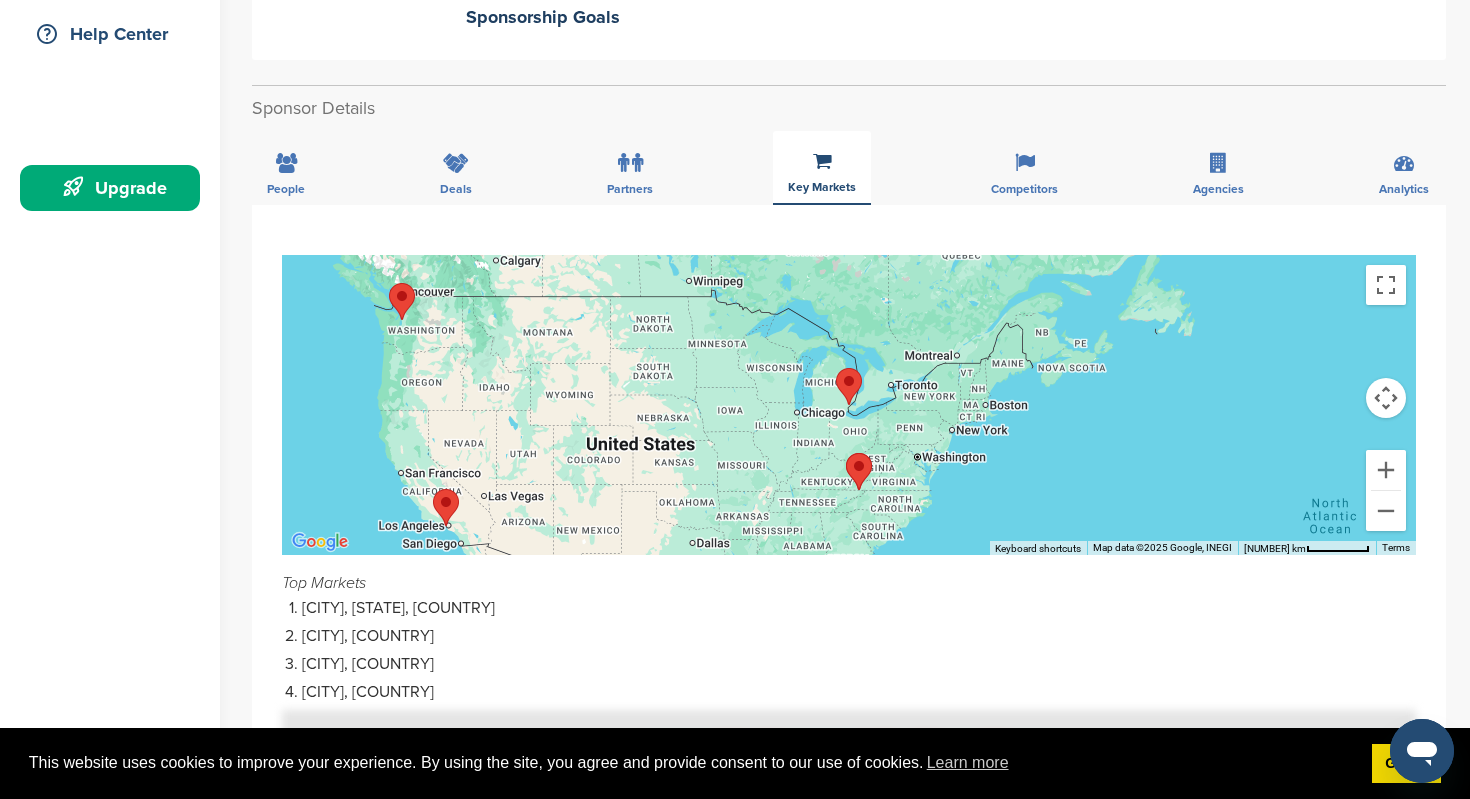 scroll, scrollTop: 473, scrollLeft: 0, axis: vertical 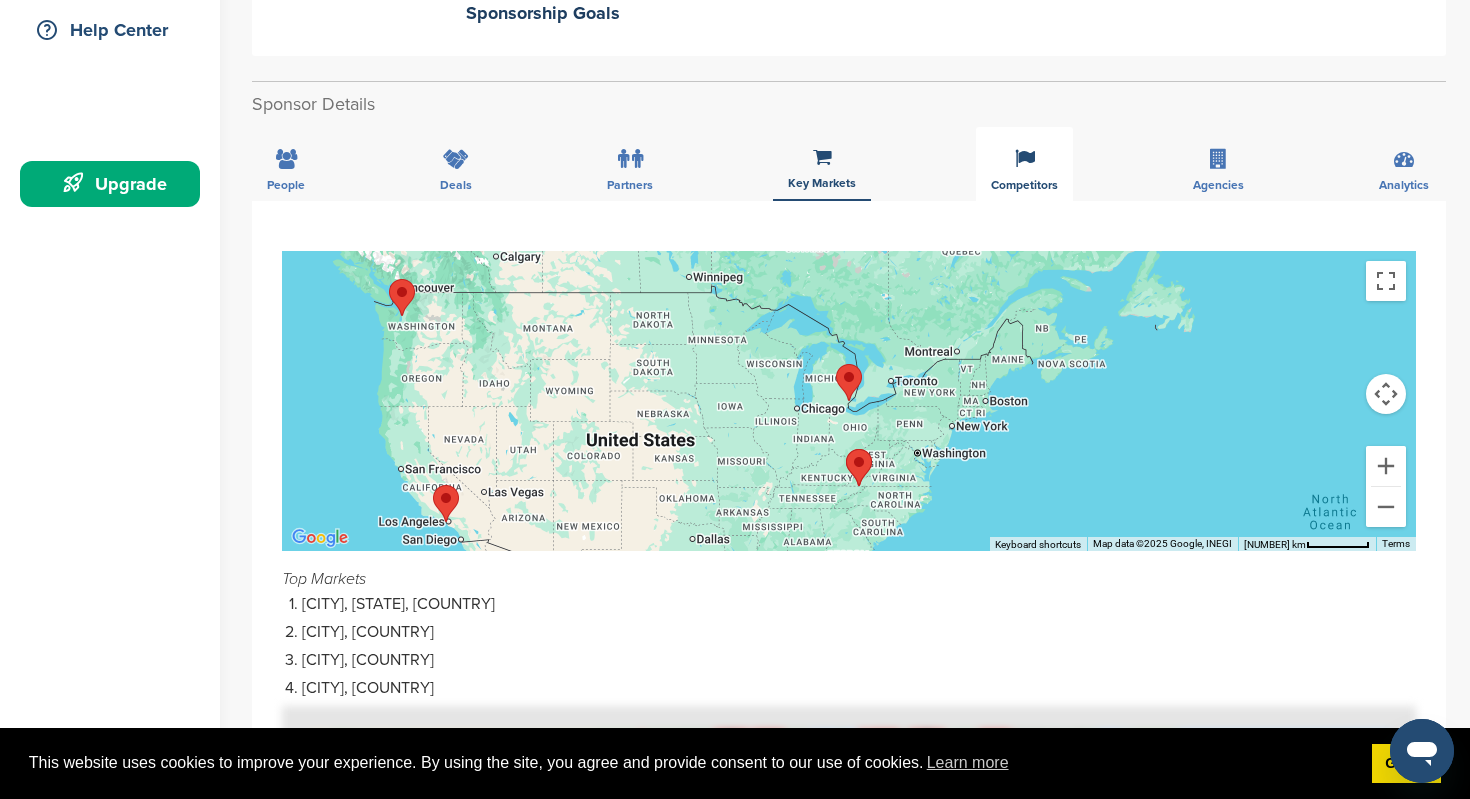 click on "Competitors" at bounding box center (286, 185) 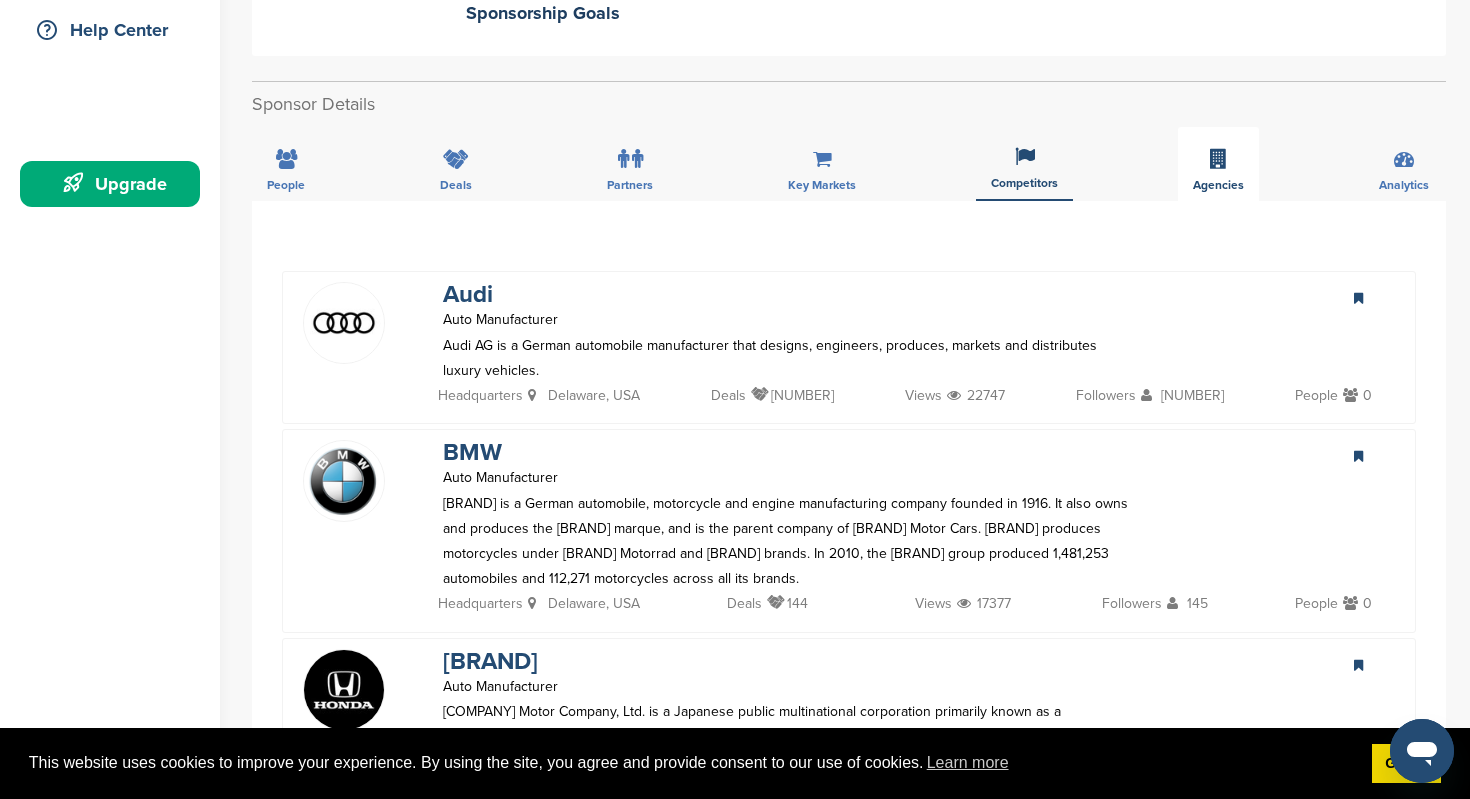 click on "Agencies" at bounding box center (1218, 164) 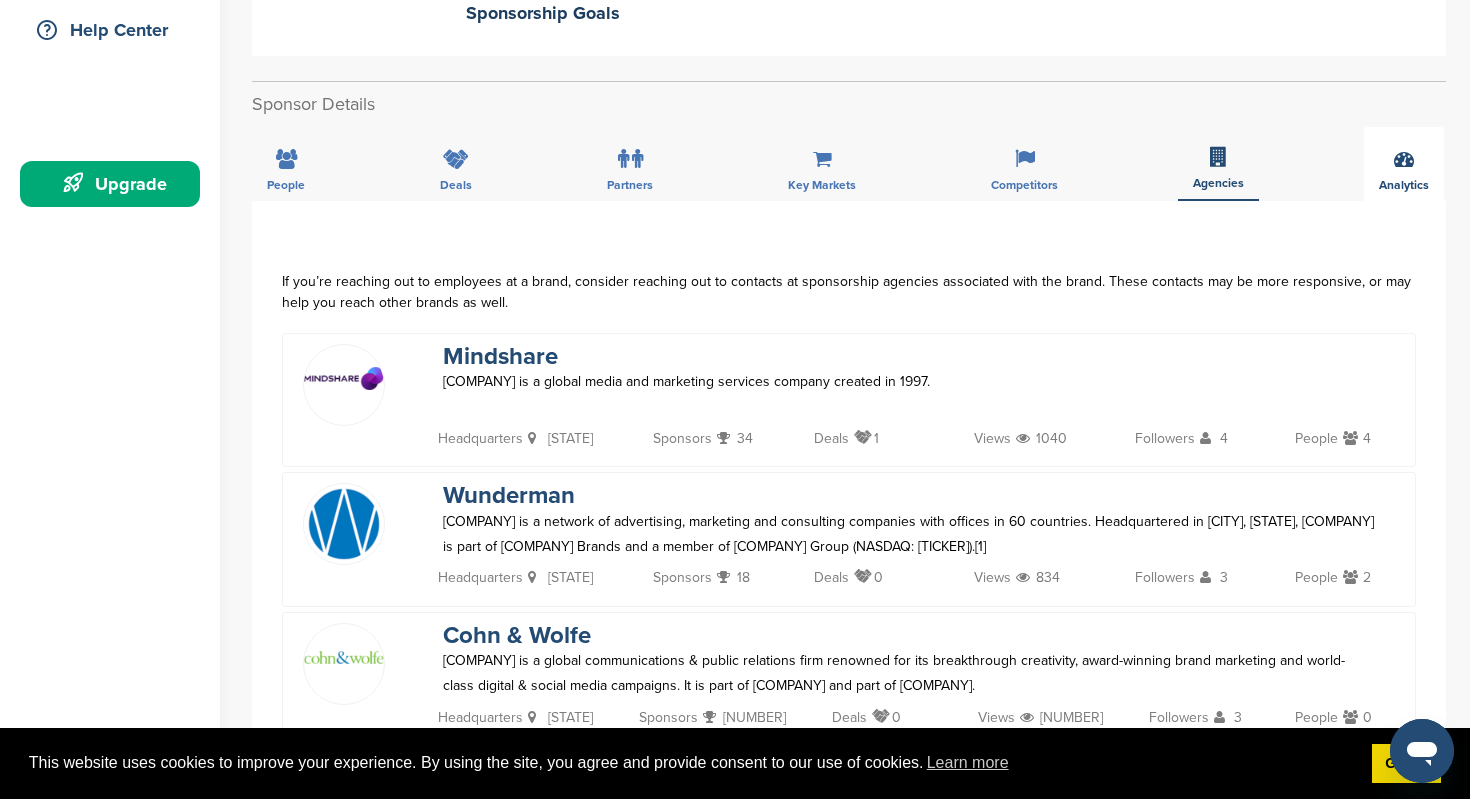 click on "Analytics" at bounding box center (1404, 164) 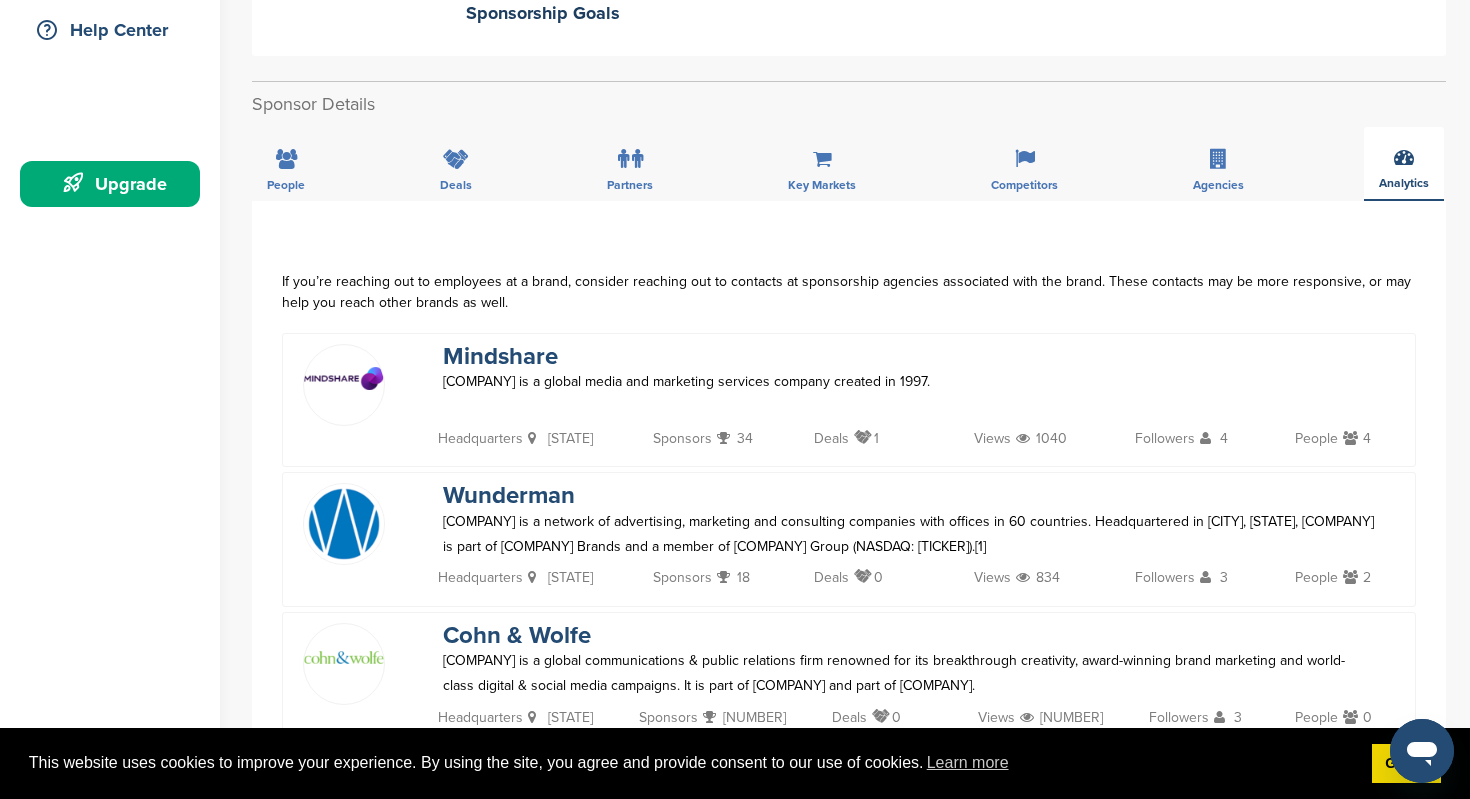 click at bounding box center (1404, 157) 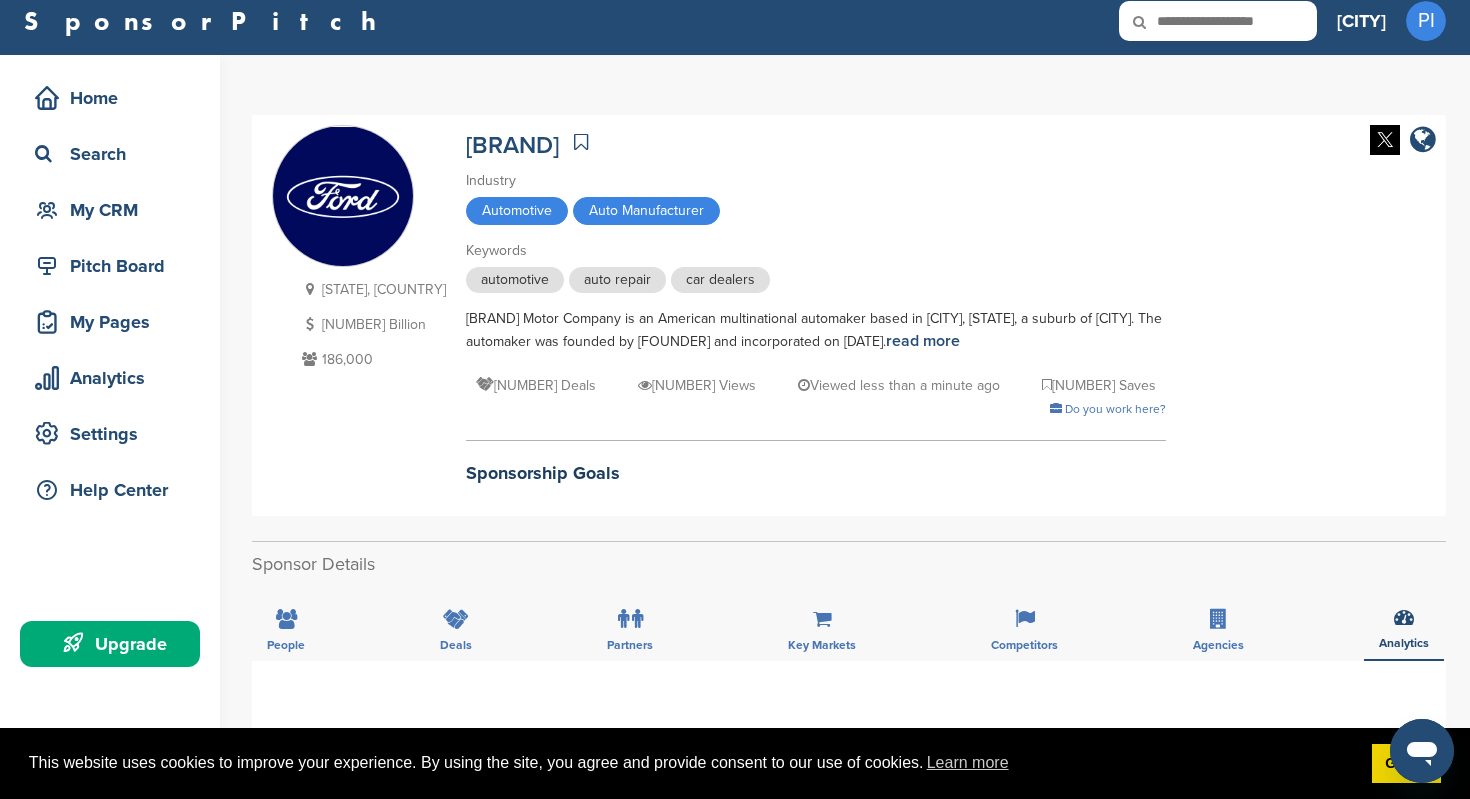 scroll, scrollTop: 0, scrollLeft: 0, axis: both 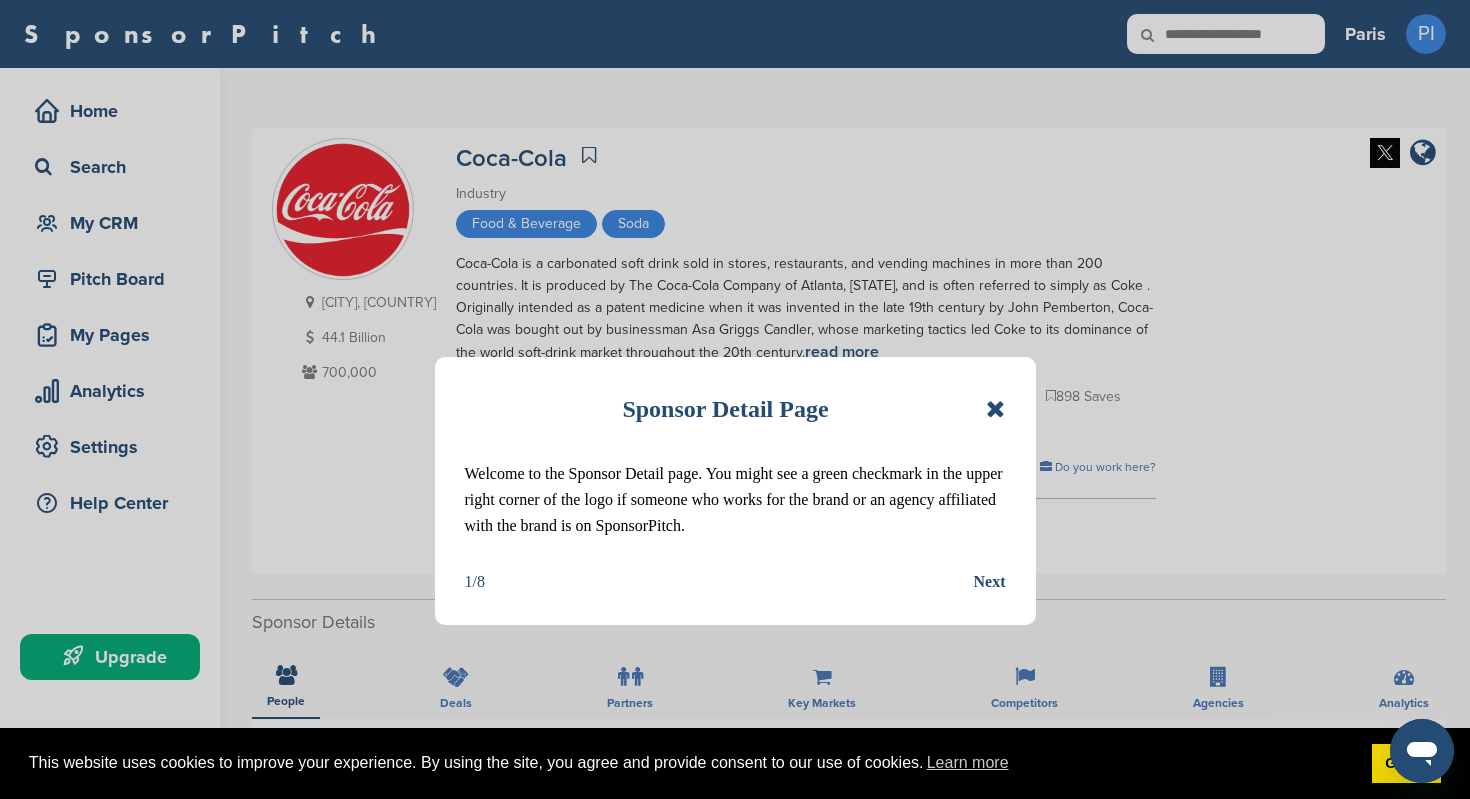 click at bounding box center [995, 409] 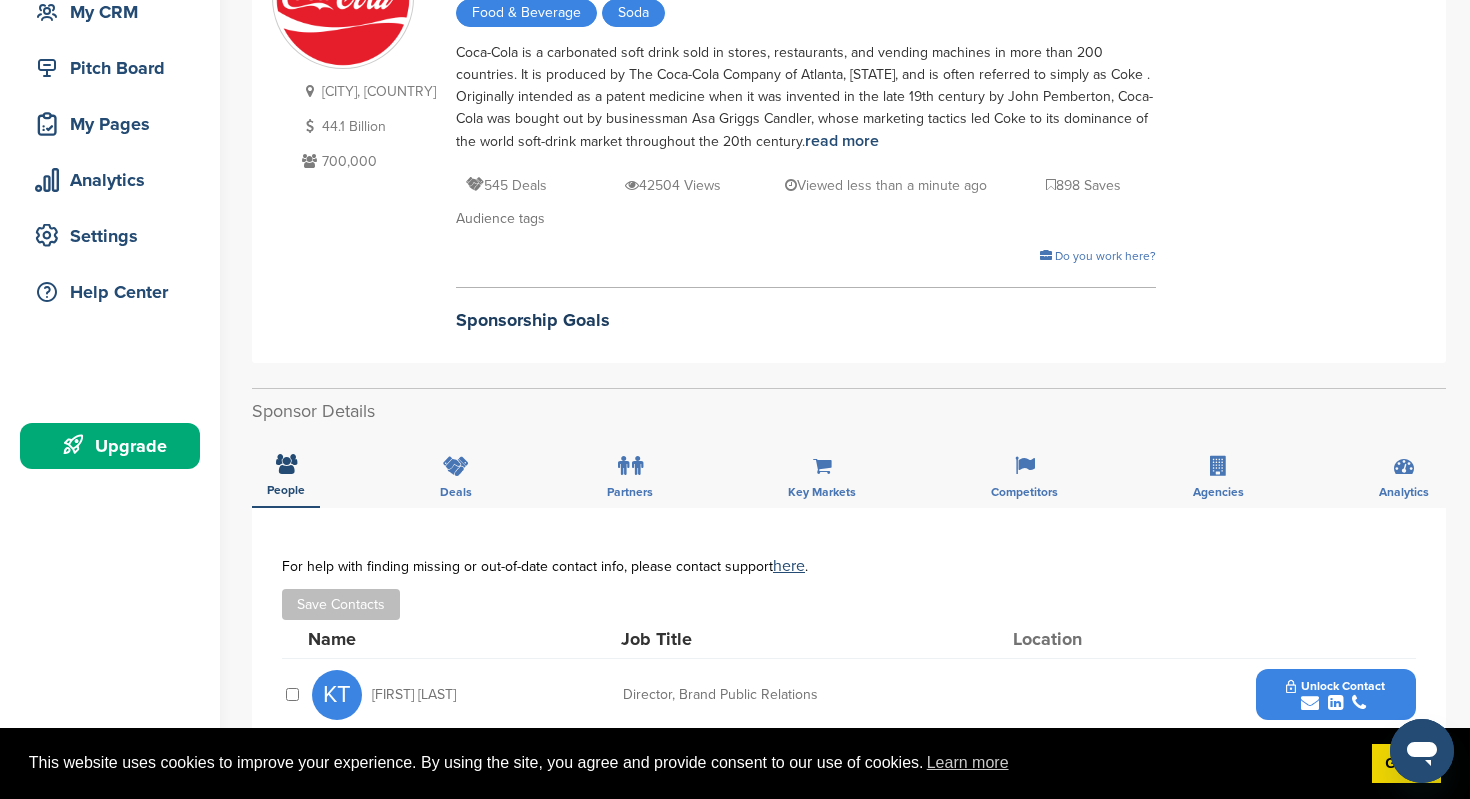 scroll, scrollTop: 209, scrollLeft: 0, axis: vertical 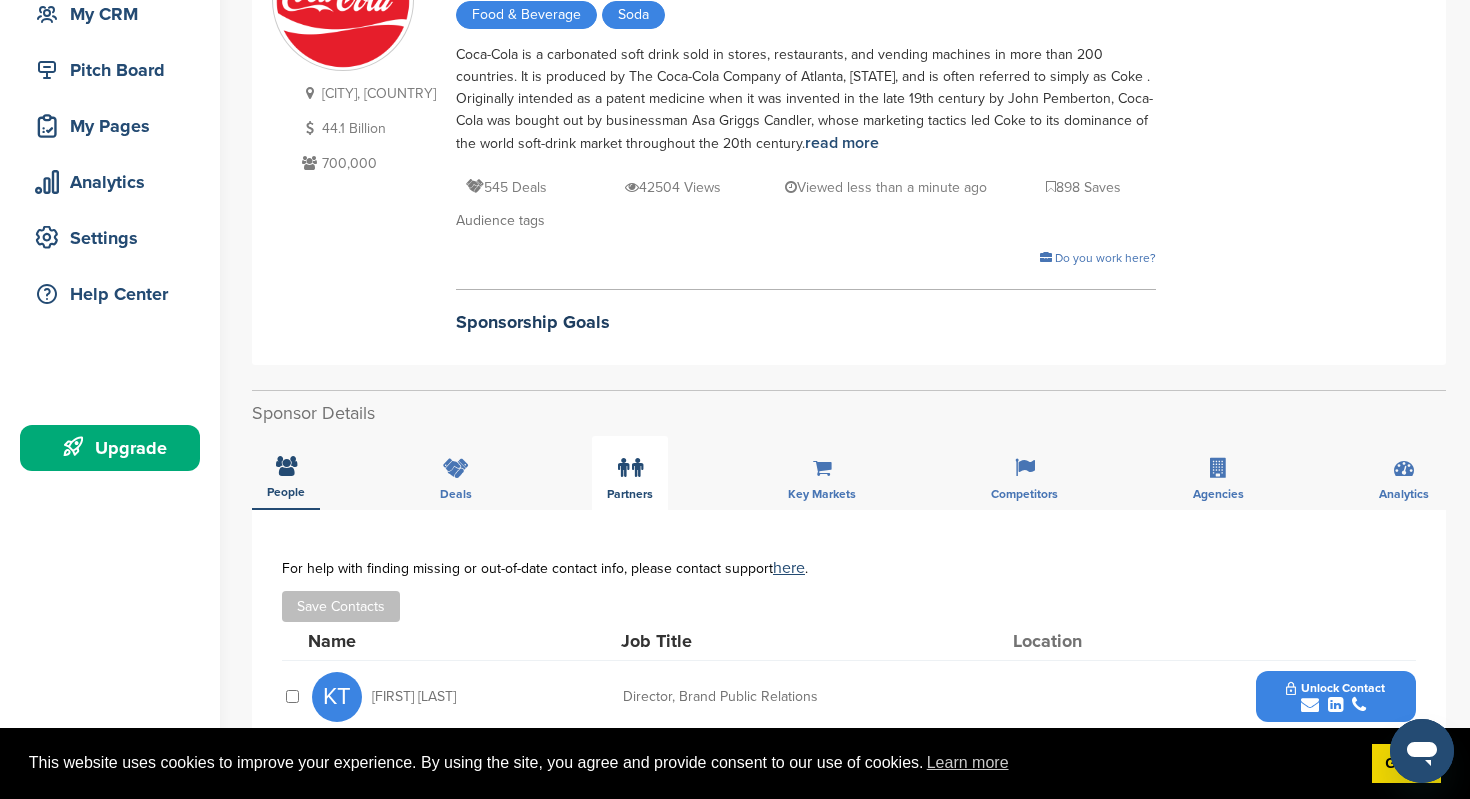 click on "Partners" at bounding box center [630, 473] 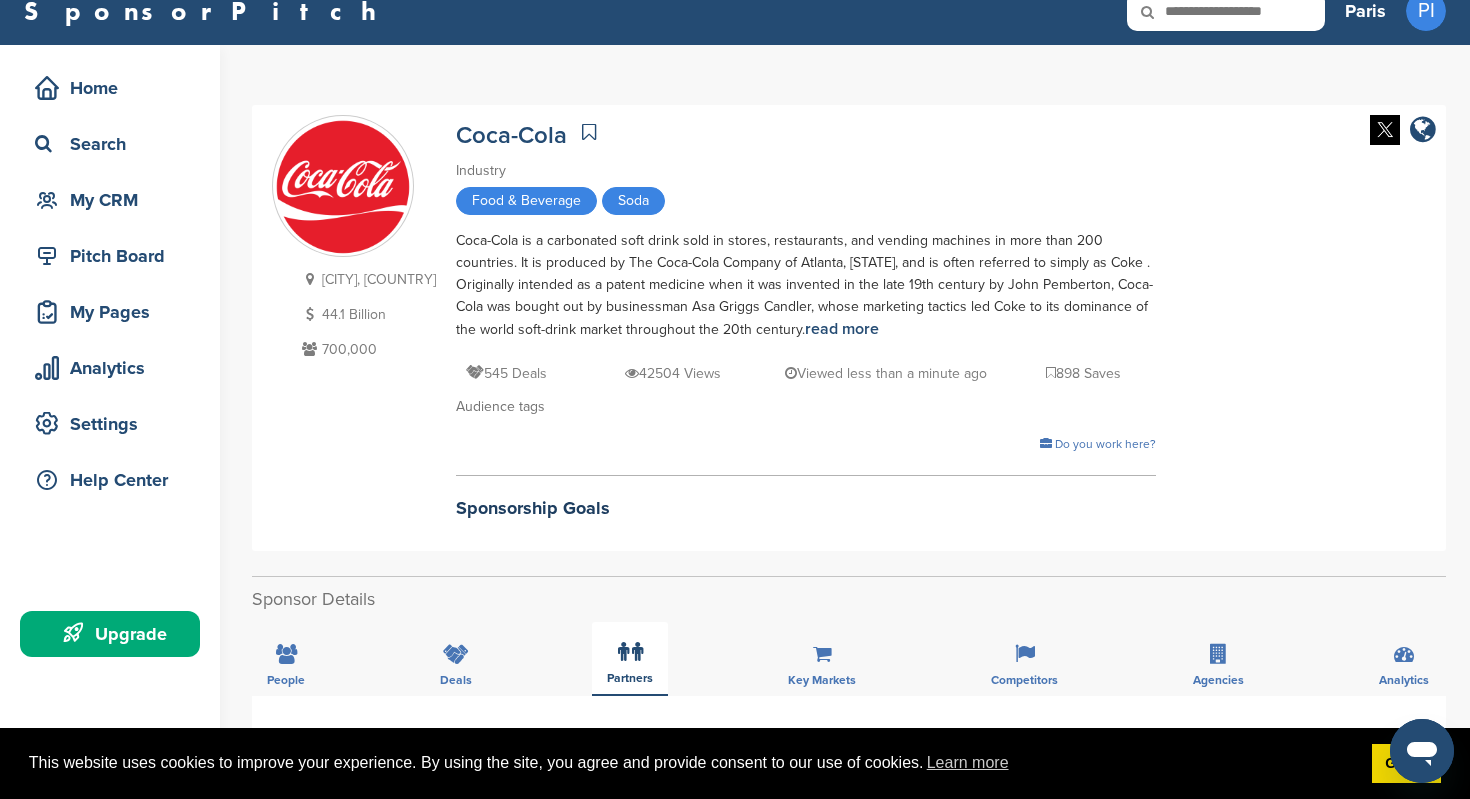 scroll, scrollTop: 0, scrollLeft: 0, axis: both 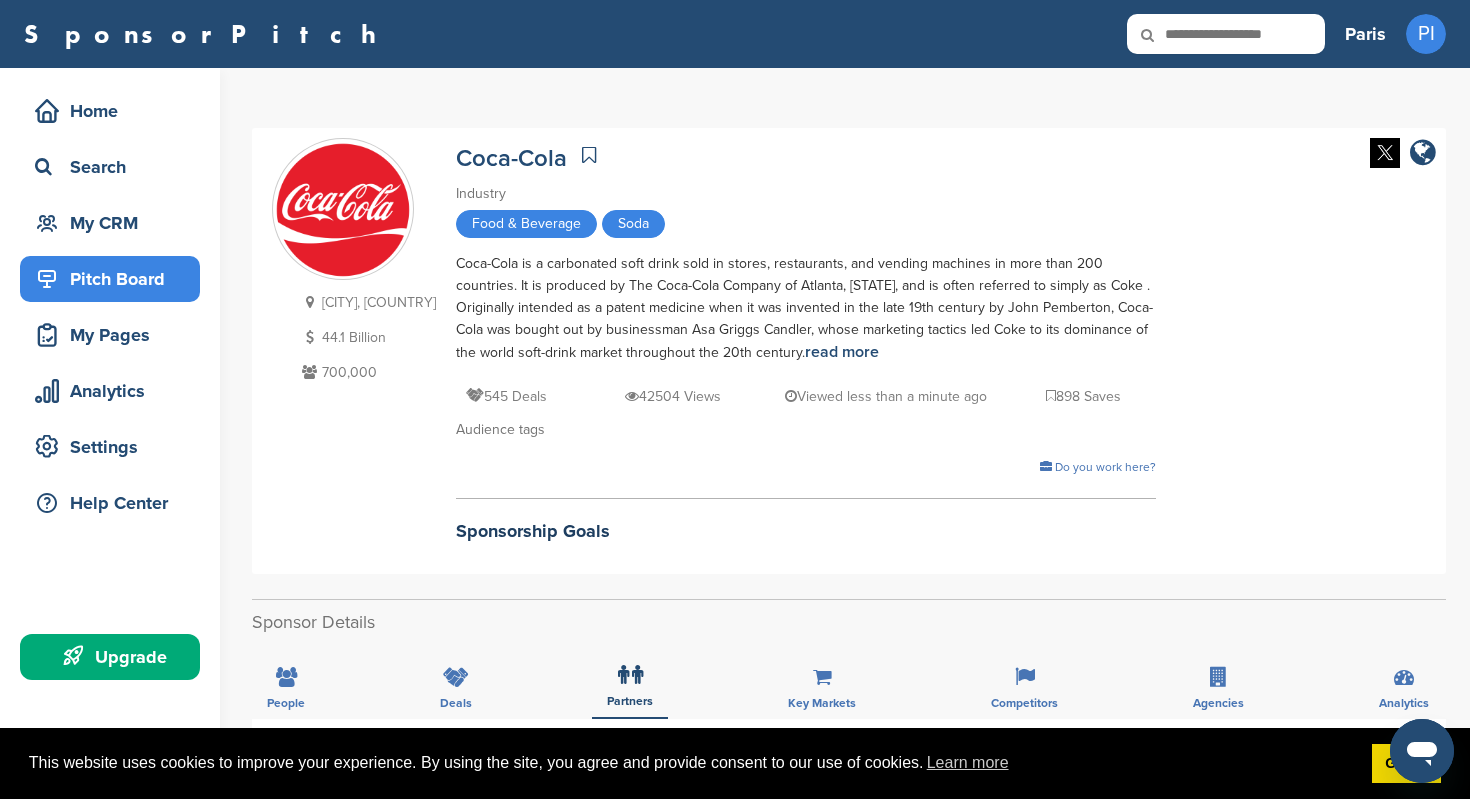 click on "Pitch Board" at bounding box center [115, 279] 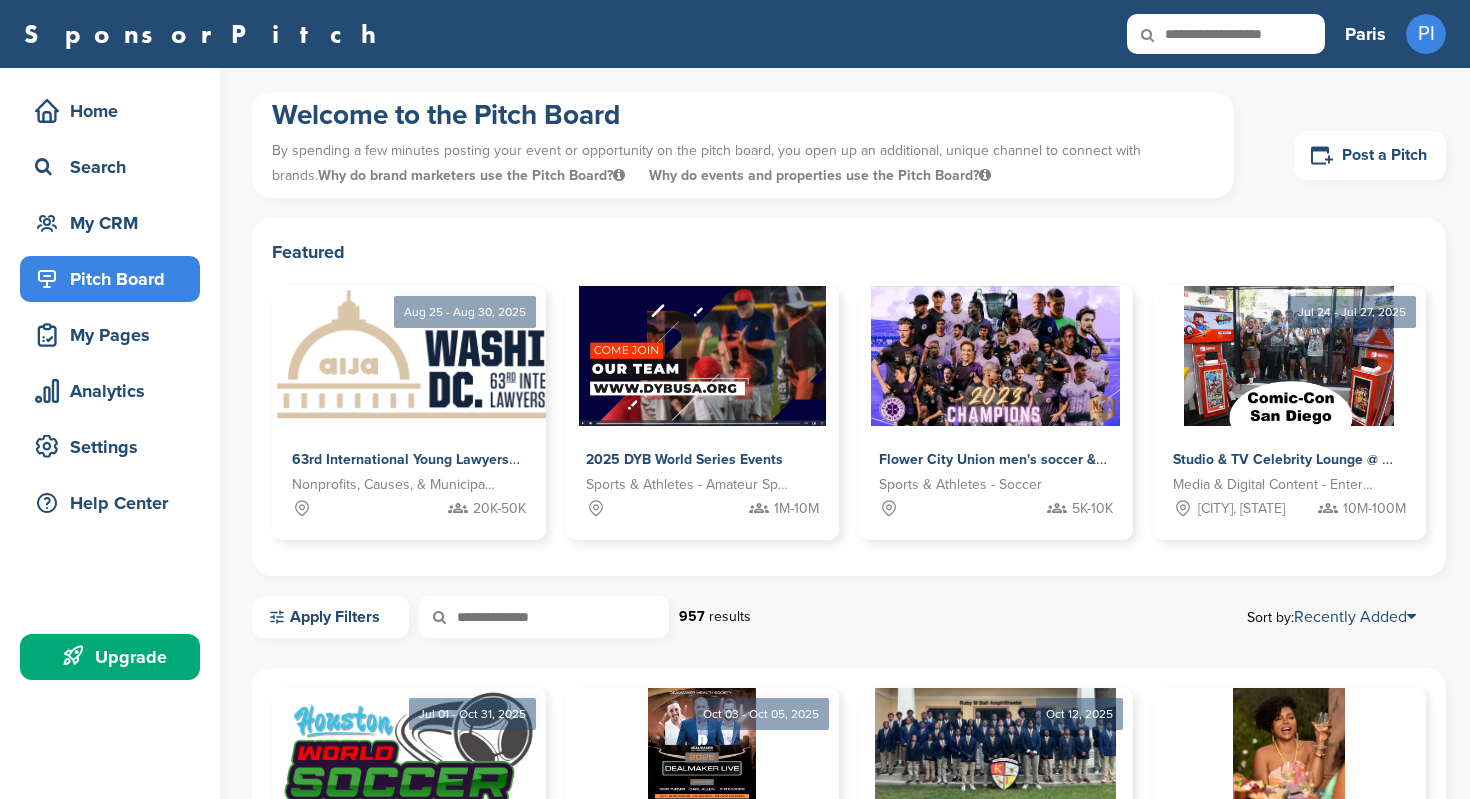 scroll, scrollTop: 0, scrollLeft: 0, axis: both 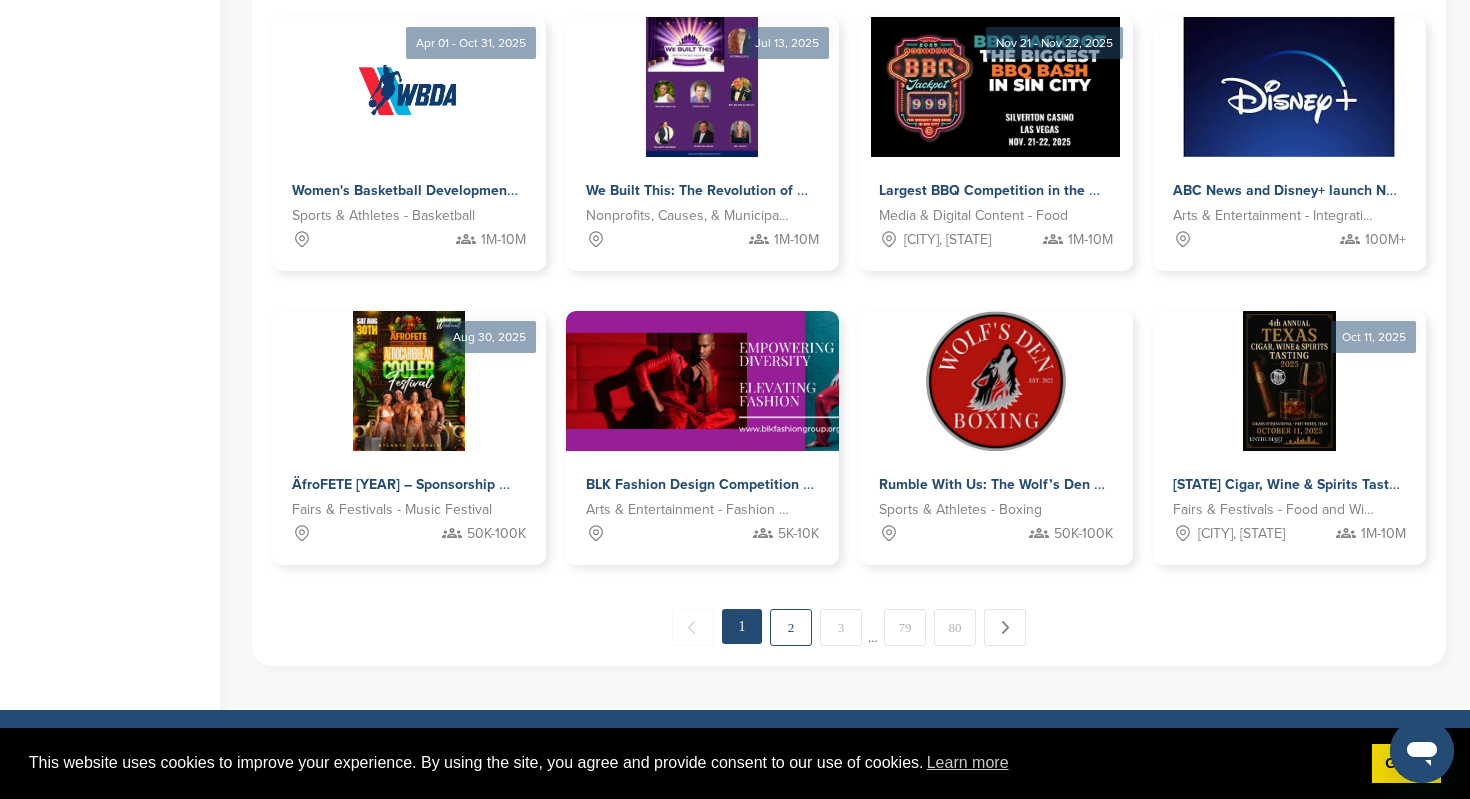 click on "2" at bounding box center (791, 627) 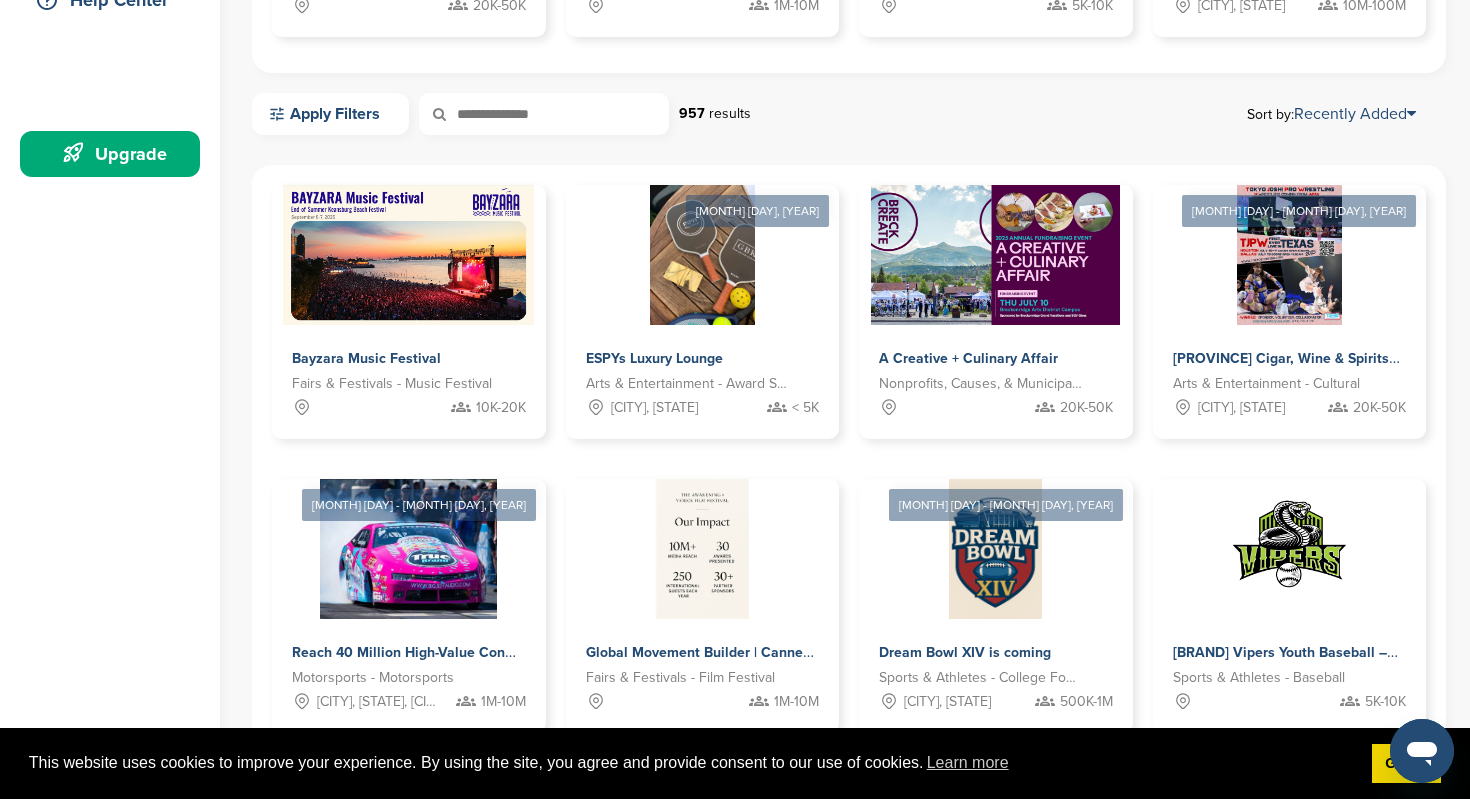 scroll, scrollTop: 505, scrollLeft: 0, axis: vertical 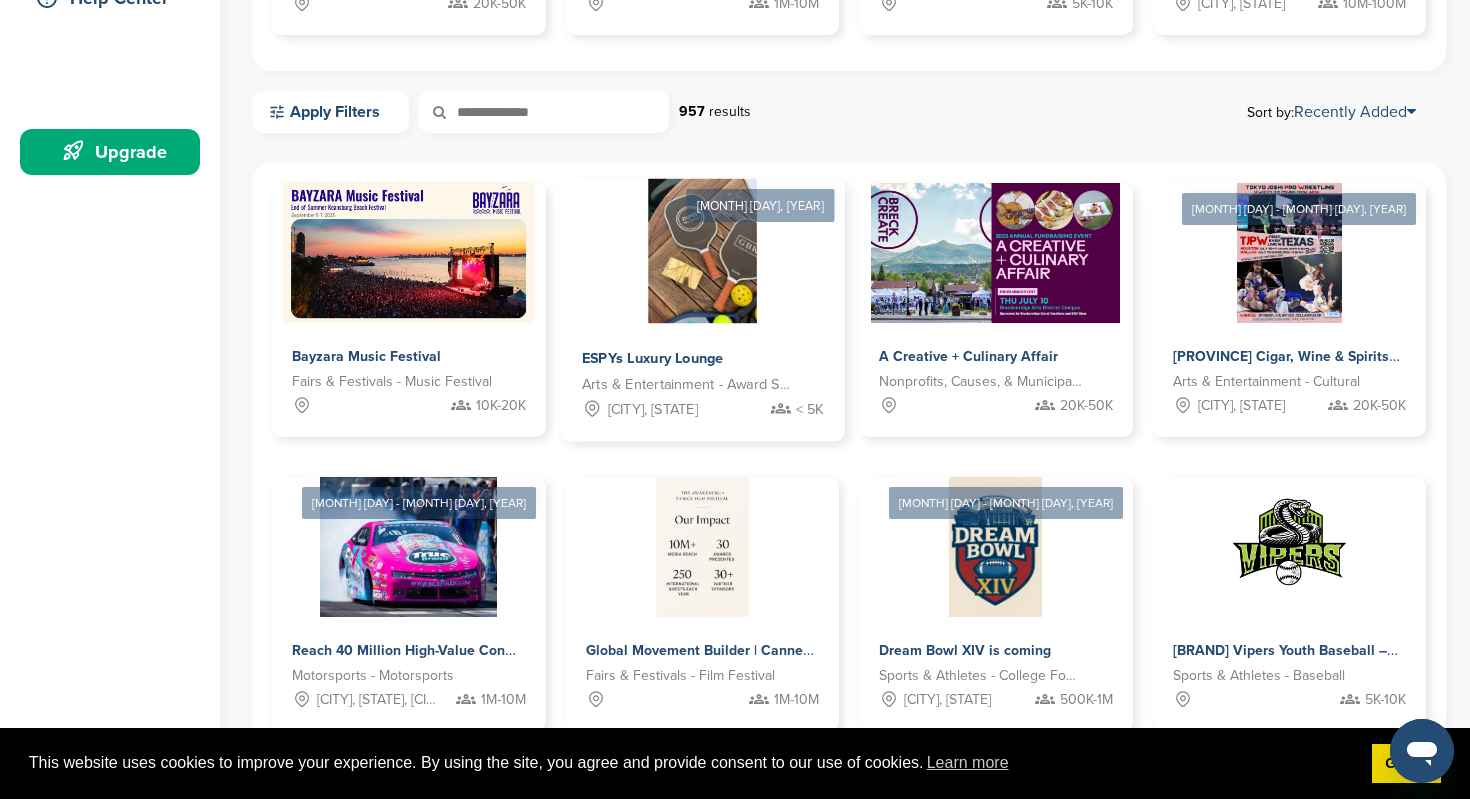 click on "[CITY], [STATE]" at bounding box center (639, 408) 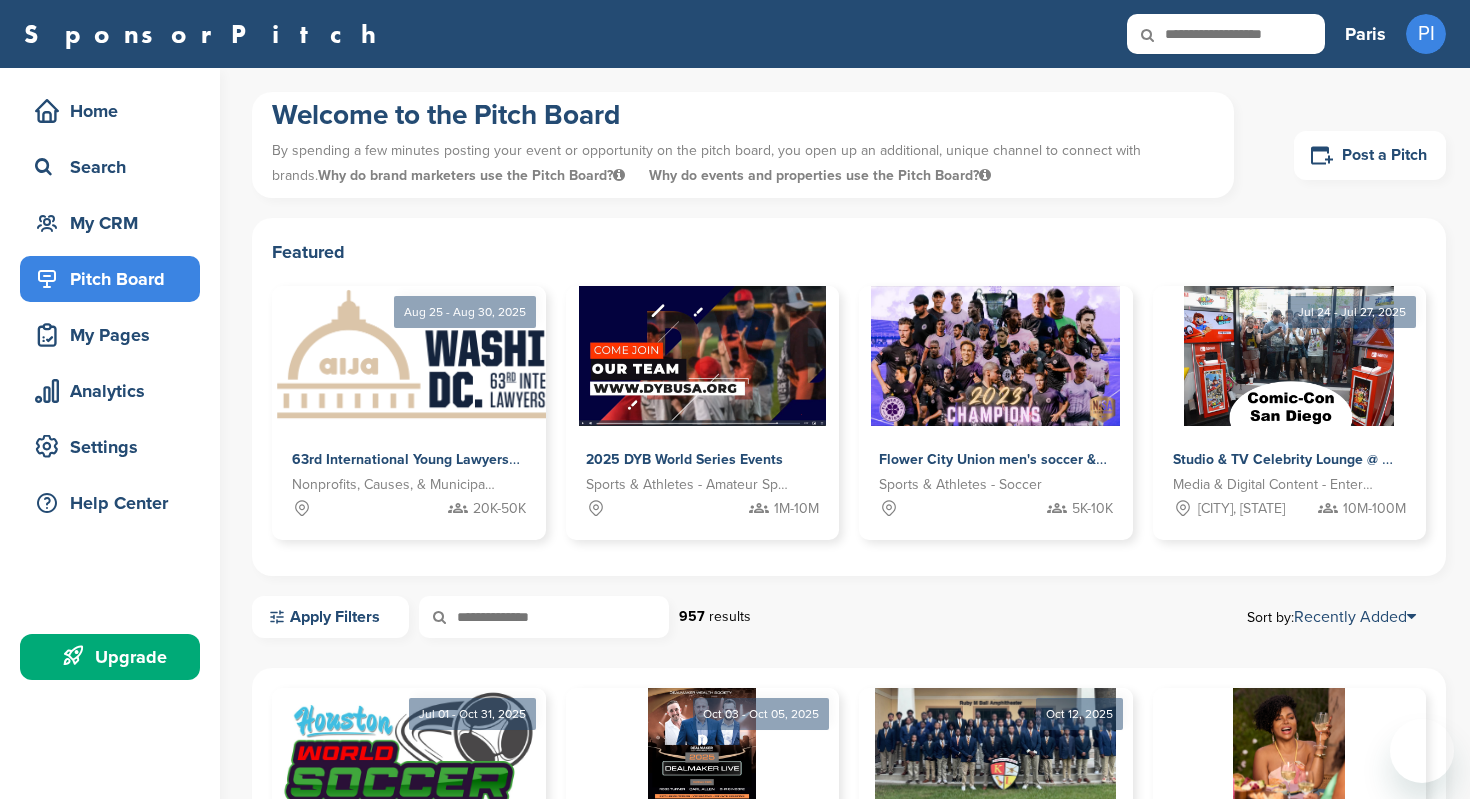 scroll, scrollTop: 505, scrollLeft: 0, axis: vertical 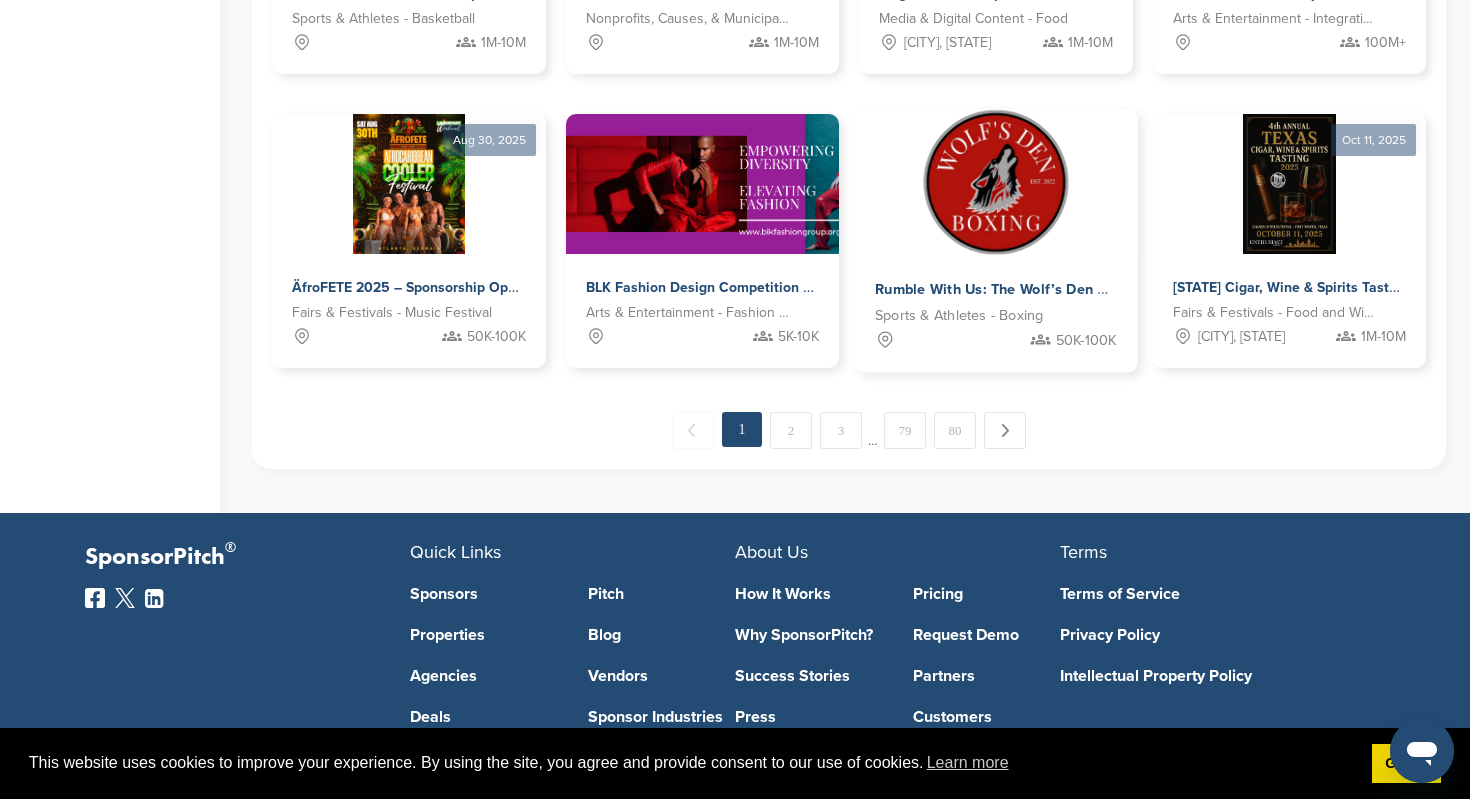 click on "Sports & Athletes - Boxing" at bounding box center [1094, 290] 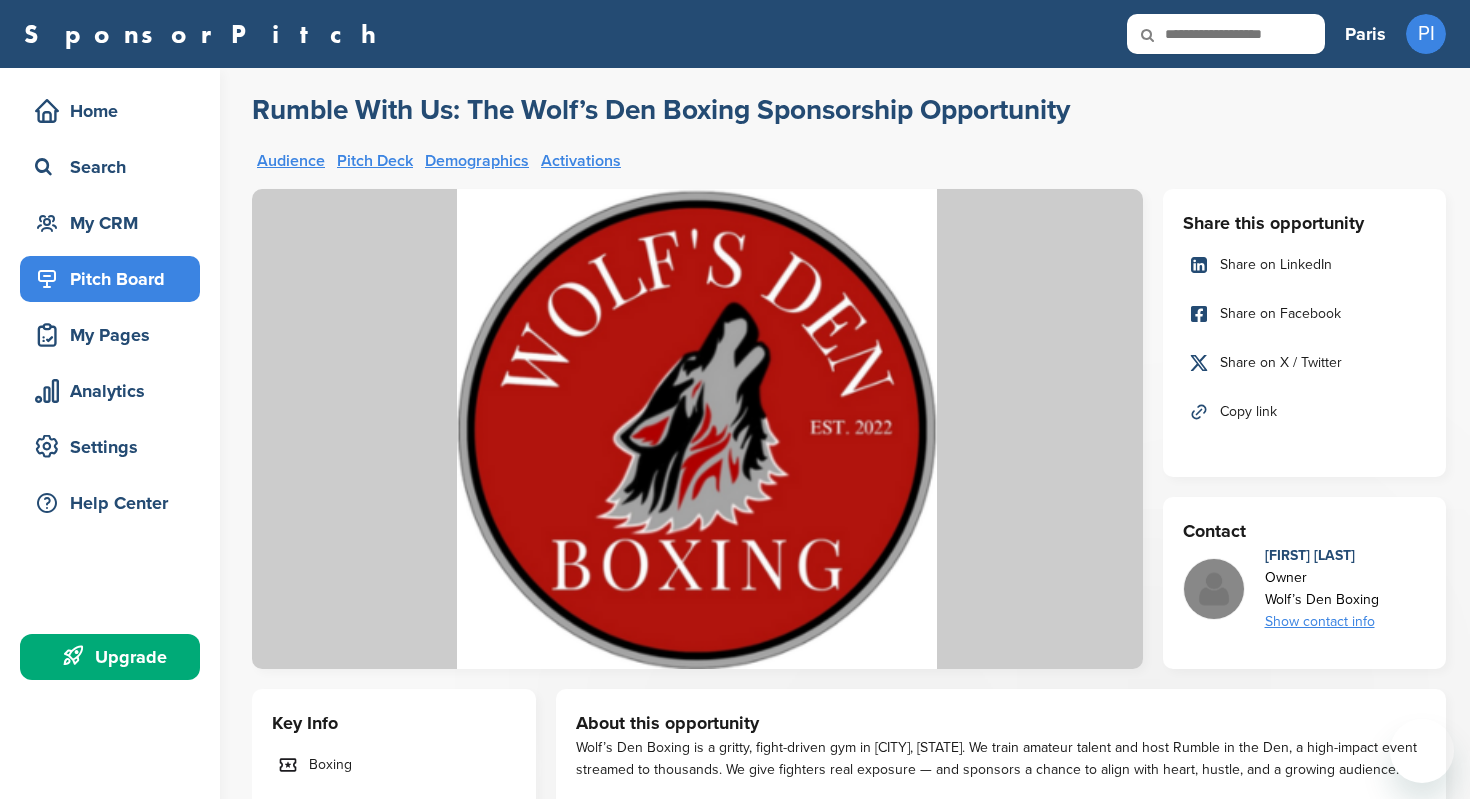 scroll, scrollTop: 0, scrollLeft: 0, axis: both 